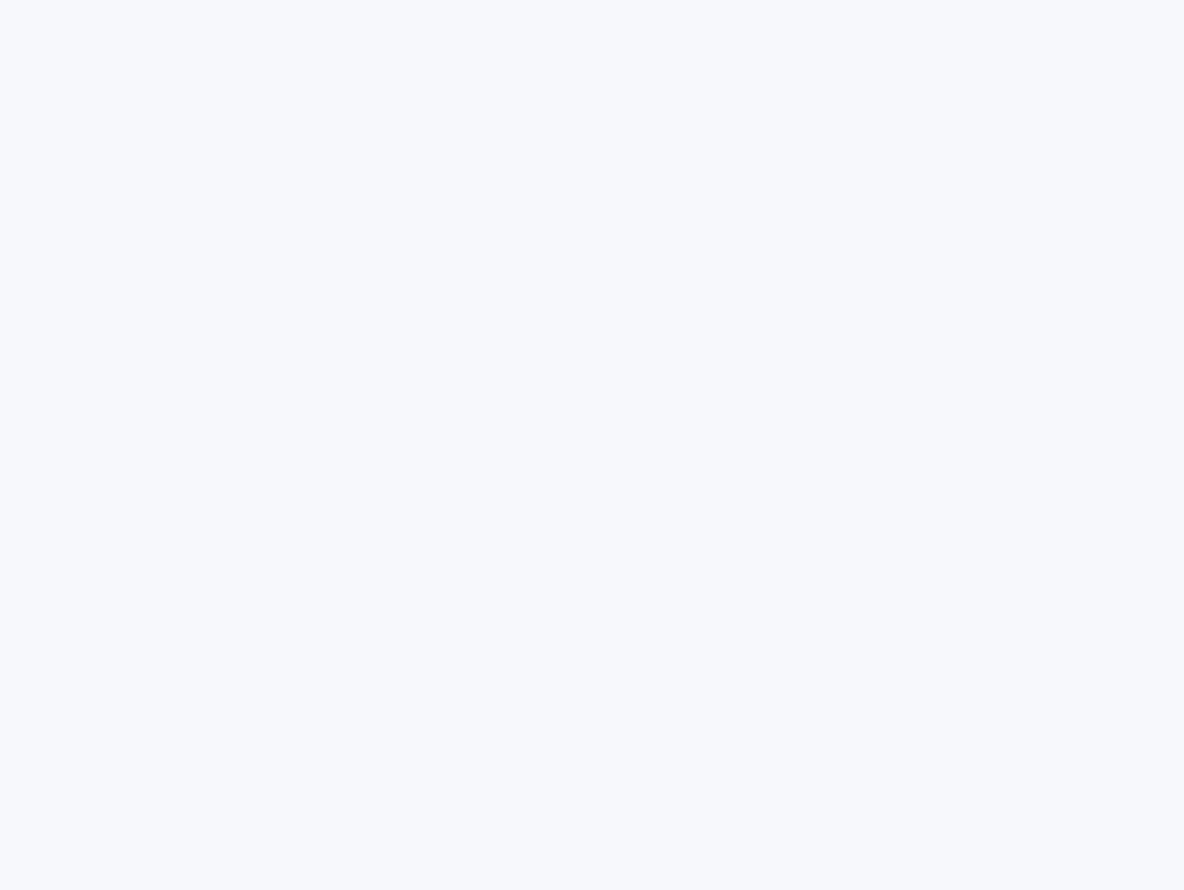 scroll, scrollTop: 0, scrollLeft: 0, axis: both 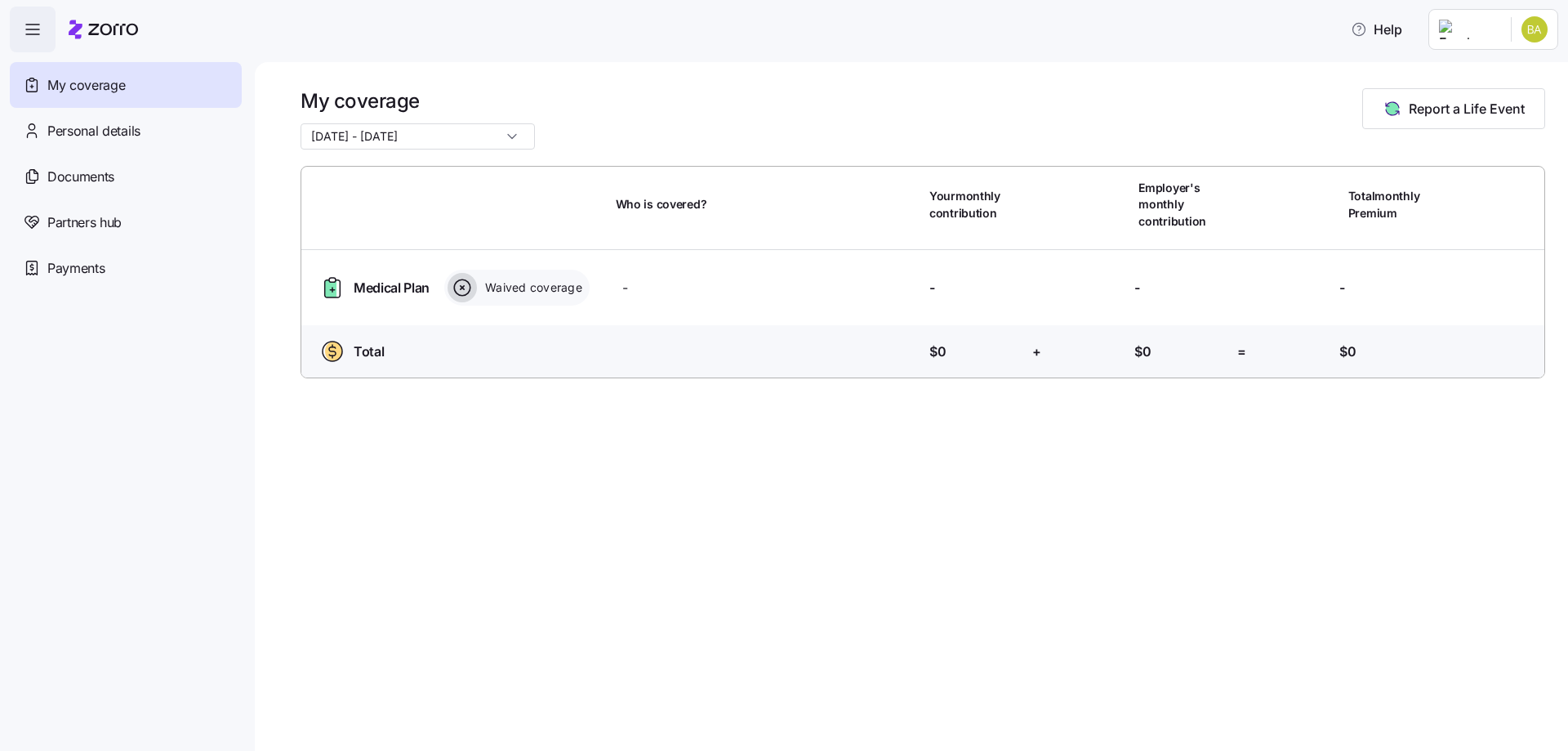 click on "My Coverage | Zorro" at bounding box center (784, 370) 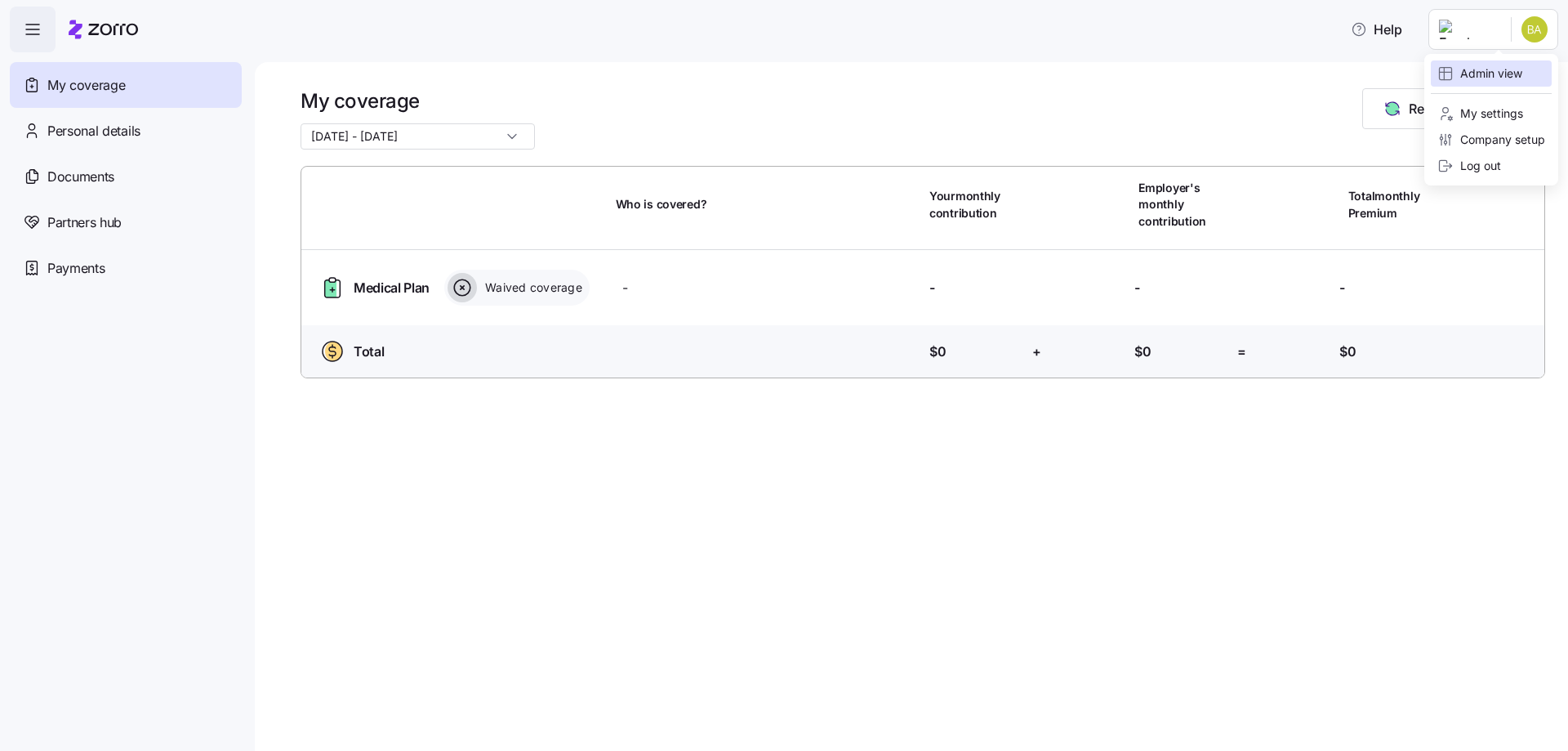 click on "Admin view" at bounding box center (1480, 74) 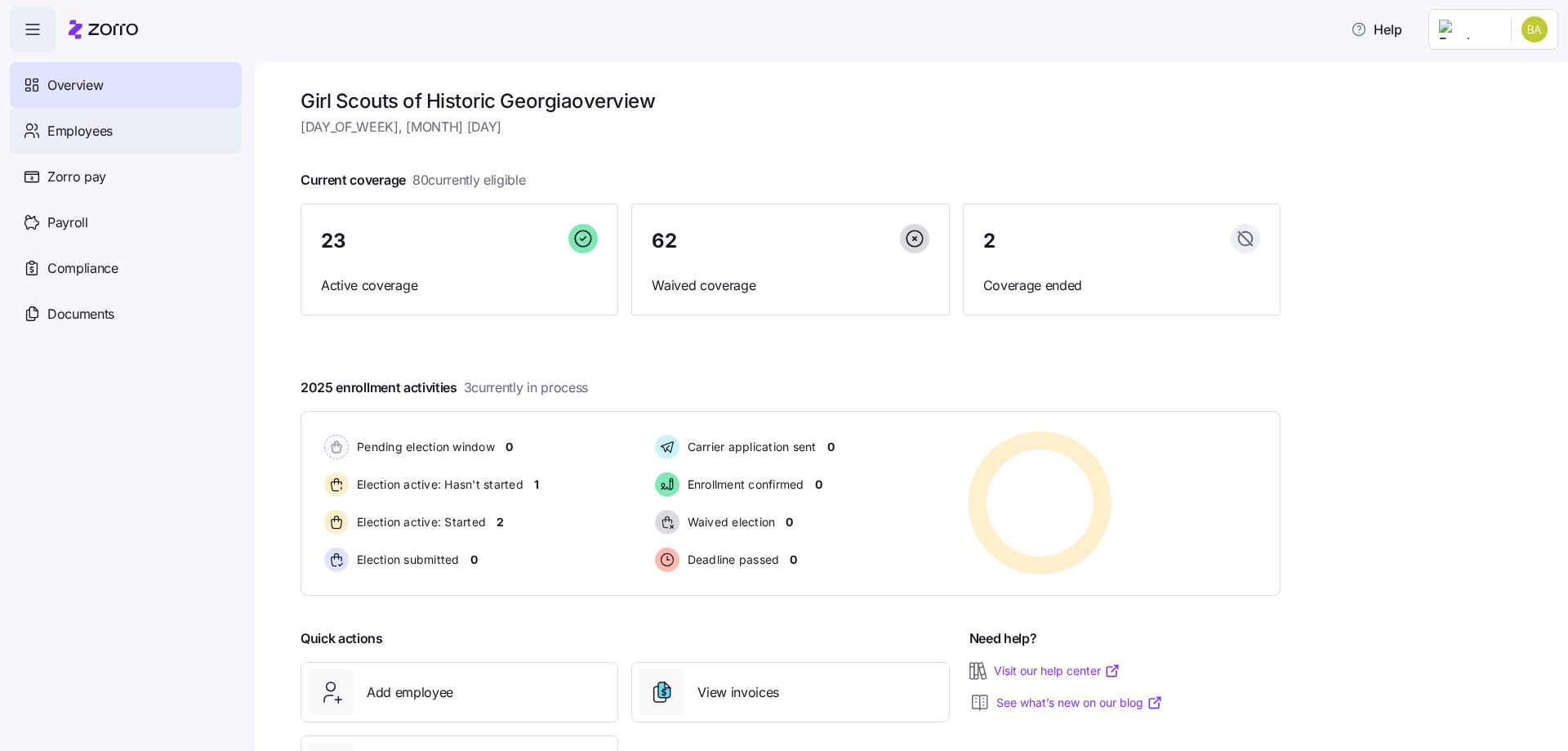 click on "Employees" at bounding box center (80, 131) 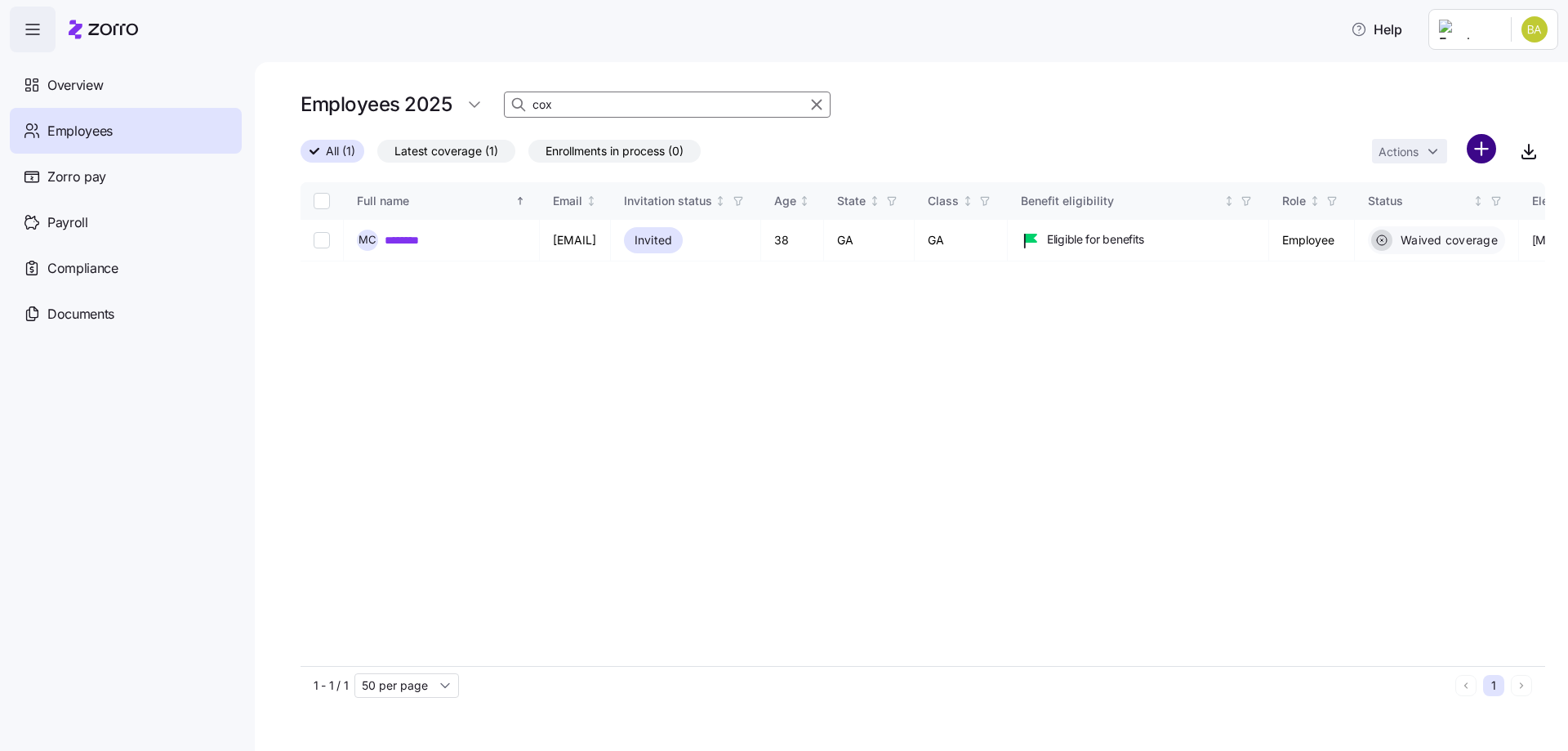 click on "Help Overview Employees Zorro pay Payroll Compliance Documents Employees [YEAR] [LAST NAME] All (1) Latest coverage (1) Enrollments in process (0) Actions Full name Email Invitation status Age State Class Benefit eligibility Role Status Election start Election end Coverage start Coverage end Type QLE Submission type Submission date Combined plan Payment method Initial payment status Auto-pay status Carrier Plan name Plan ID Plan market Family unit Children HSA eligible Premium Employer contribution Employee contribution Allowance Zorro ID Employee ID M C ******** [EMAIL] Invited 38 [STATE] [STATE] Eligible for benefits Employee Waived coverage [MM]/[DD]/[YEAR] [MM]/[DD]/[YEAR] [MM]/[DD]/[YEAR] [MM]/[DD]/[YEAR] Open enrollment - By system [MM]/[DD]/[YEAR] - - - - - - - - - - - - - - - [HASH] [EMPLOYEE ID] 1 - 1 / 1 50 per page 1 Employees | Zorro 25 per page 50 per page 100 per page 150 per page" at bounding box center [784, 370] 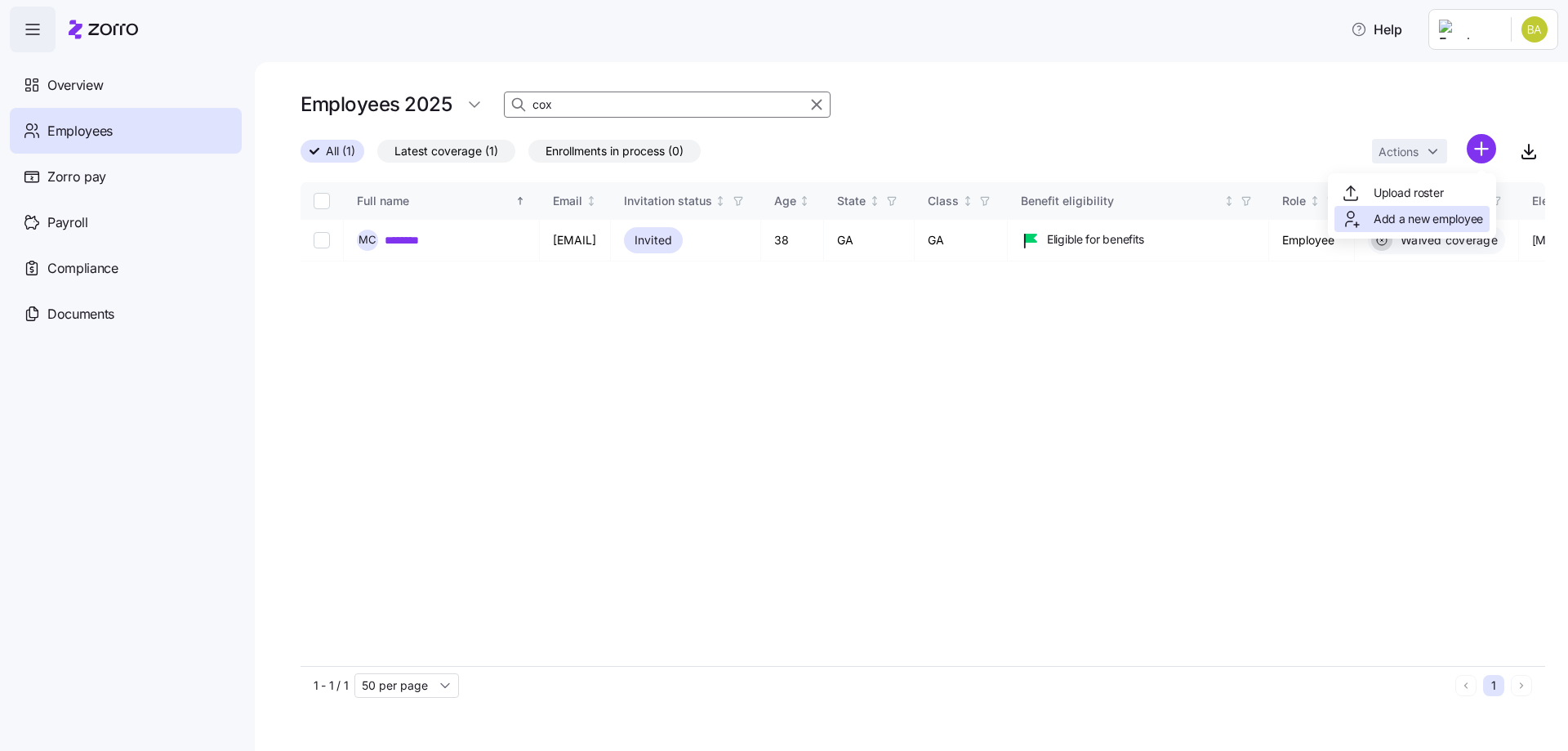 click on "Add a new employee" at bounding box center [1428, 219] 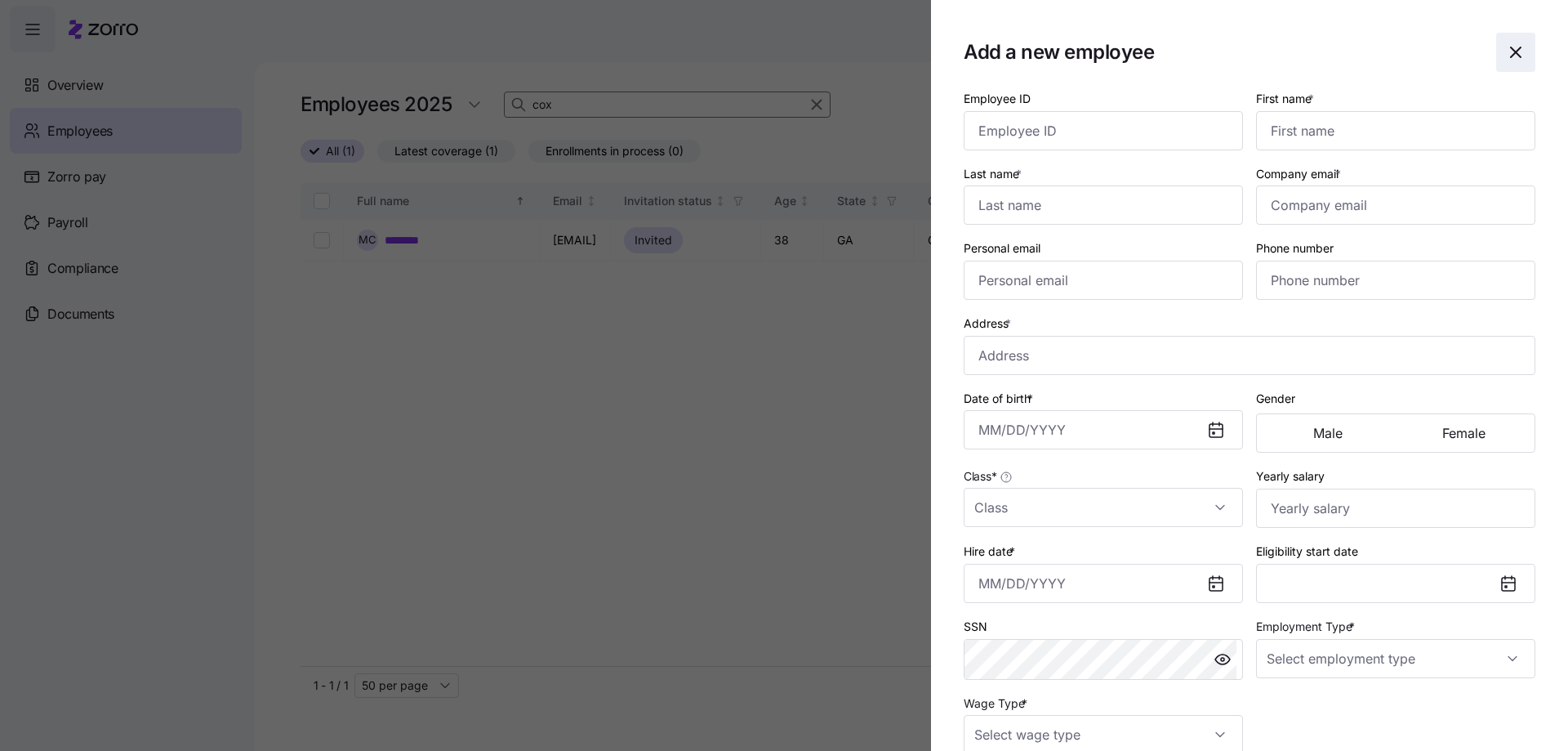 click at bounding box center [1516, 52] 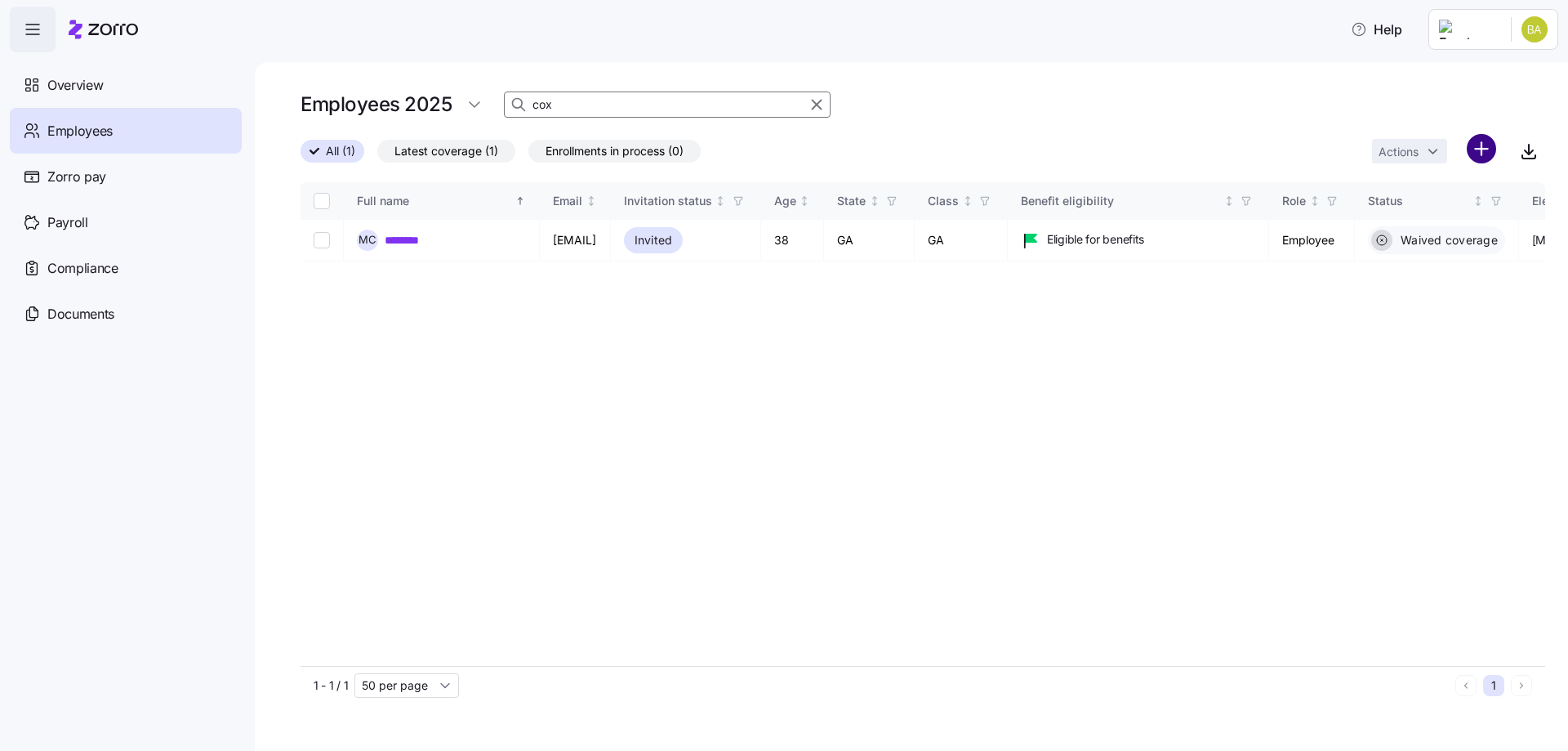 click on "Help Overview Employees Zorro pay Payroll Compliance Documents Employees [YEAR] [LAST NAME] All (1) Latest coverage (1) Enrollments in process (0) Actions Full name Email Invitation status Age State Class Benefit eligibility Role Status Election start Election end Coverage start Coverage end Type QLE Submission type Submission date Combined plan Payment method Initial payment status Auto-pay status Carrier Plan name Plan ID Plan market Family unit Children HSA eligible Premium Employer contribution Employee contribution Allowance Zorro ID Employee ID M C ******** [EMAIL] Invited 38 [STATE] [STATE] Eligible for benefits Employee Waived coverage [MM]/[DD]/[YEAR] [MM]/[DD]/[YEAR] [MM]/[DD]/[YEAR] [MM]/[DD]/[YEAR] Open enrollment - By system [MM]/[DD]/[YEAR] - - - - - - - - - - - - - - - [HASH] [EMPLOYEE ID] 1 - 1 / 1 50 per page 1 Employees | Zorro 25 per page 50 per page 100 per page 150 per page" at bounding box center (784, 370) 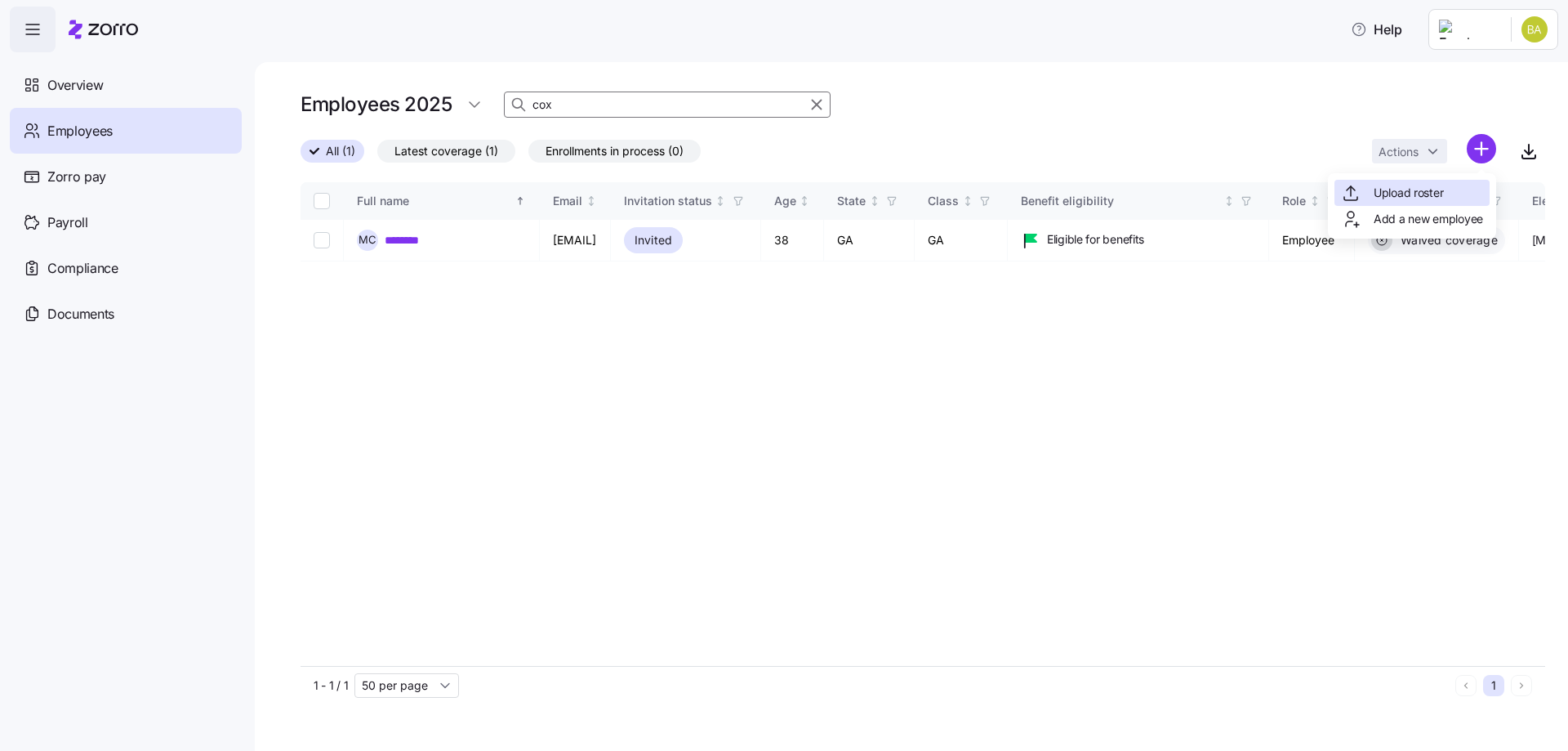 click on "Upload roster" at bounding box center [1408, 193] 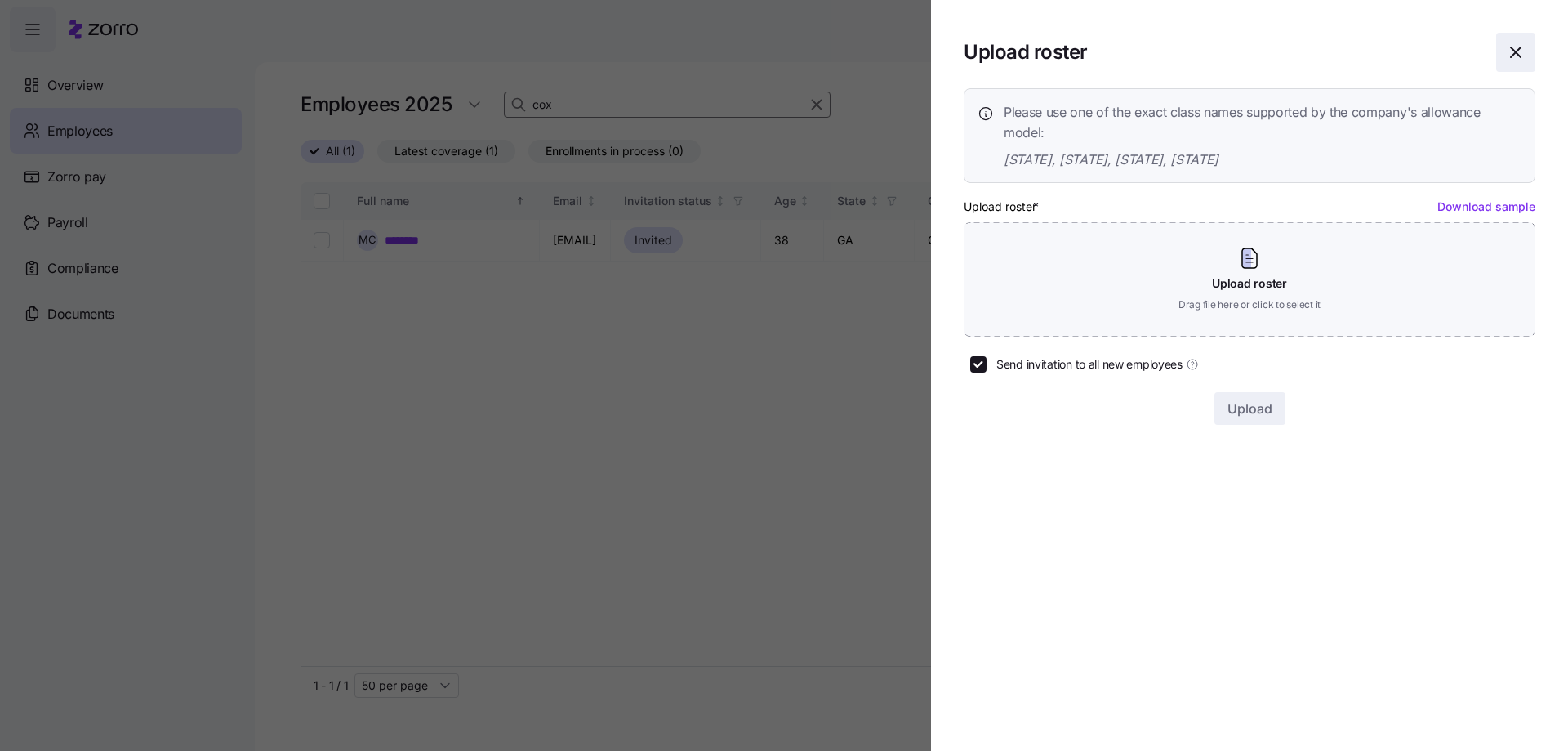 click 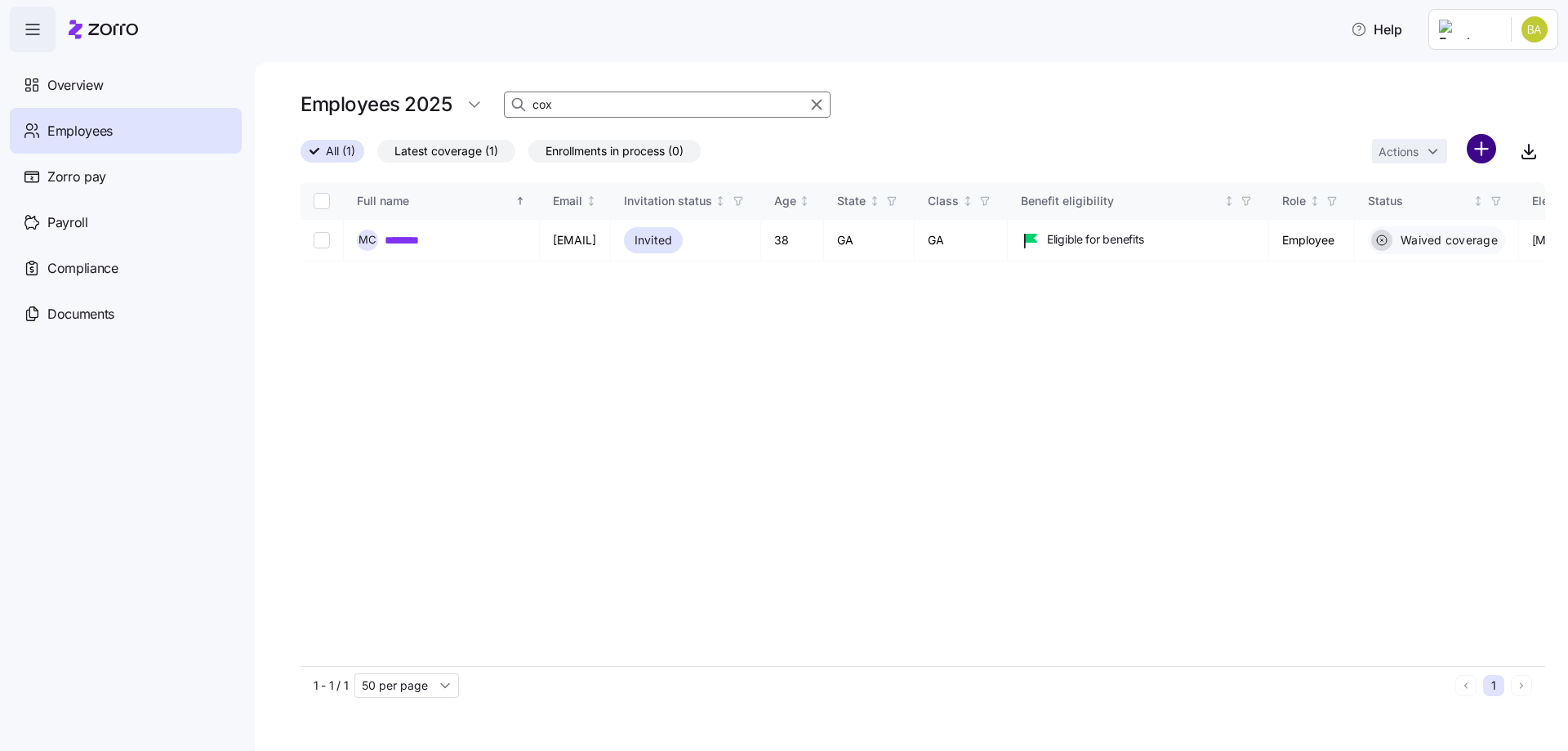 click on "Help Overview Employees Zorro pay Payroll Compliance Documents Employees [YEAR] [LAST NAME] All (1) Latest coverage (1) Enrollments in process (0) Actions Full name Email Invitation status Age State Class Benefit eligibility Role Status Election start Election end Coverage start Coverage end Type QLE Submission type Submission date Combined plan Payment method Initial payment status Auto-pay status Carrier Plan name Plan ID Plan market Family unit Children HSA eligible Premium Employer contribution Employee contribution Allowance Zorro ID Employee ID M C ******** [EMAIL] Invited 38 [STATE] [STATE] Eligible for benefits Employee Waived coverage [MM]/[DD]/[YEAR] [MM]/[DD]/[YEAR] [MM]/[DD]/[YEAR] [MM]/[DD]/[YEAR] Open enrollment - By system [MM]/[DD]/[YEAR] - - - - - - - - - - - - - - - [HASH] [EMPLOYEE ID] 1 - 1 / 1 50 per page 1 Employees | Zorro 25 per page 50 per page 100 per page 150 per page" at bounding box center (784, 370) 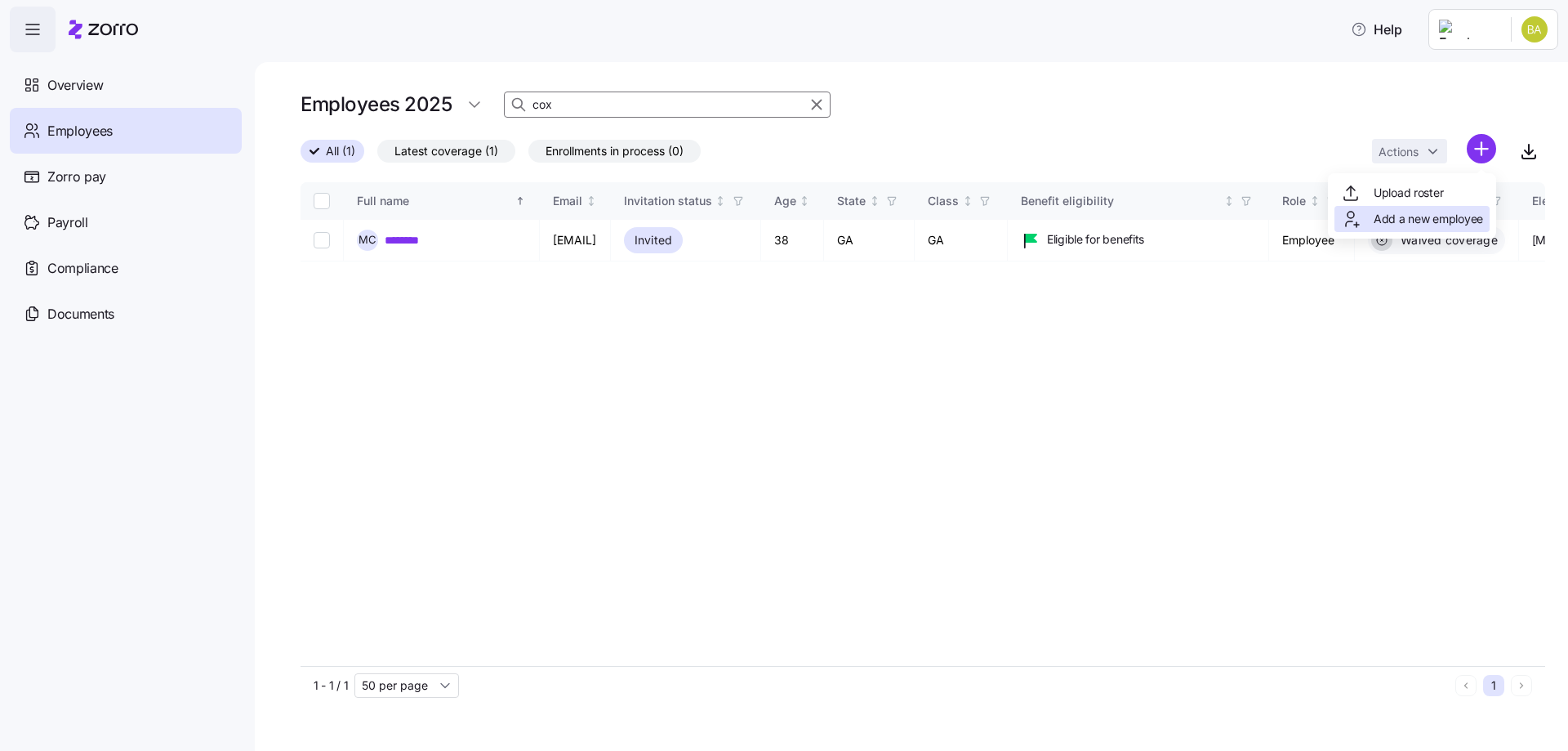 click on "Add a new employee" at bounding box center (1428, 219) 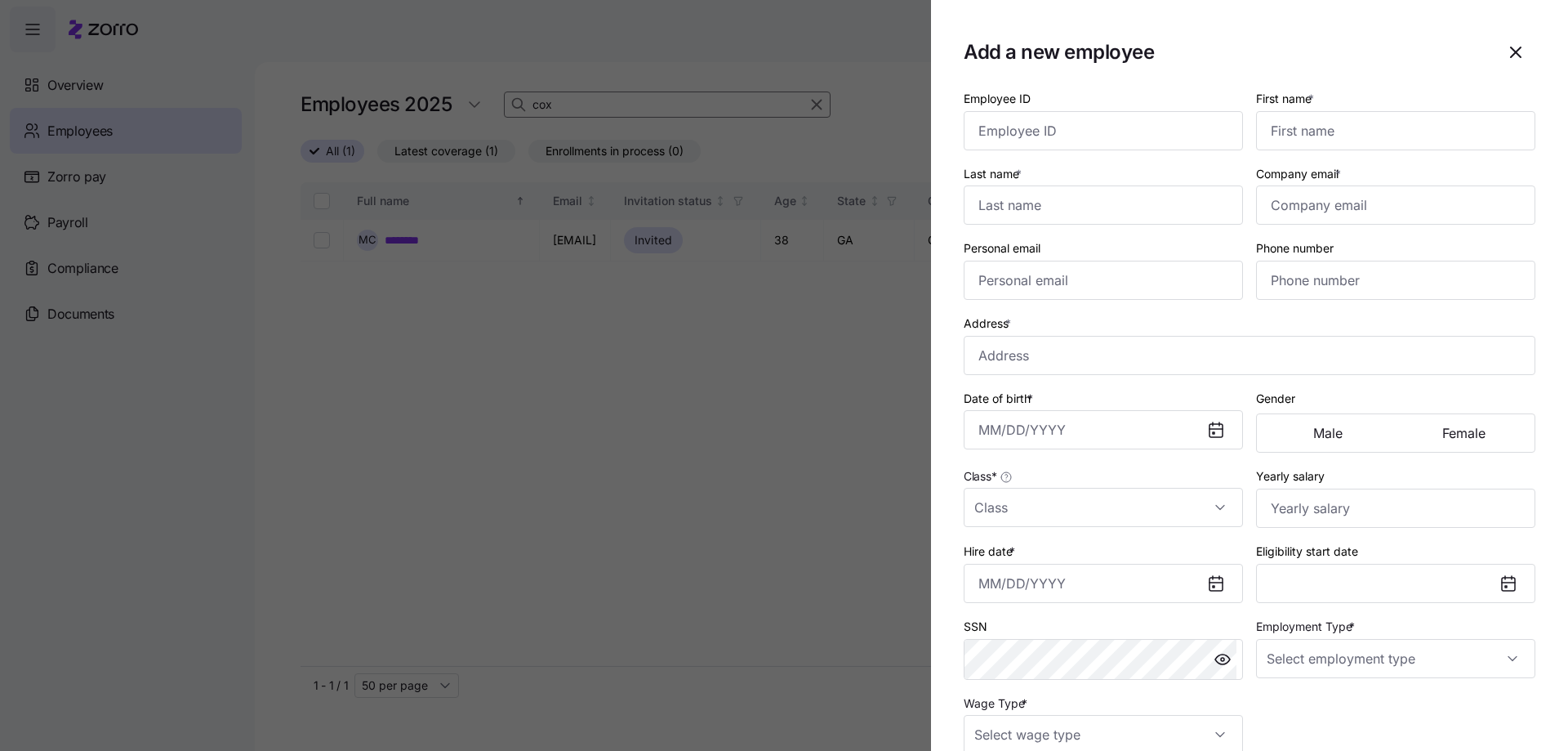 click on "Employee ID" at bounding box center (1103, 119) 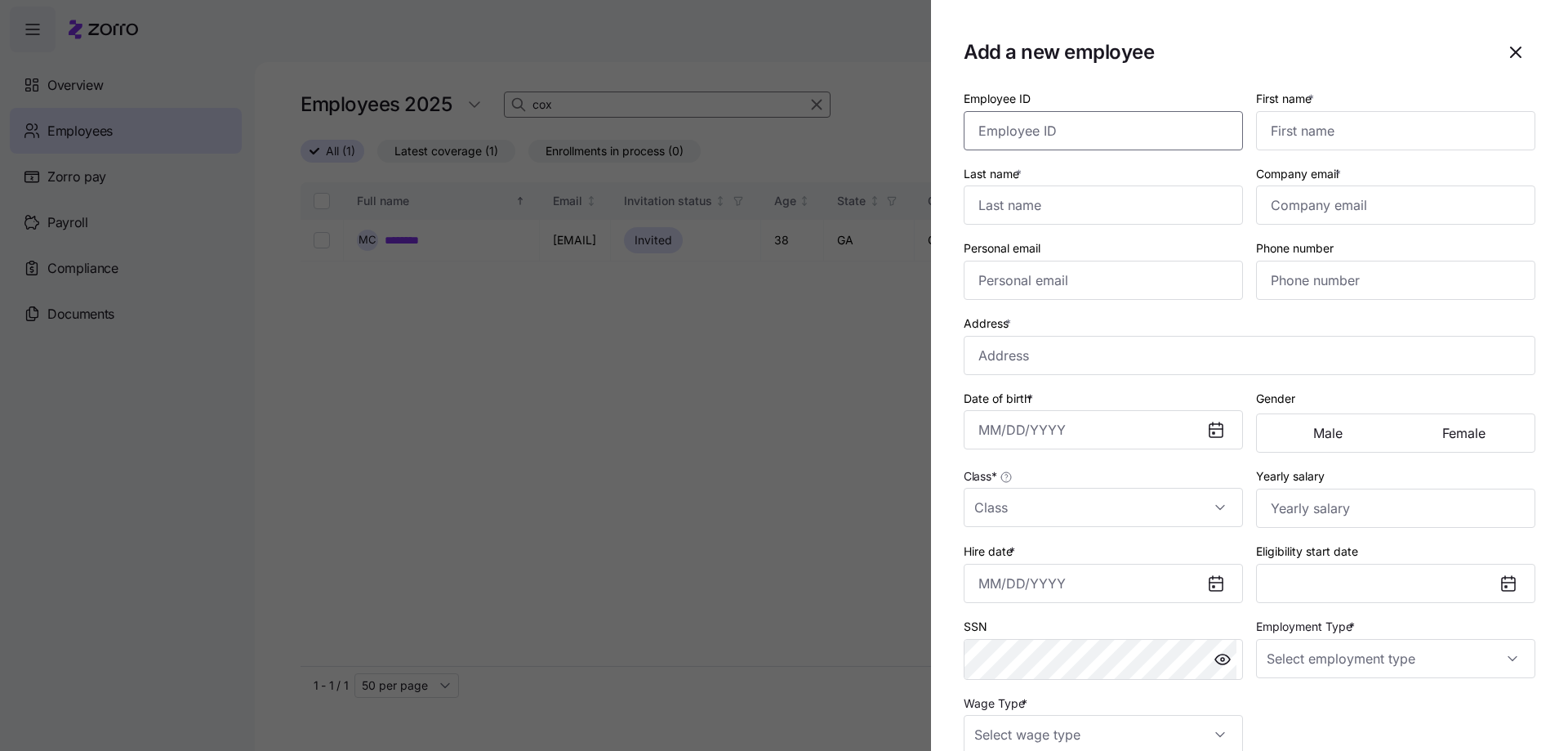 click on "Employee ID" at bounding box center (1103, 131) 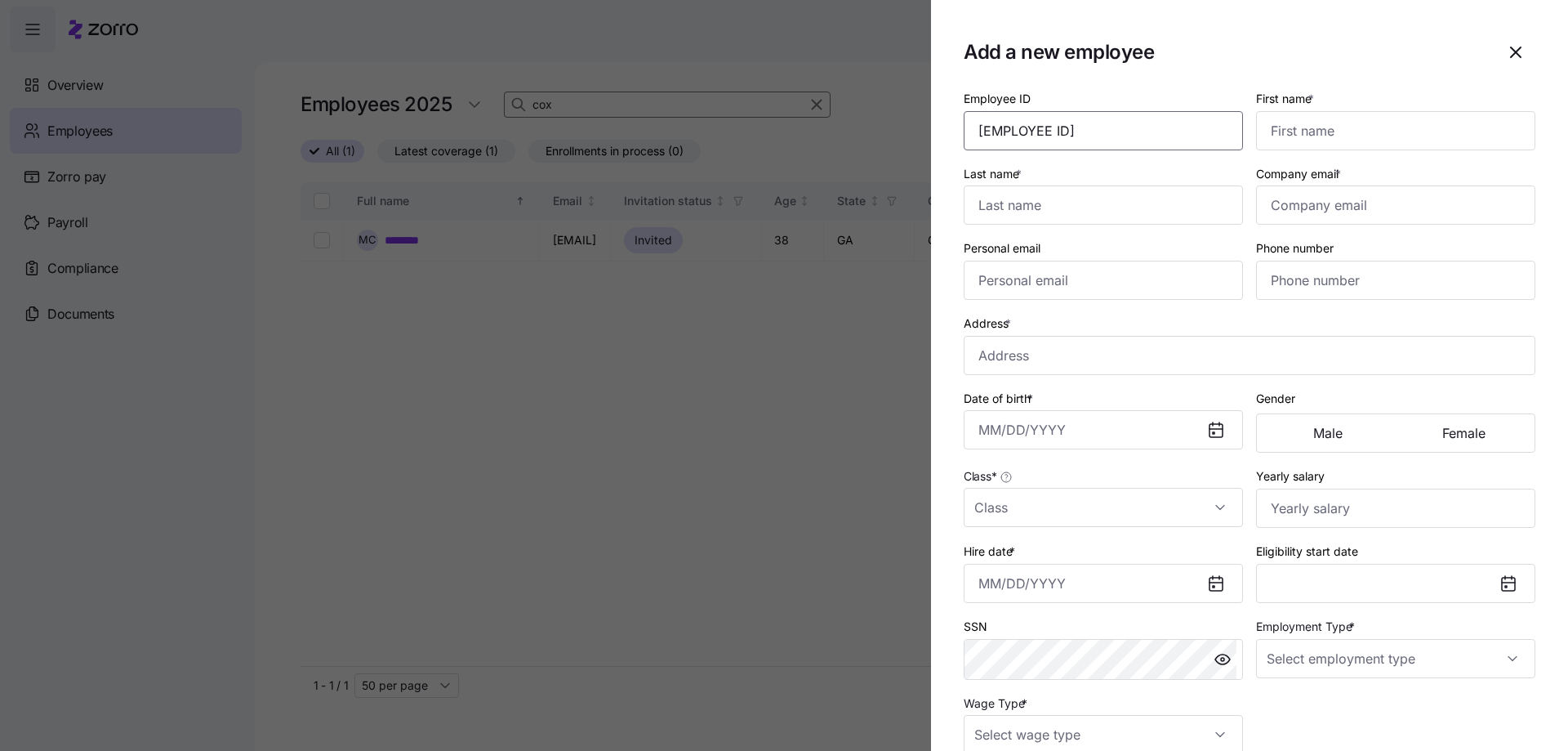 type on "[EMPLOYEE ID]" 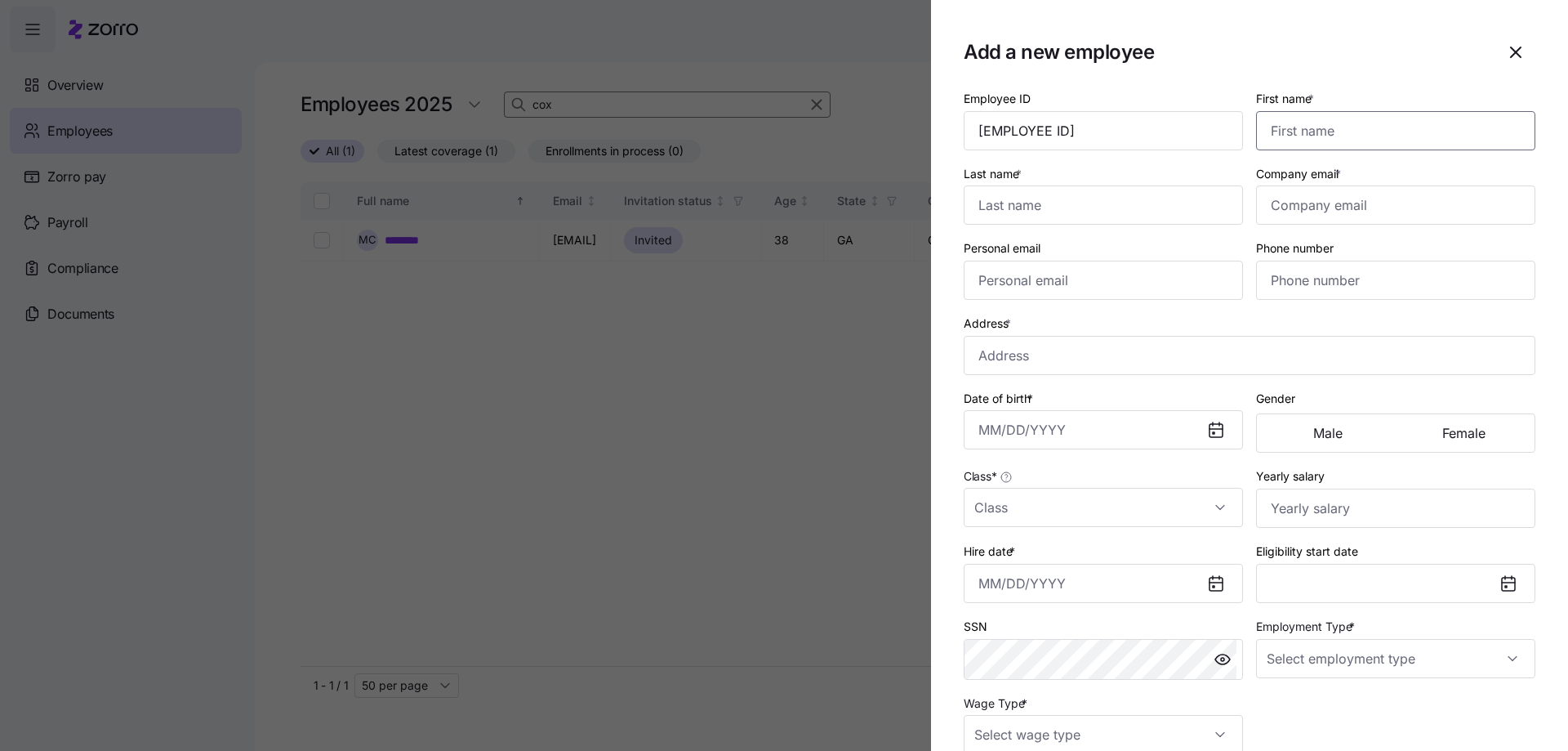 click on "First name  *" at bounding box center [1396, 131] 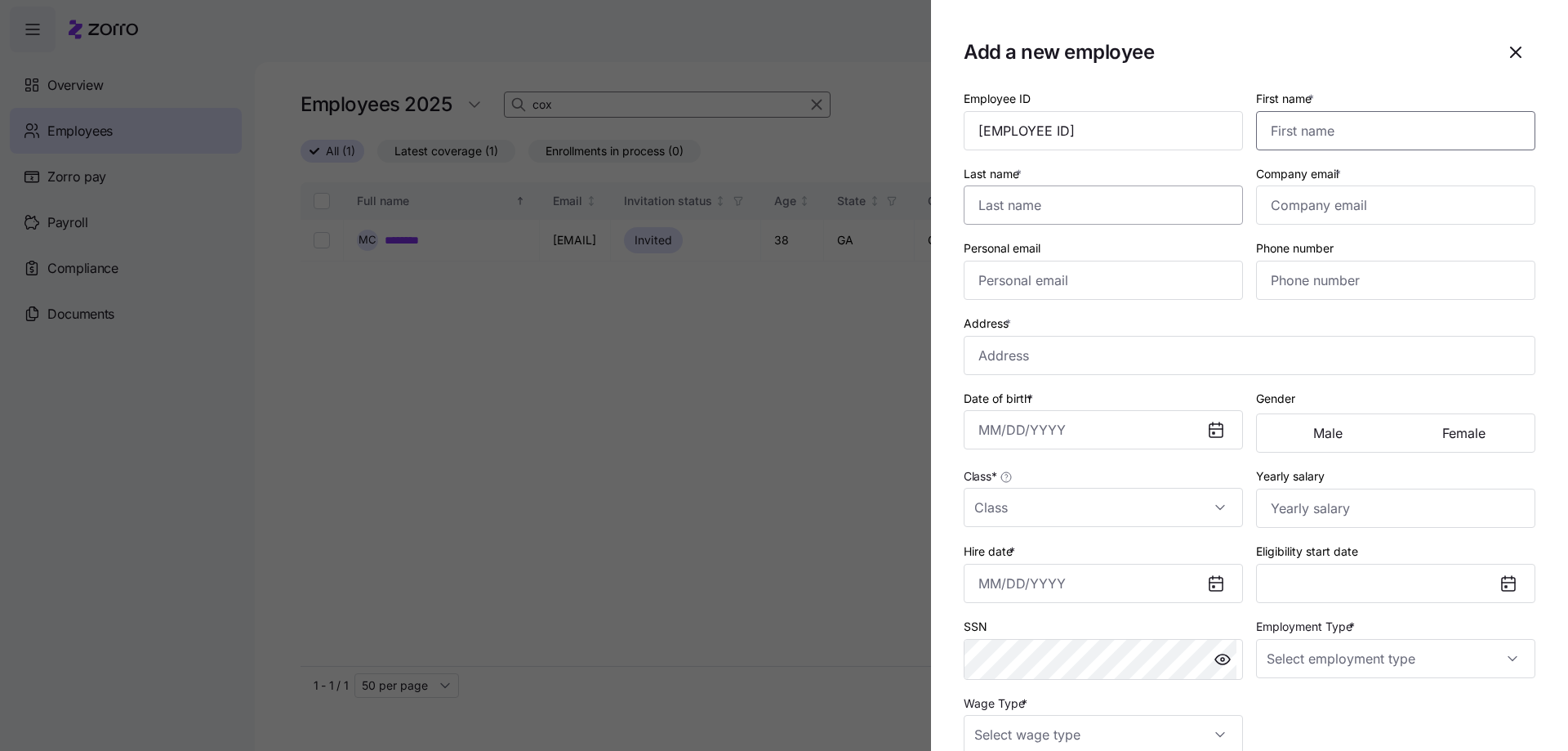 paste on "[FIRST NAME]" 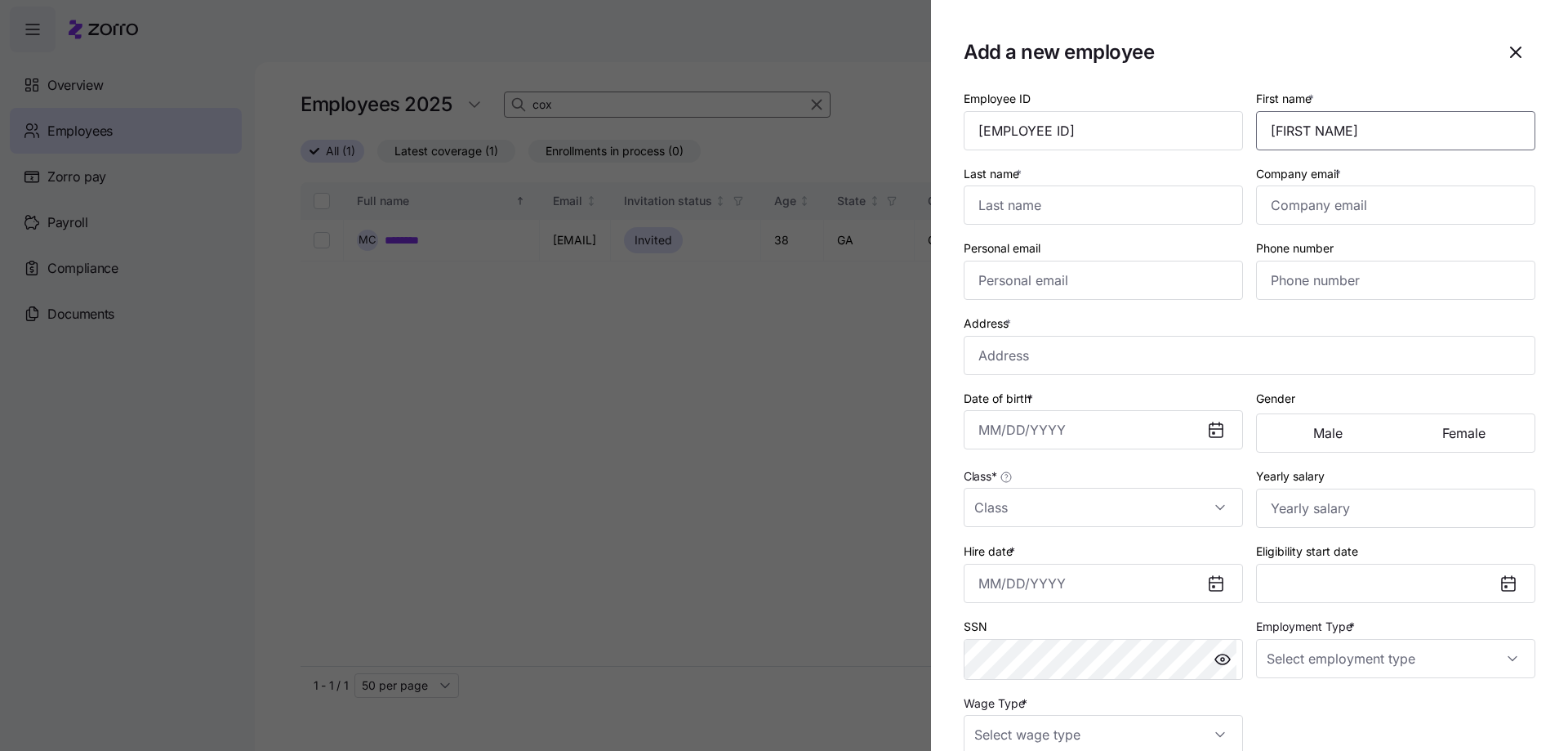 type on "[FIRST NAME]" 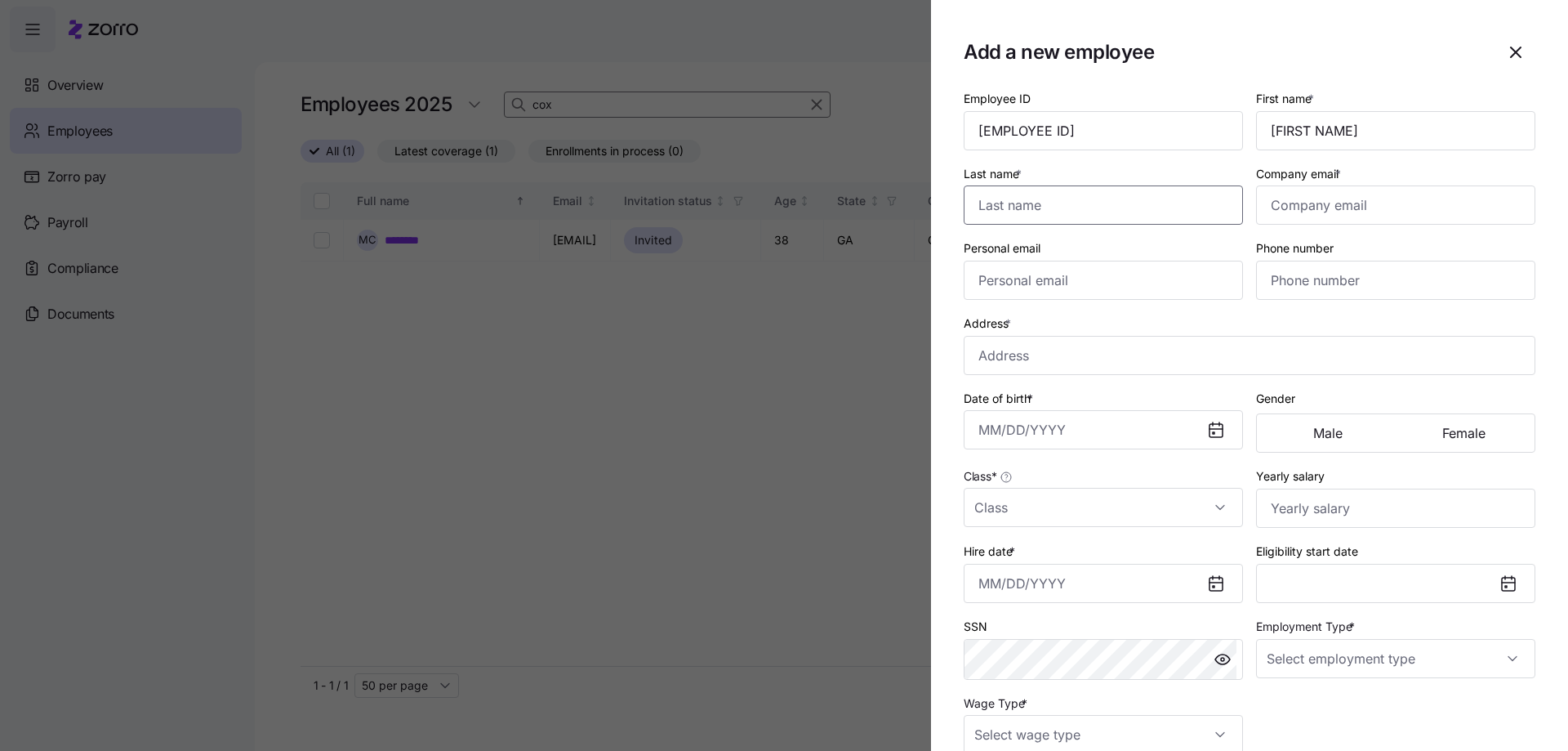 click on "Last name  *" at bounding box center [1103, 205] 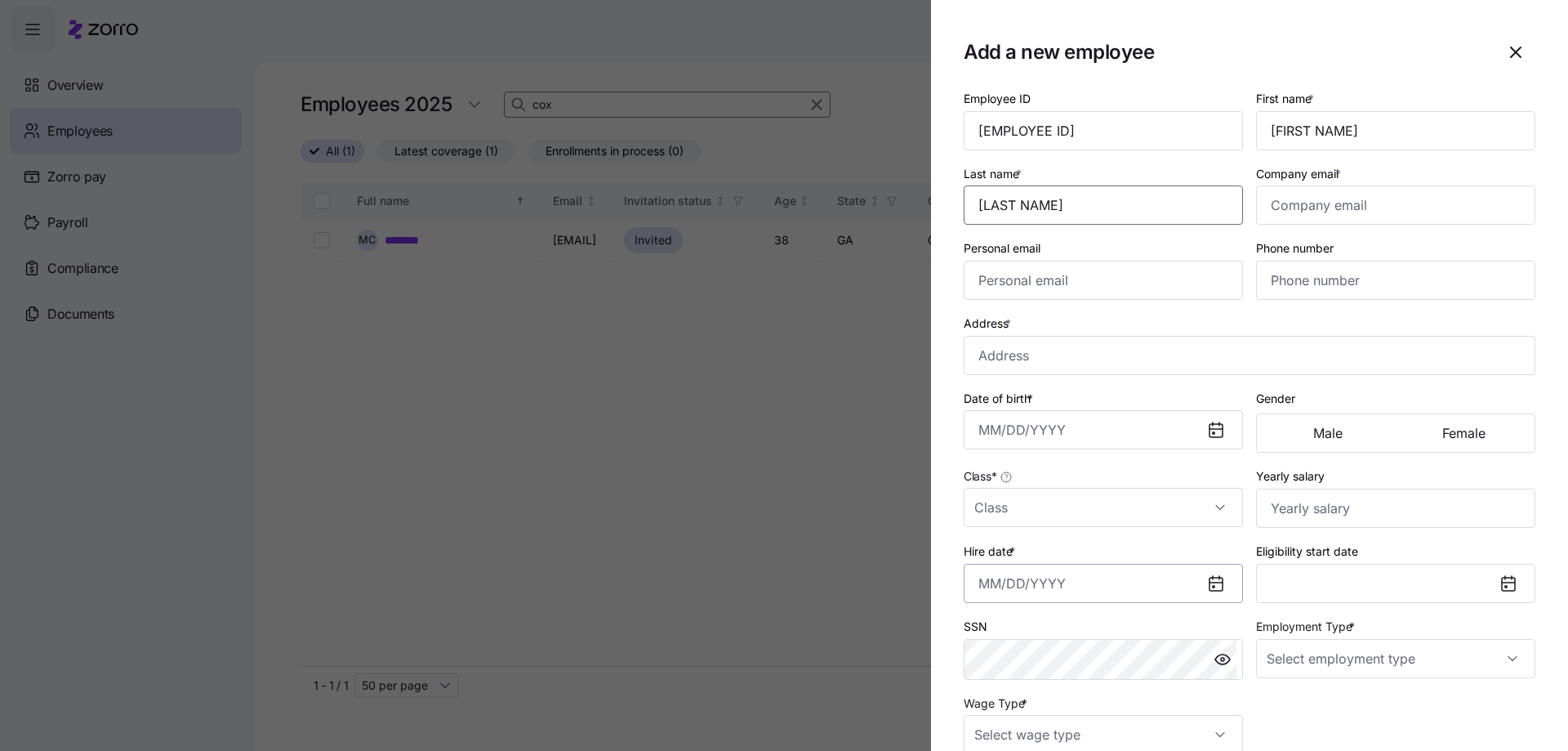 type on "[LAST NAME]" 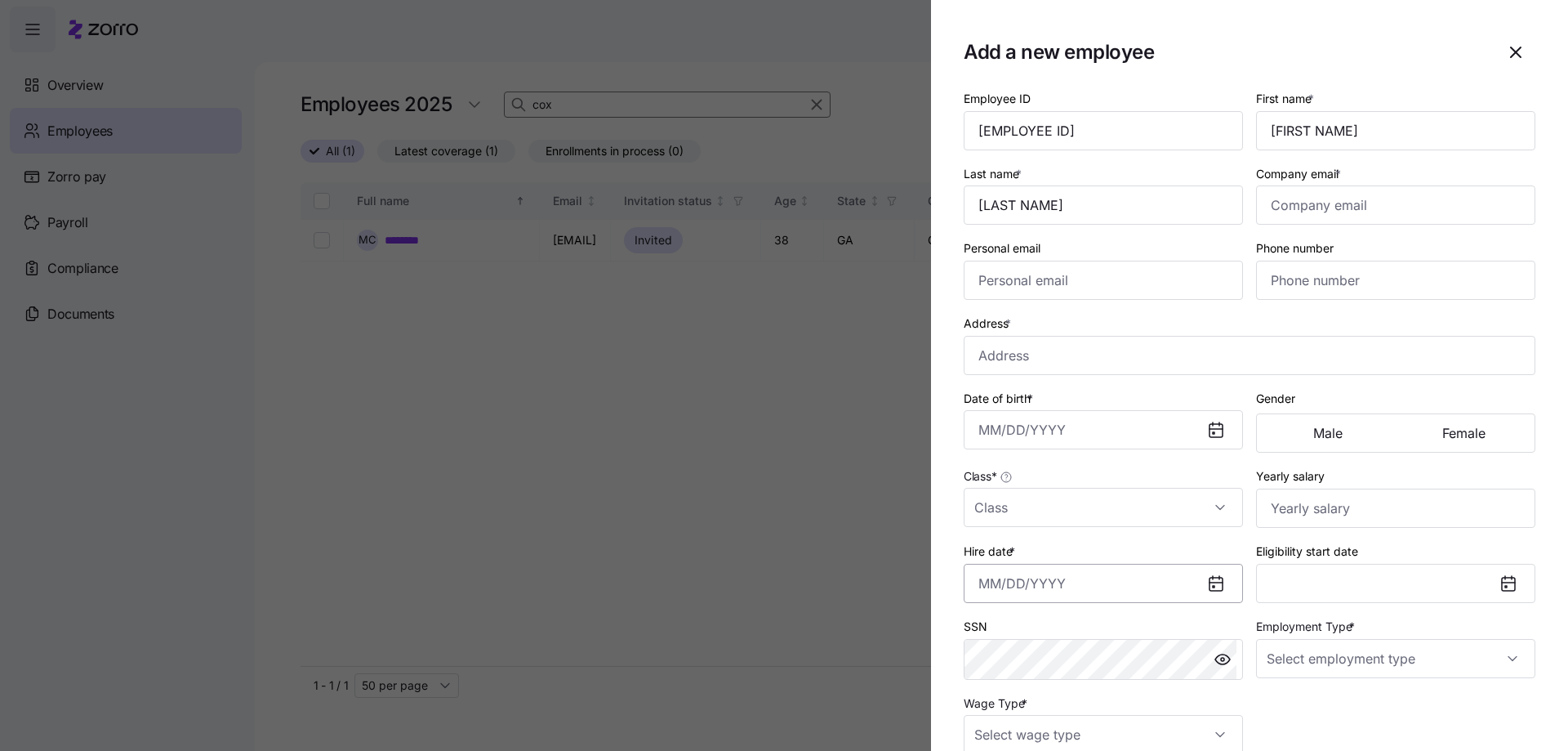 click on "Hire date  *" at bounding box center [1103, 583] 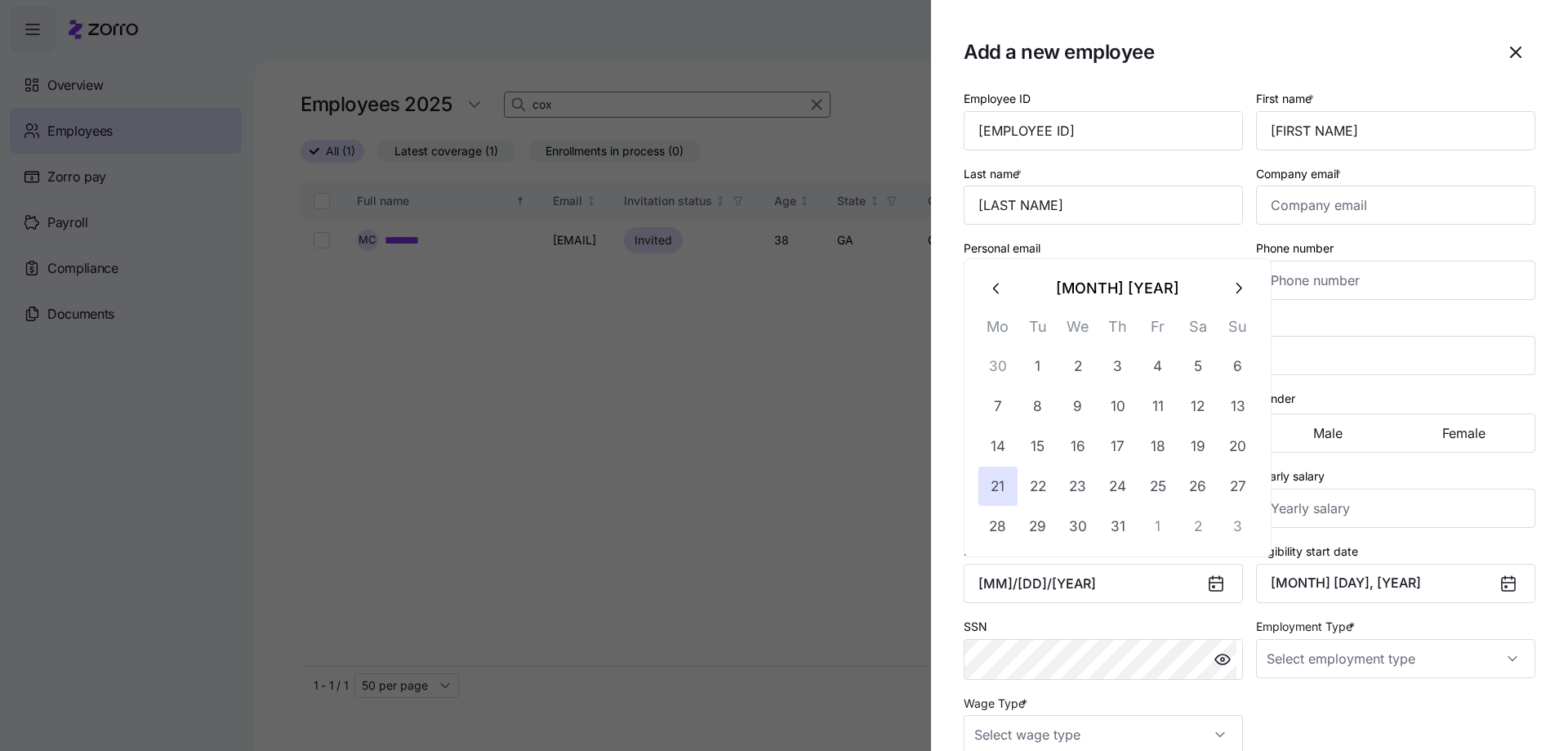 type on "[MONTH] [DAY], [YEAR]" 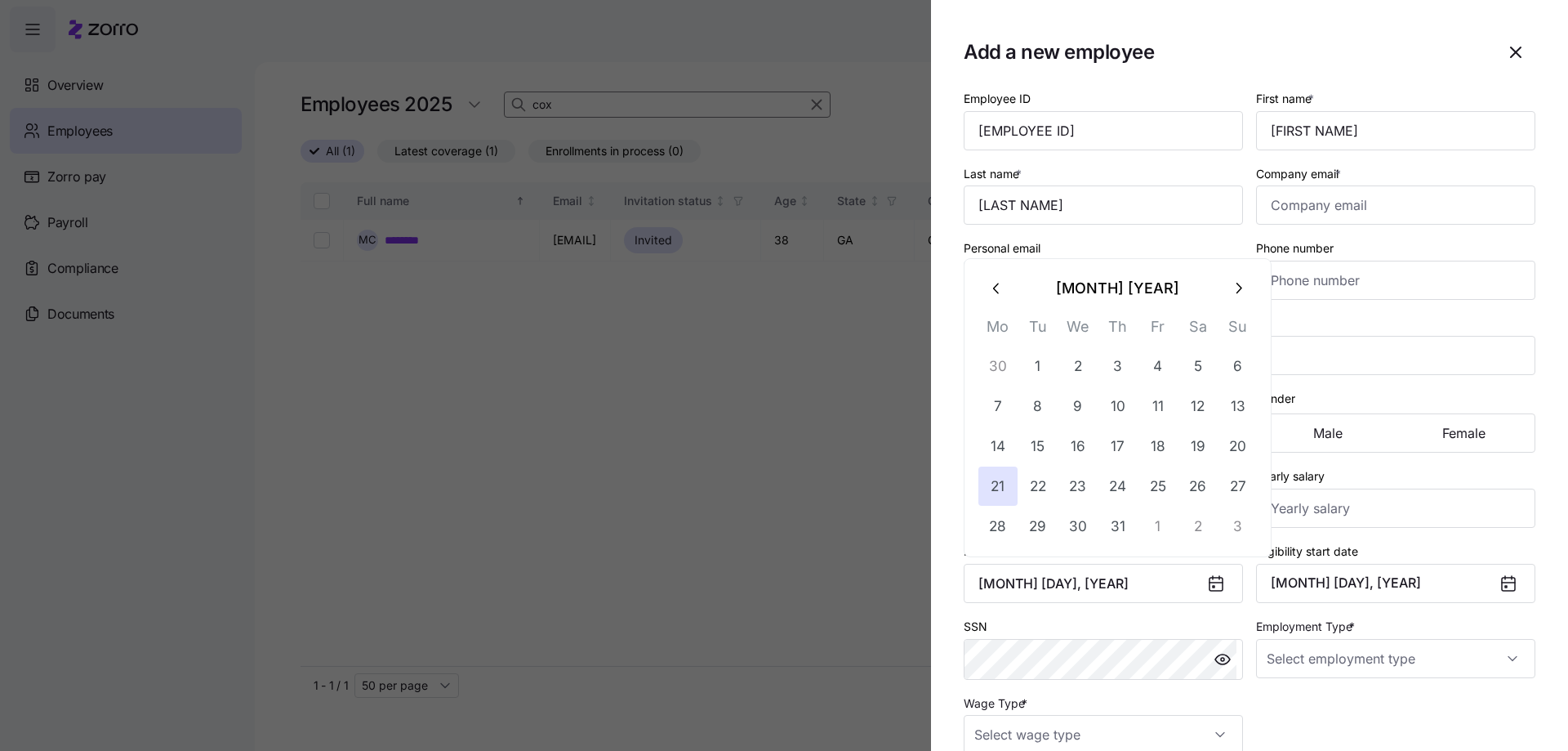 click on "Employee ID [EMPLOYEE ID] First name  * [FIRST NAME] Last name  * [LAST NAME] Company email  * Personal email Phone number Address  * Date of birth  * Gender Male Female Class  * Yearly salary Hire date  * [MONTH] [DAY], [YEAR] Eligibility start date [MONTH] [DAY], [YEAR] SSN Employment Type  * Wage Type  *" at bounding box center (1250, 421) 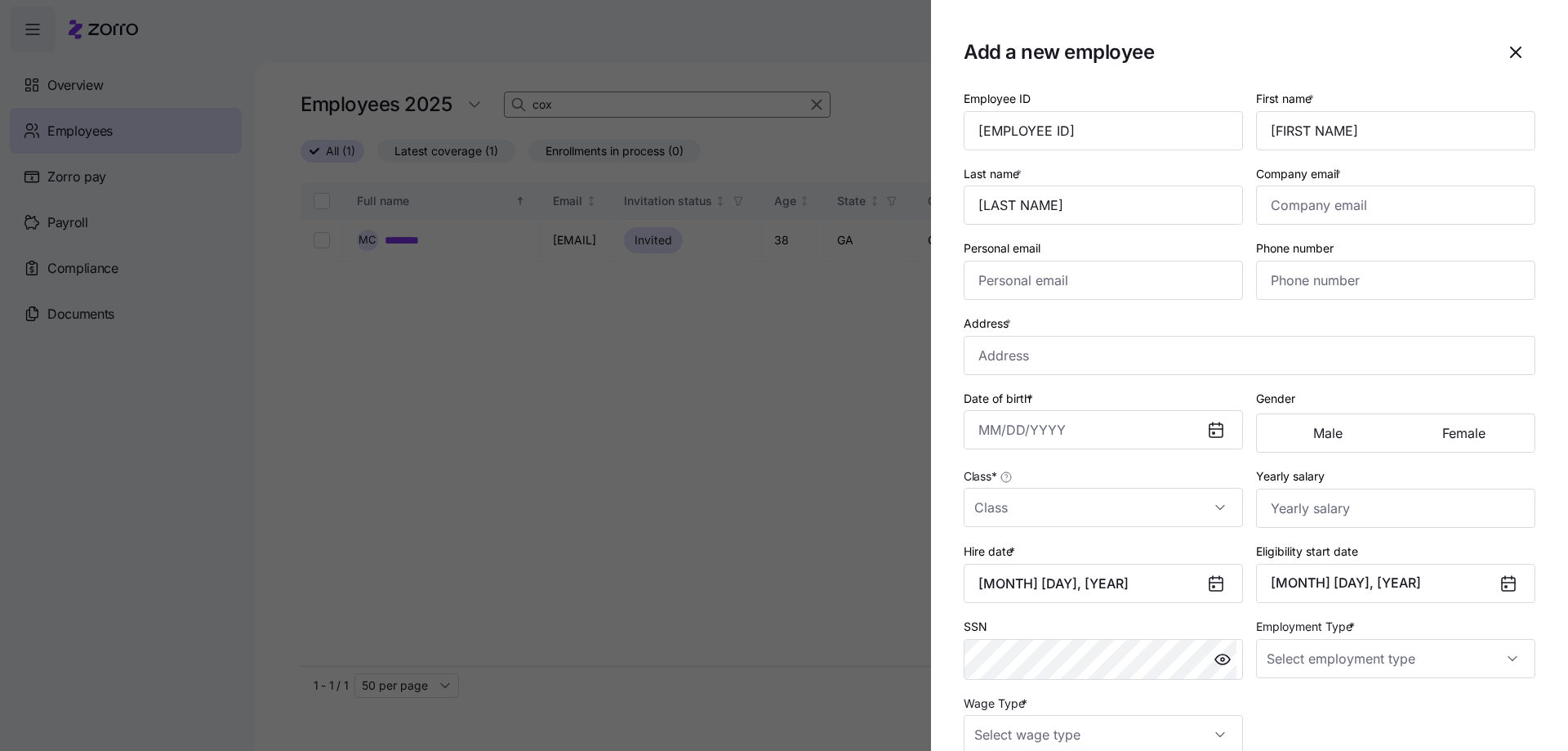 click on "Employment Type  *" at bounding box center [1396, 648] 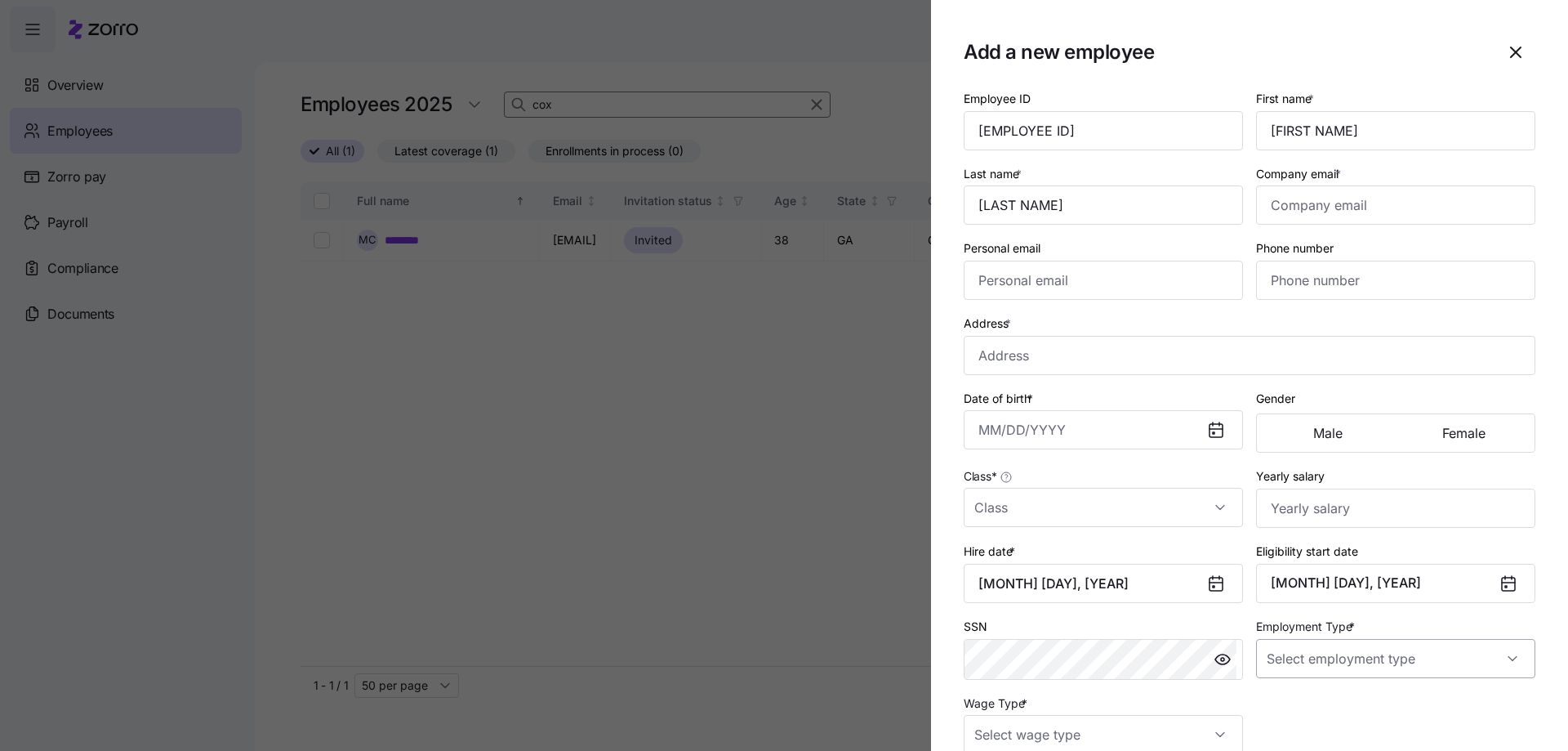 click on "Employment Type  *" at bounding box center [1396, 659] 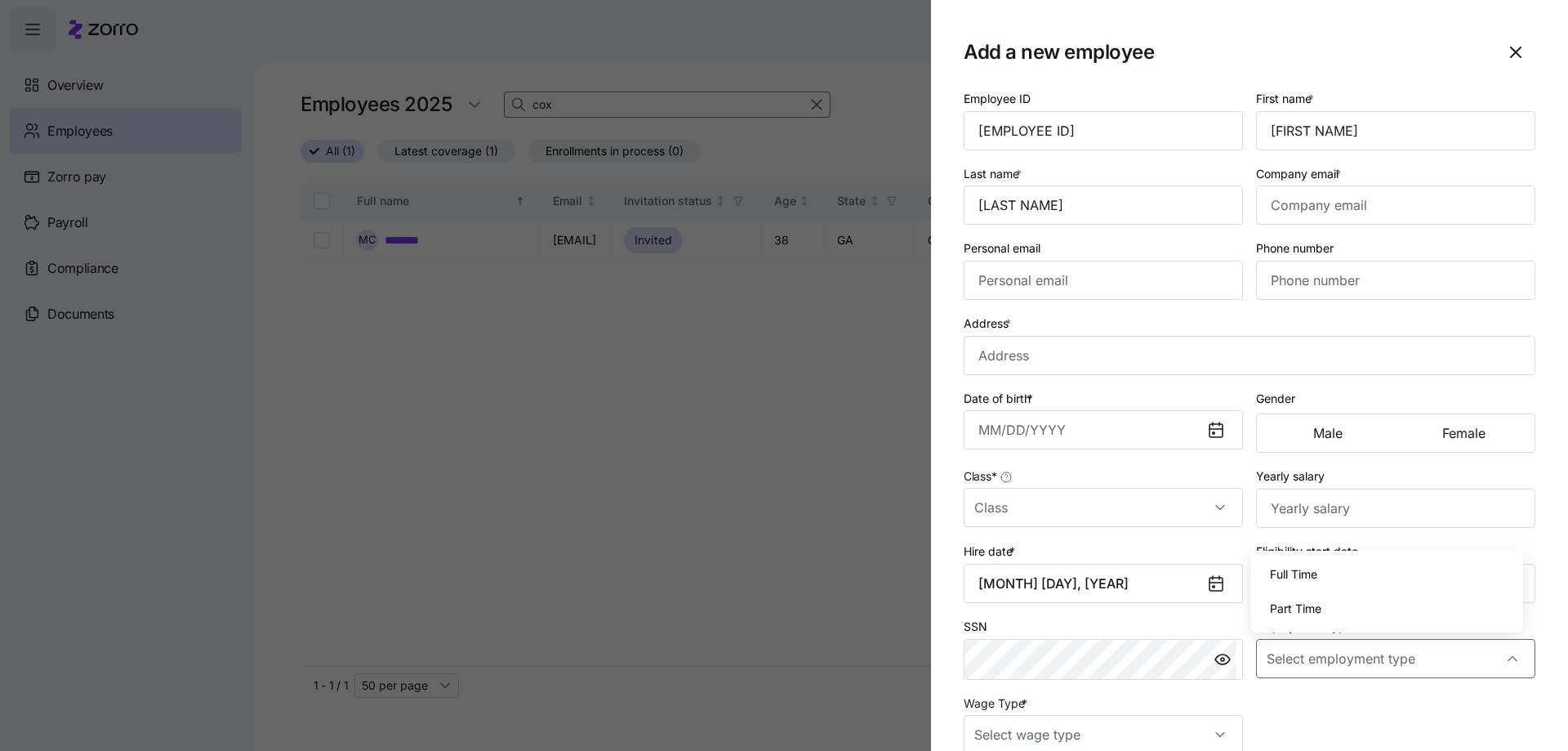 click on "Full Time" at bounding box center [1387, 574] 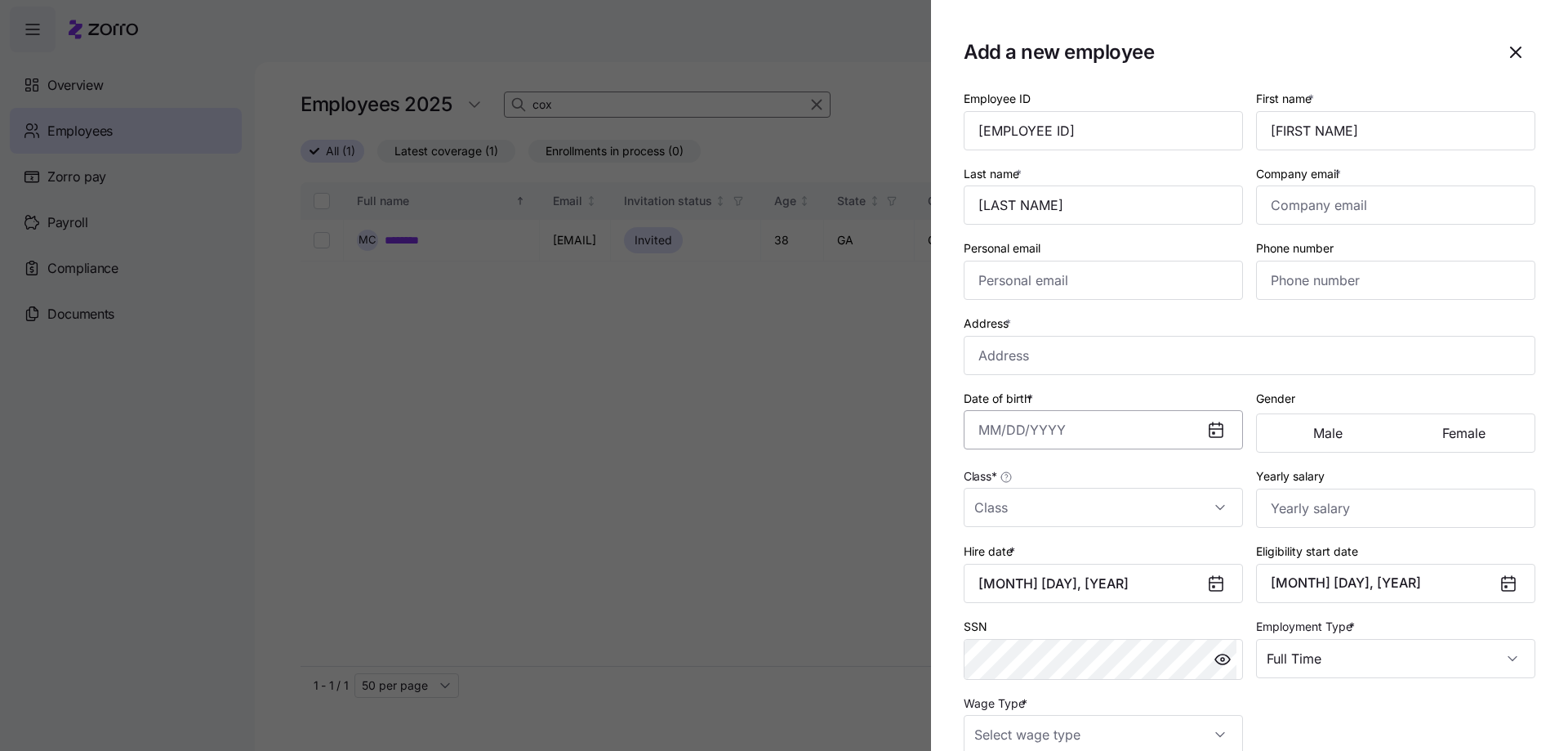click on "Date of birth  *" at bounding box center (1103, 430) 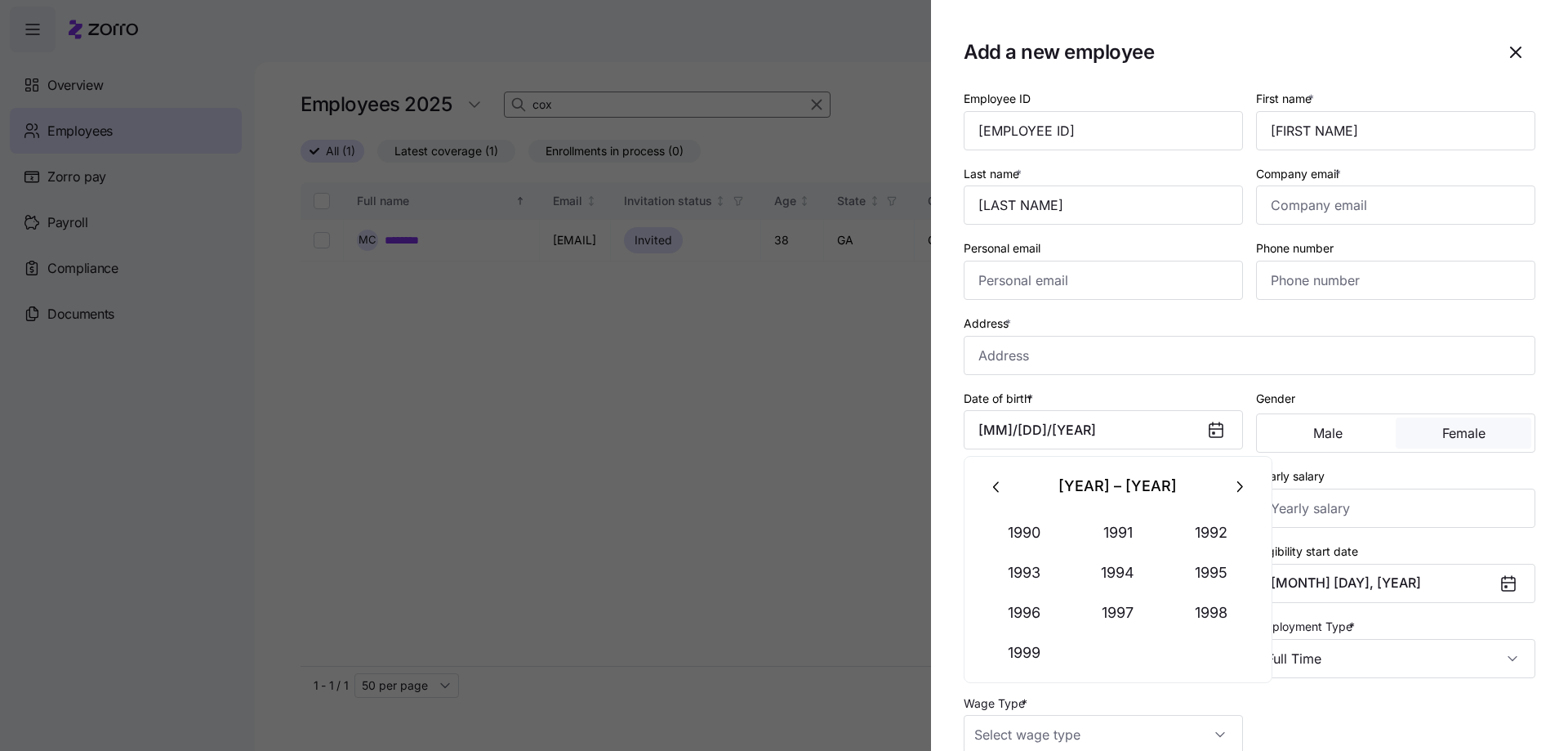 type on "[MONTH] [DAY], [YEAR]" 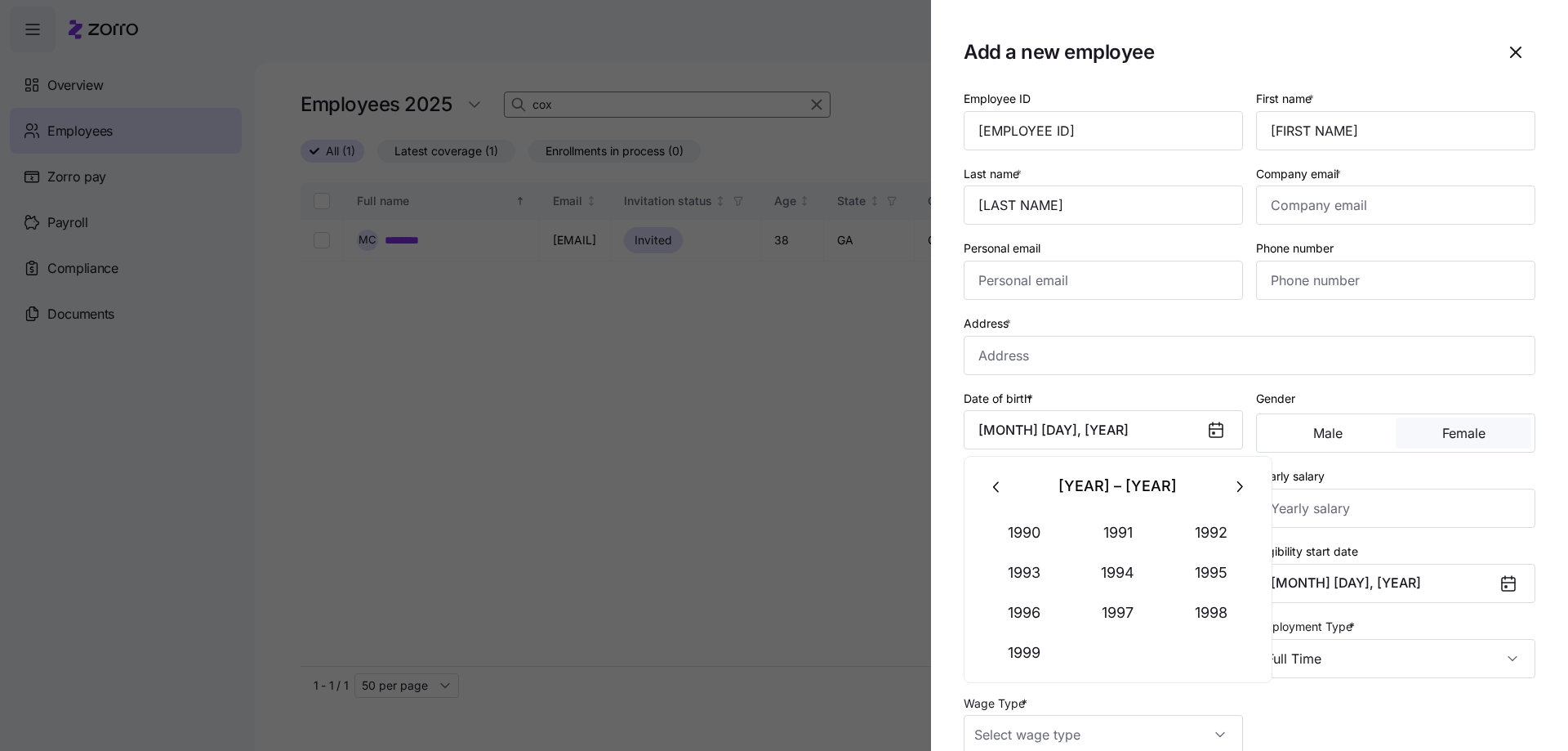 click on "Female" at bounding box center (1463, 433) 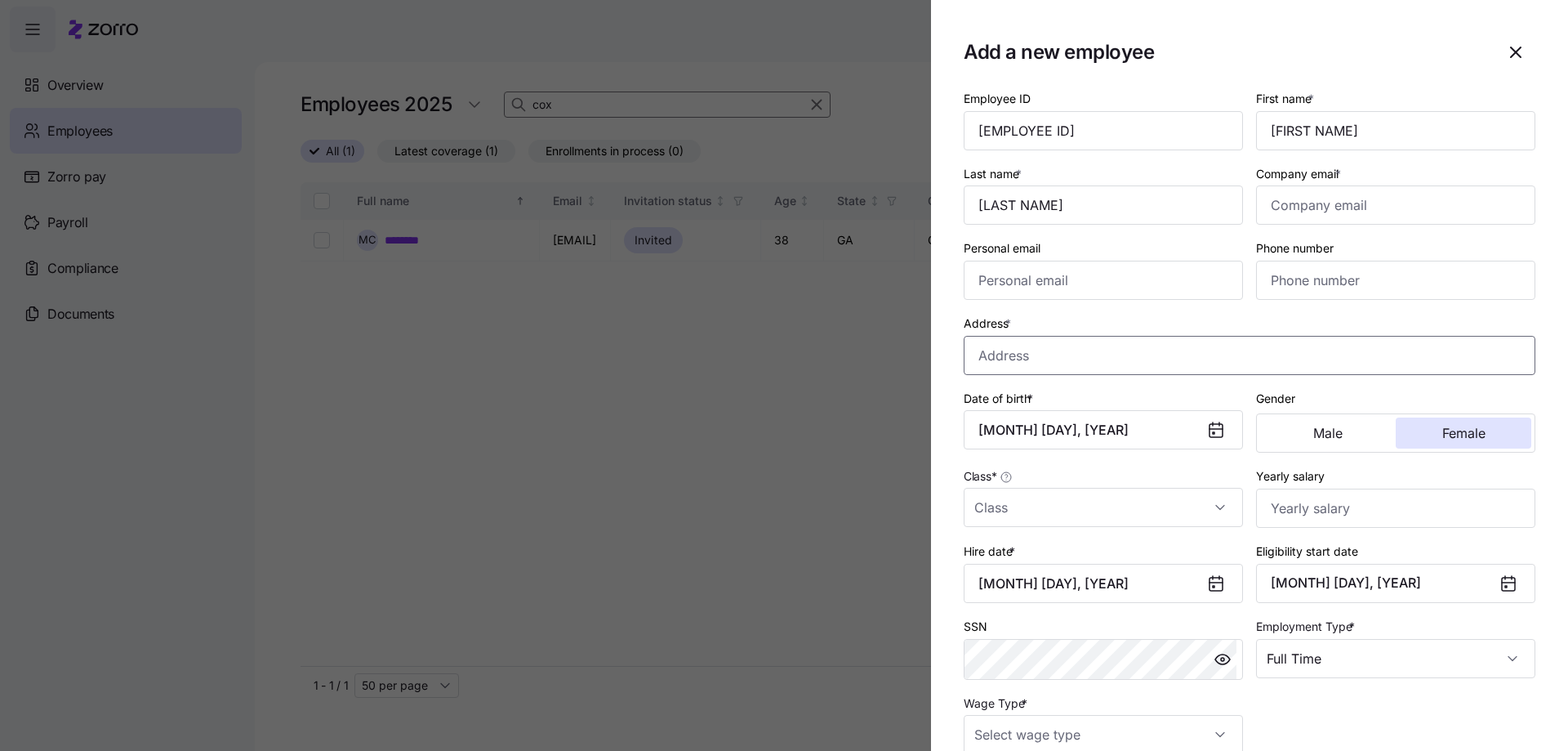 click on "Address  *" at bounding box center [1250, 355] 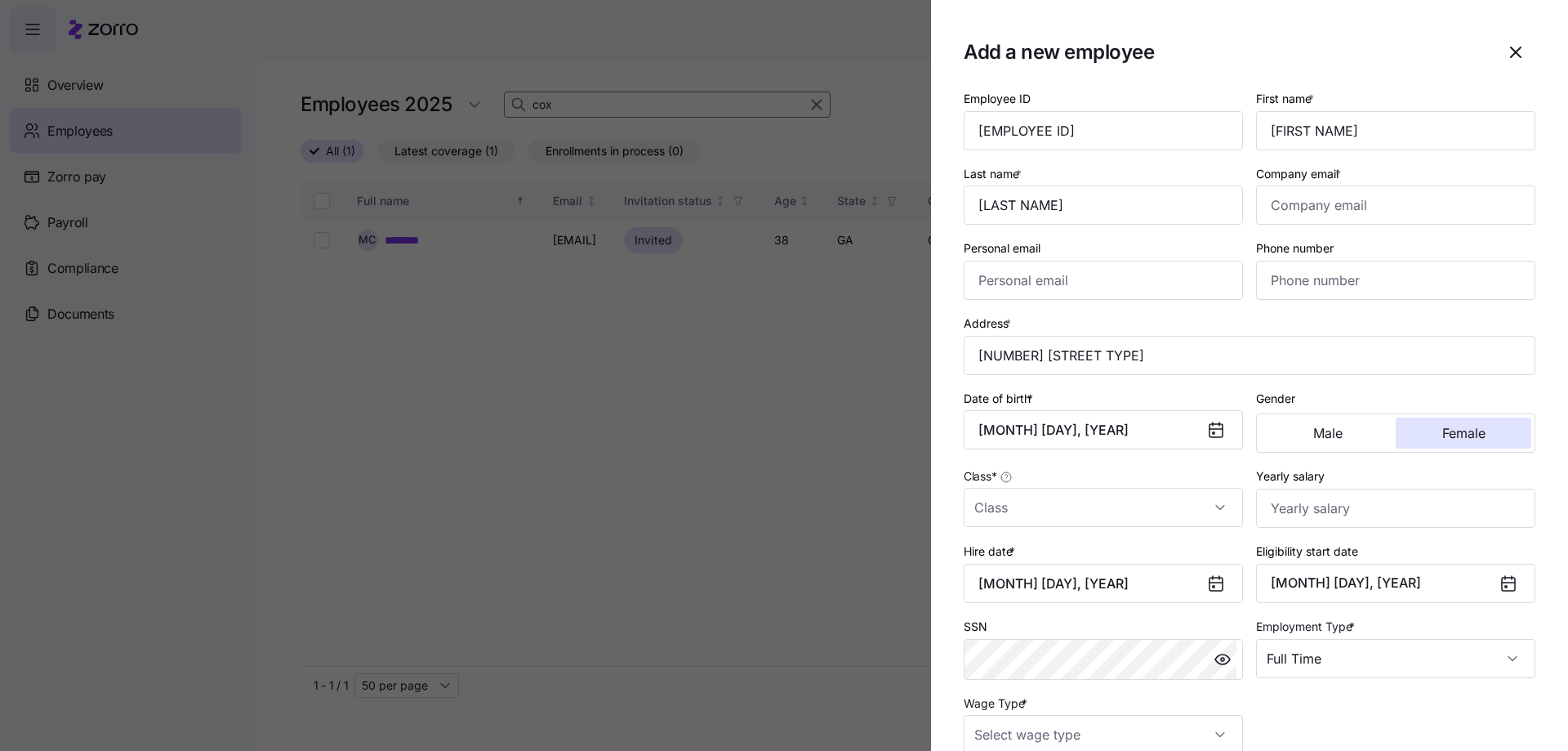 type on "[NUMBER] [STREET], [CITY], [STATE] [ZIP CODE], USA" 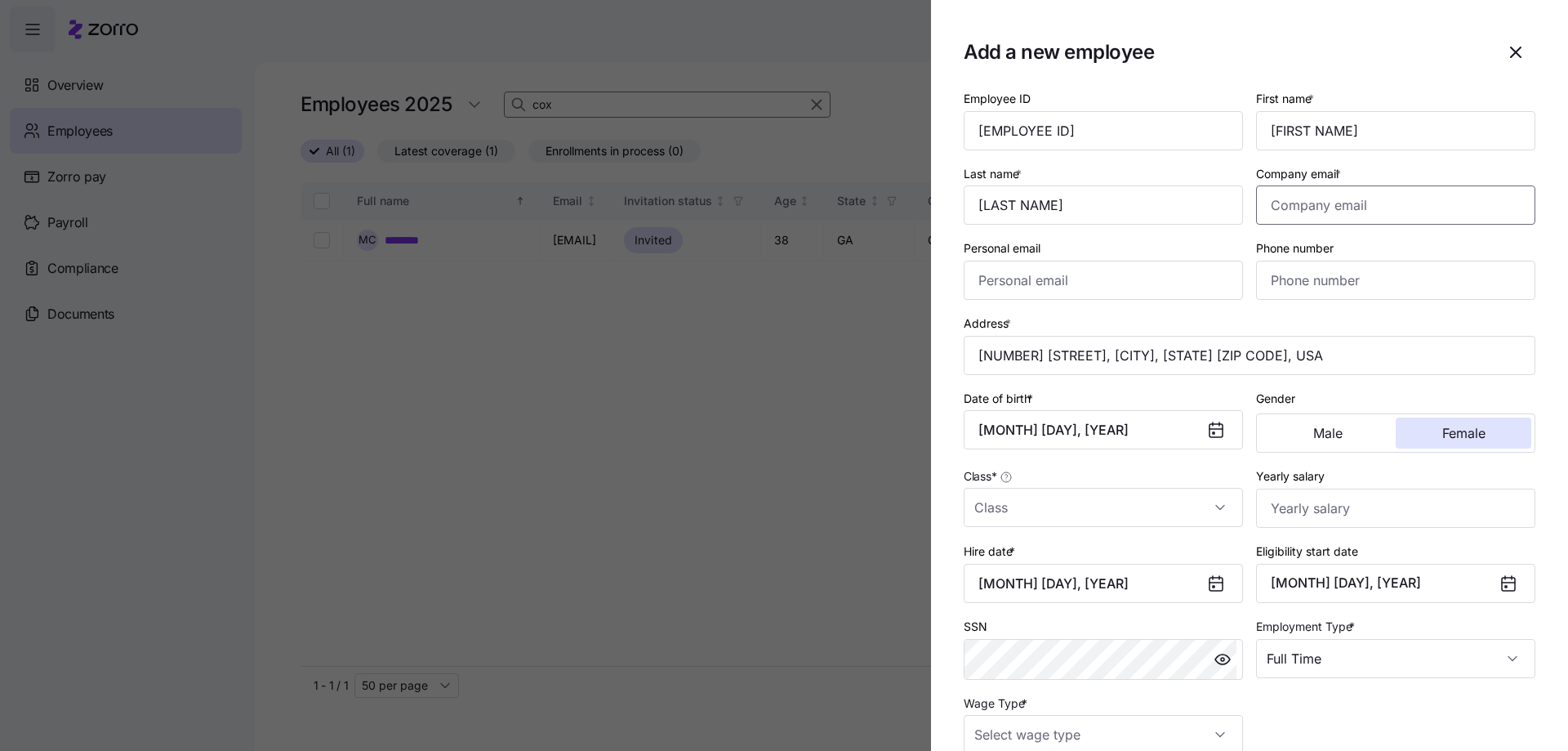 click on "Company email  *" at bounding box center [1396, 205] 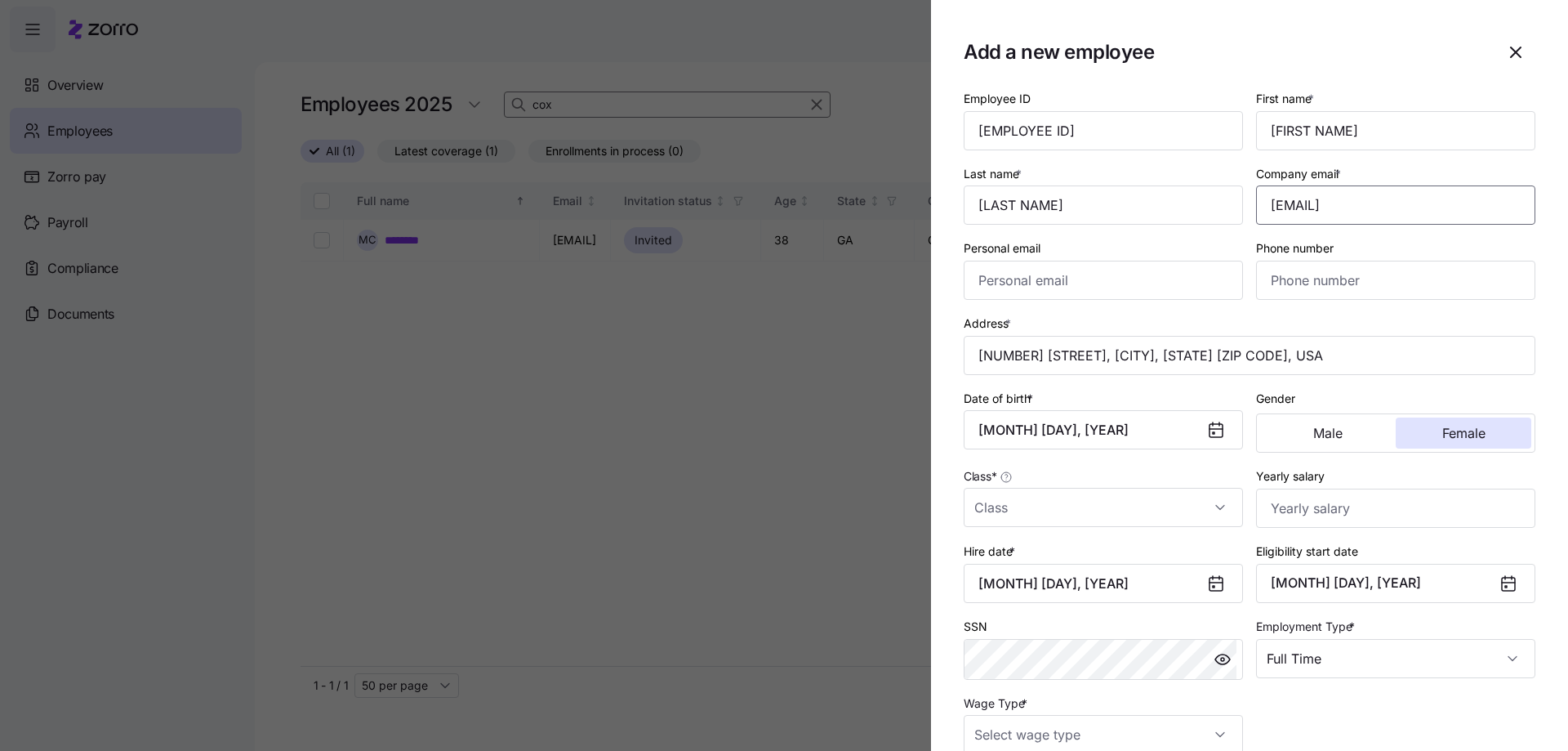 type on "[EMAIL]" 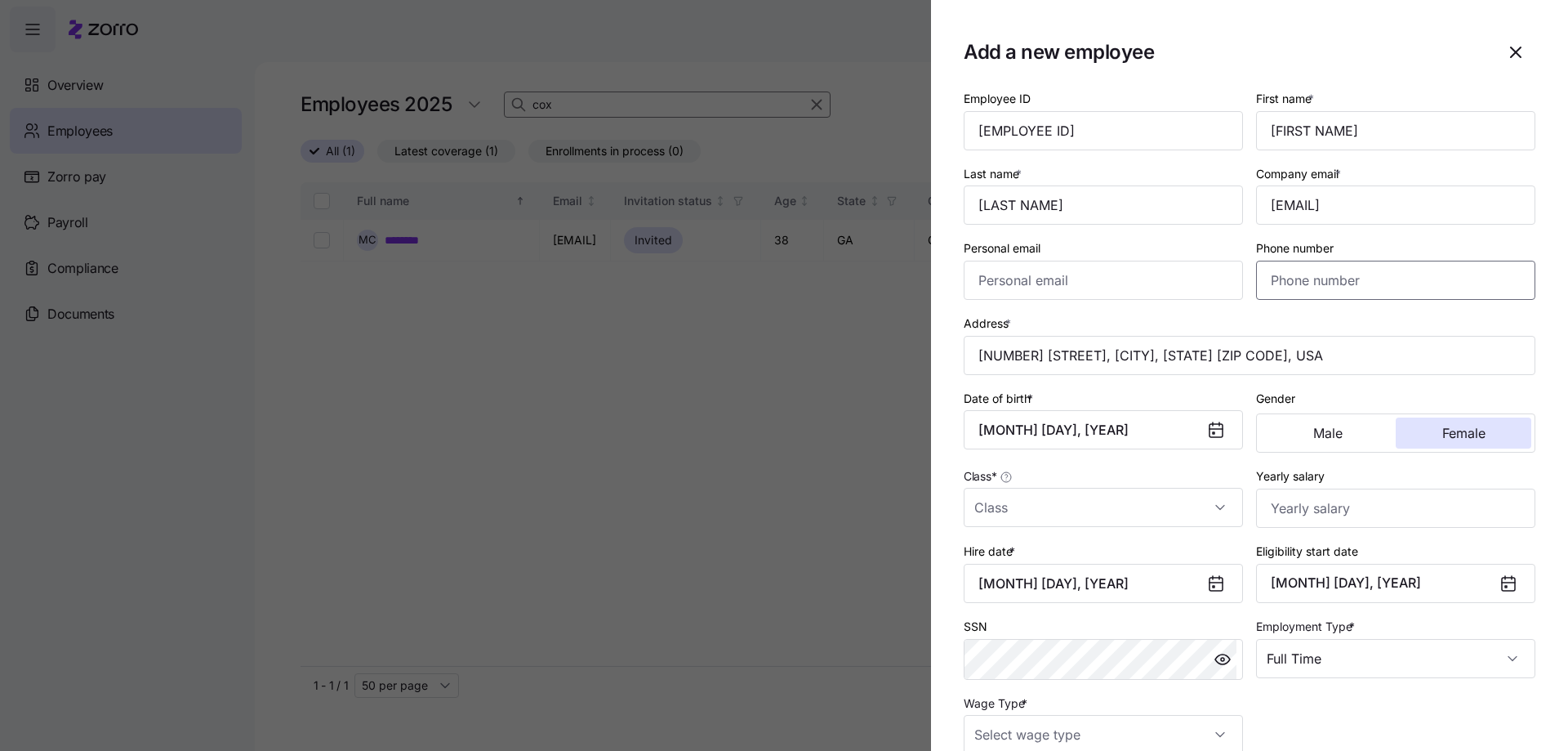 click on "Phone number" at bounding box center [1396, 280] 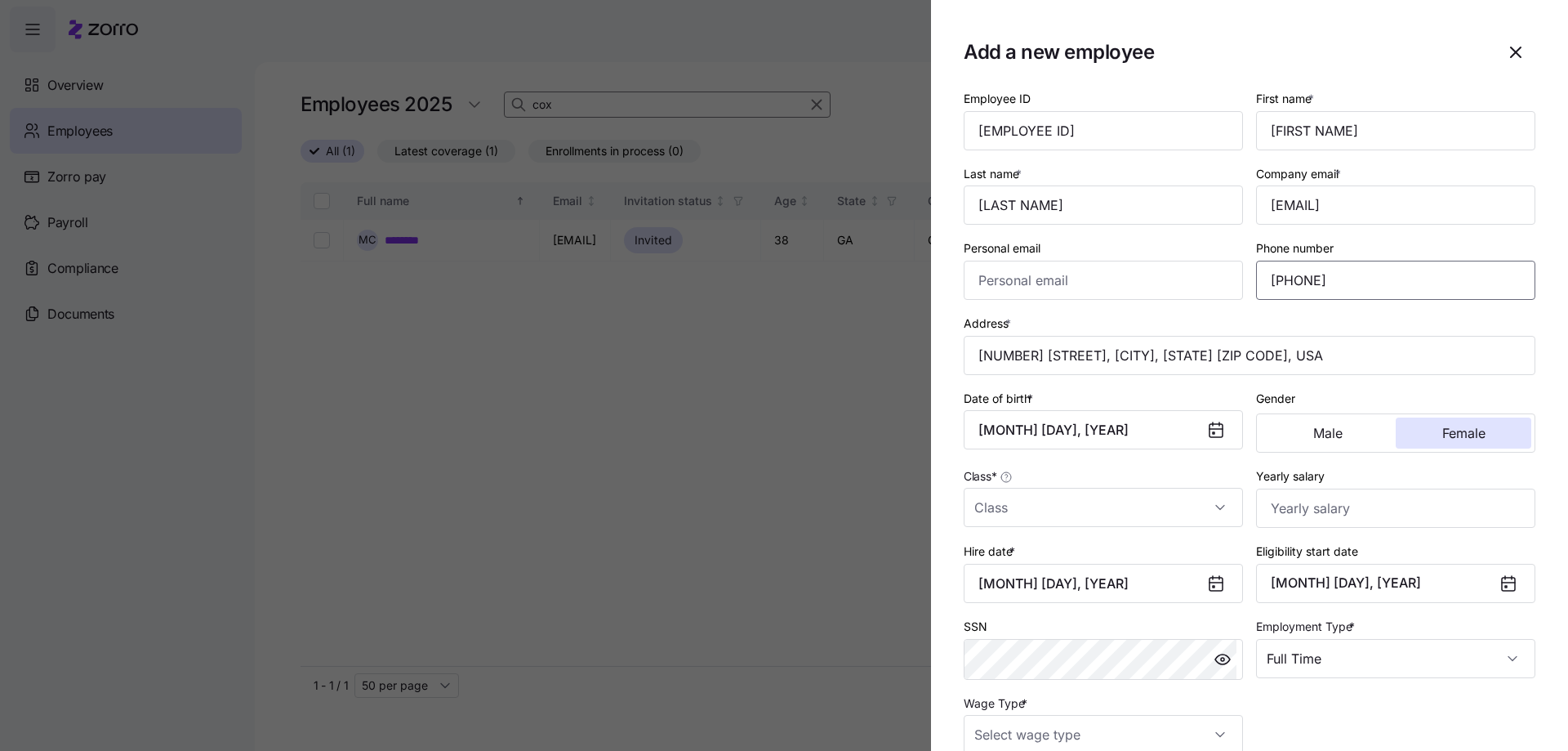 type on "[PHONE]" 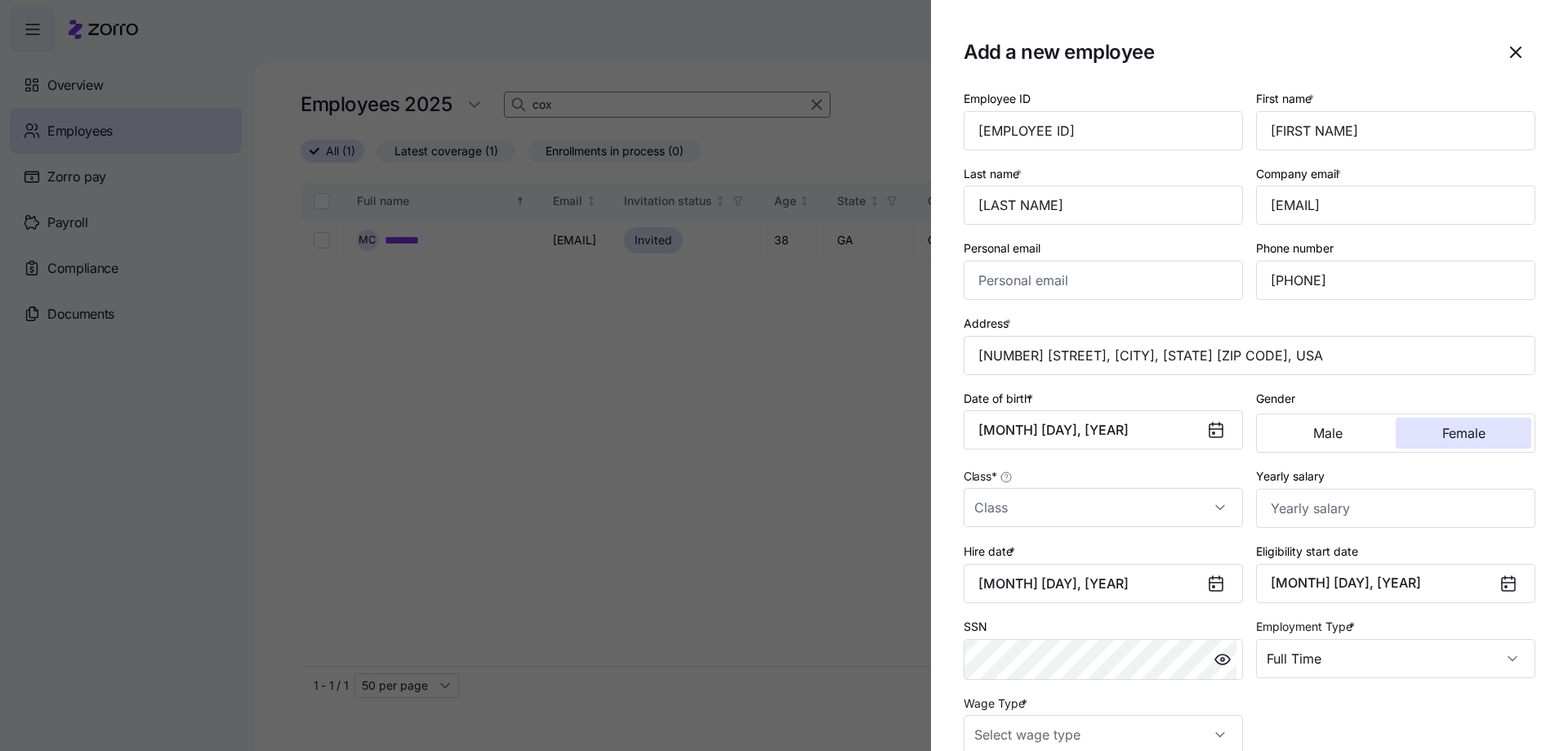 click on "Address  * [NUMBER] [STREET], [CITY], [STATE] [POSTAL_CODE], [STATE]" at bounding box center (1250, 344) 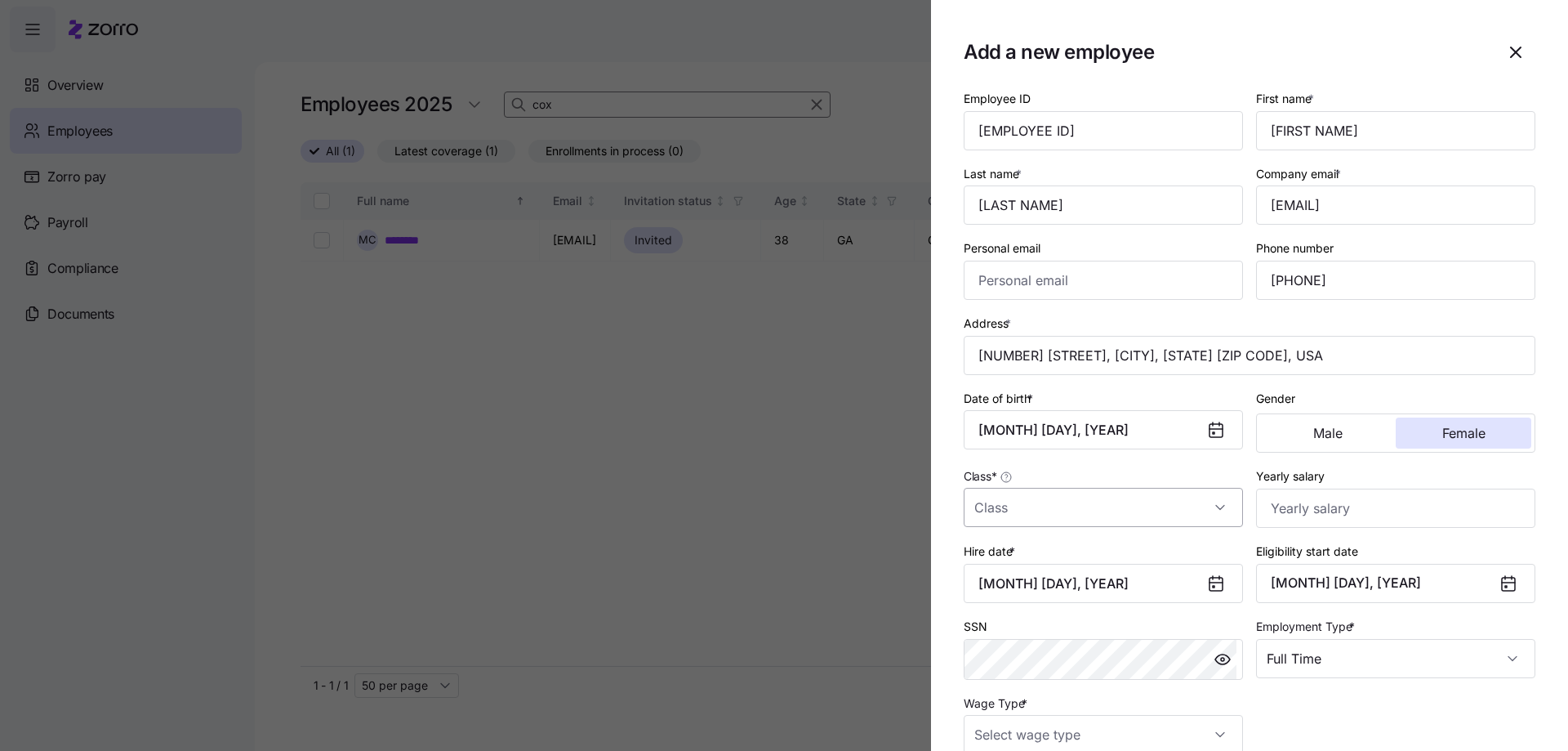 click on "Class  *" at bounding box center (1103, 507) 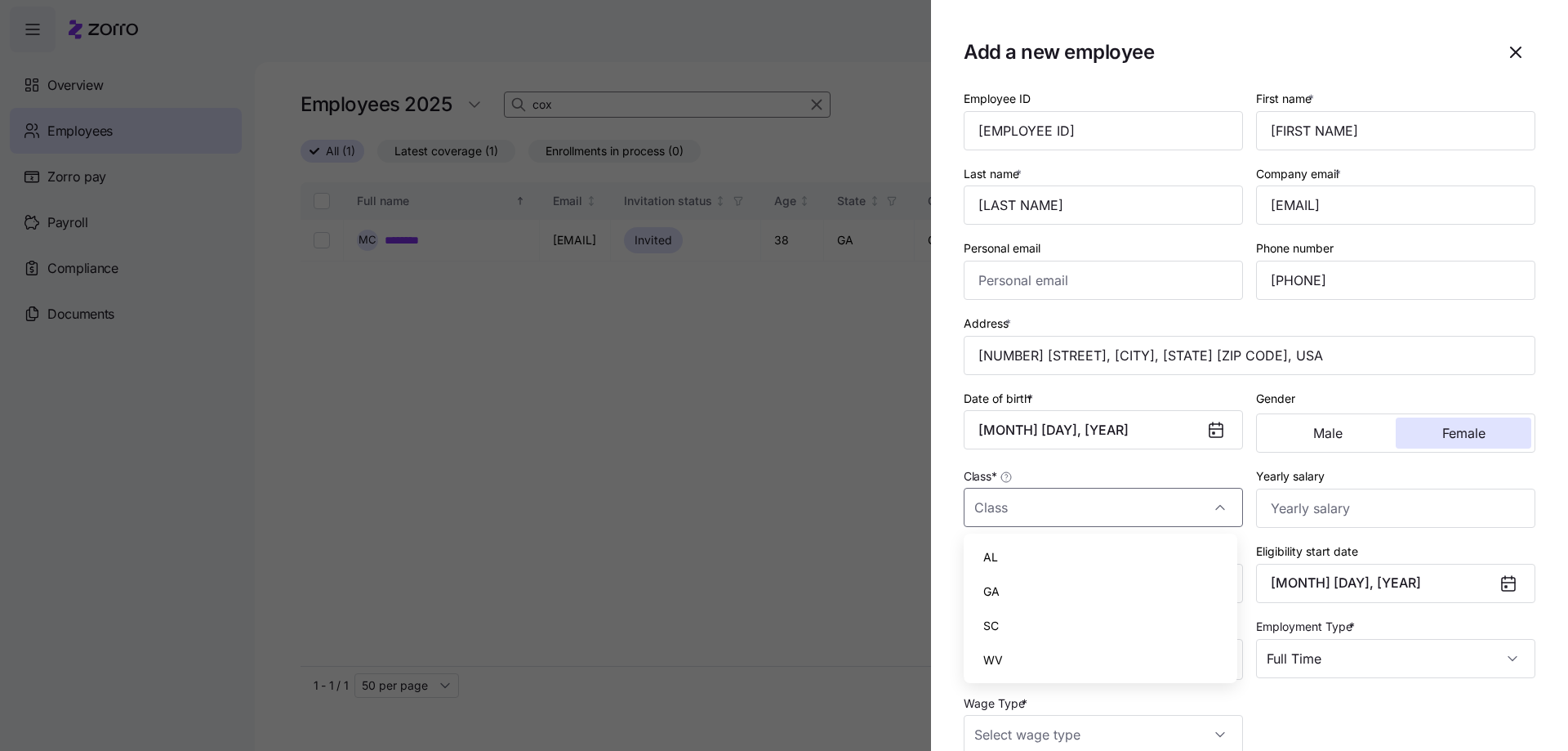 click on "GA" at bounding box center (1100, 592) 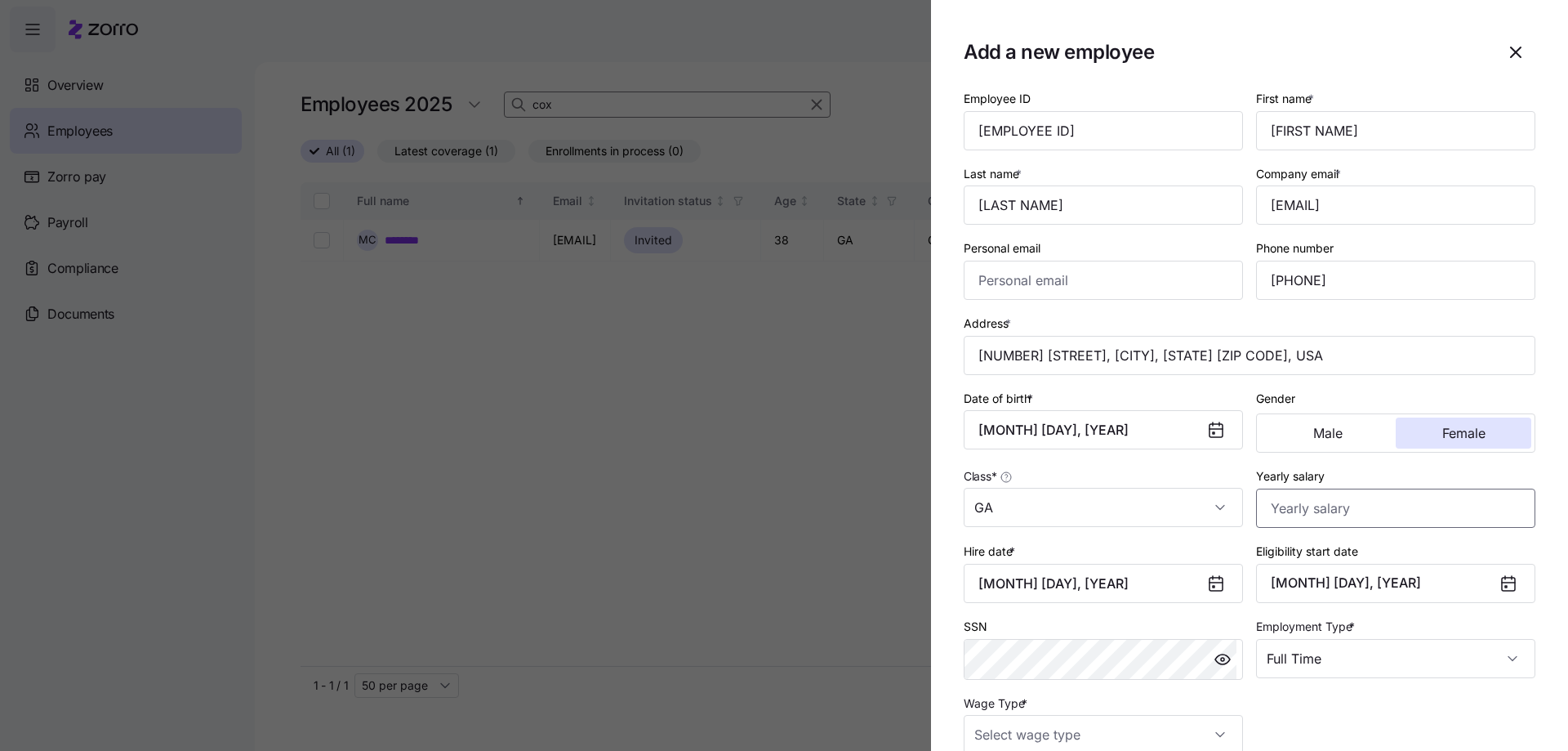 click on "Yearly salary" at bounding box center (1396, 508) 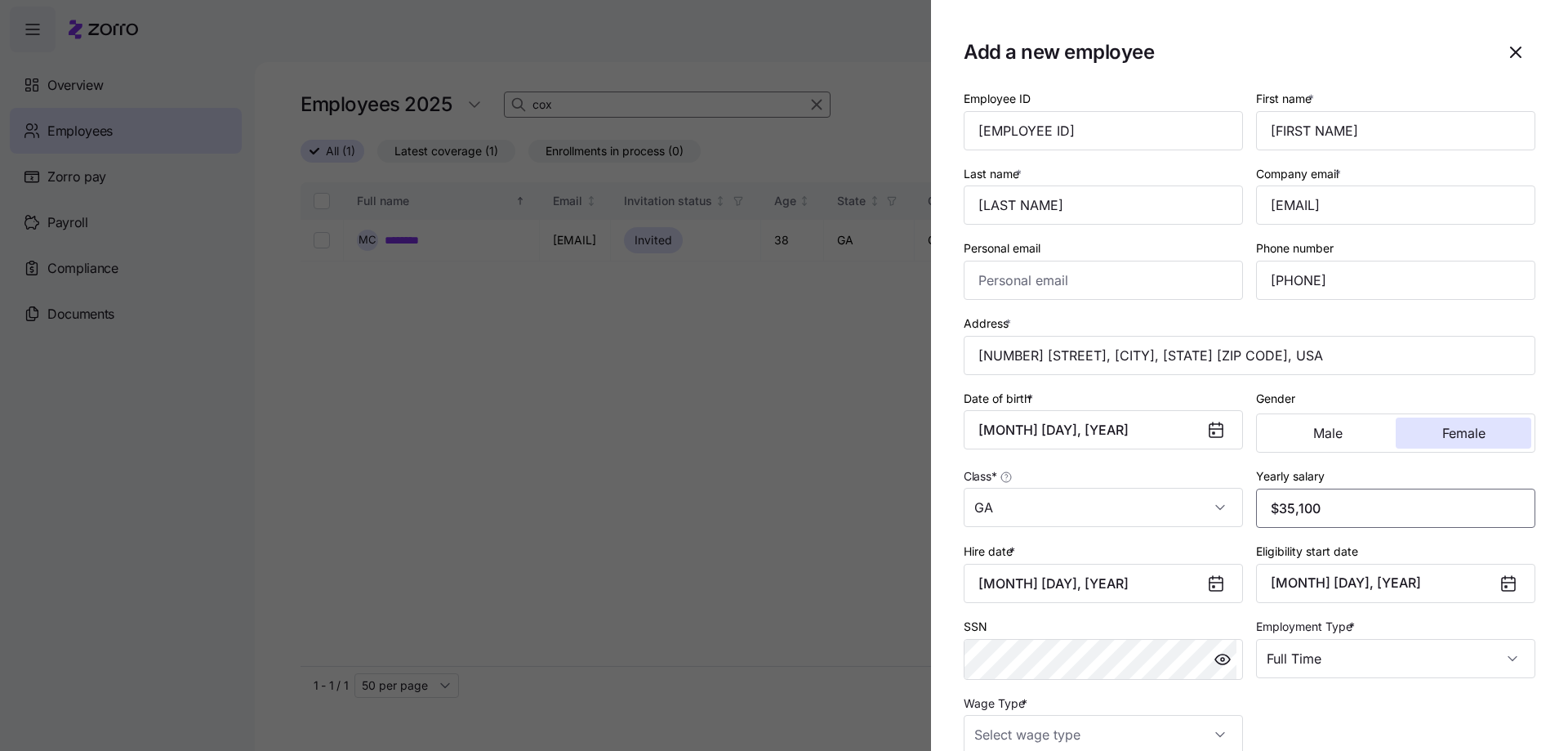 scroll, scrollTop: 170, scrollLeft: 0, axis: vertical 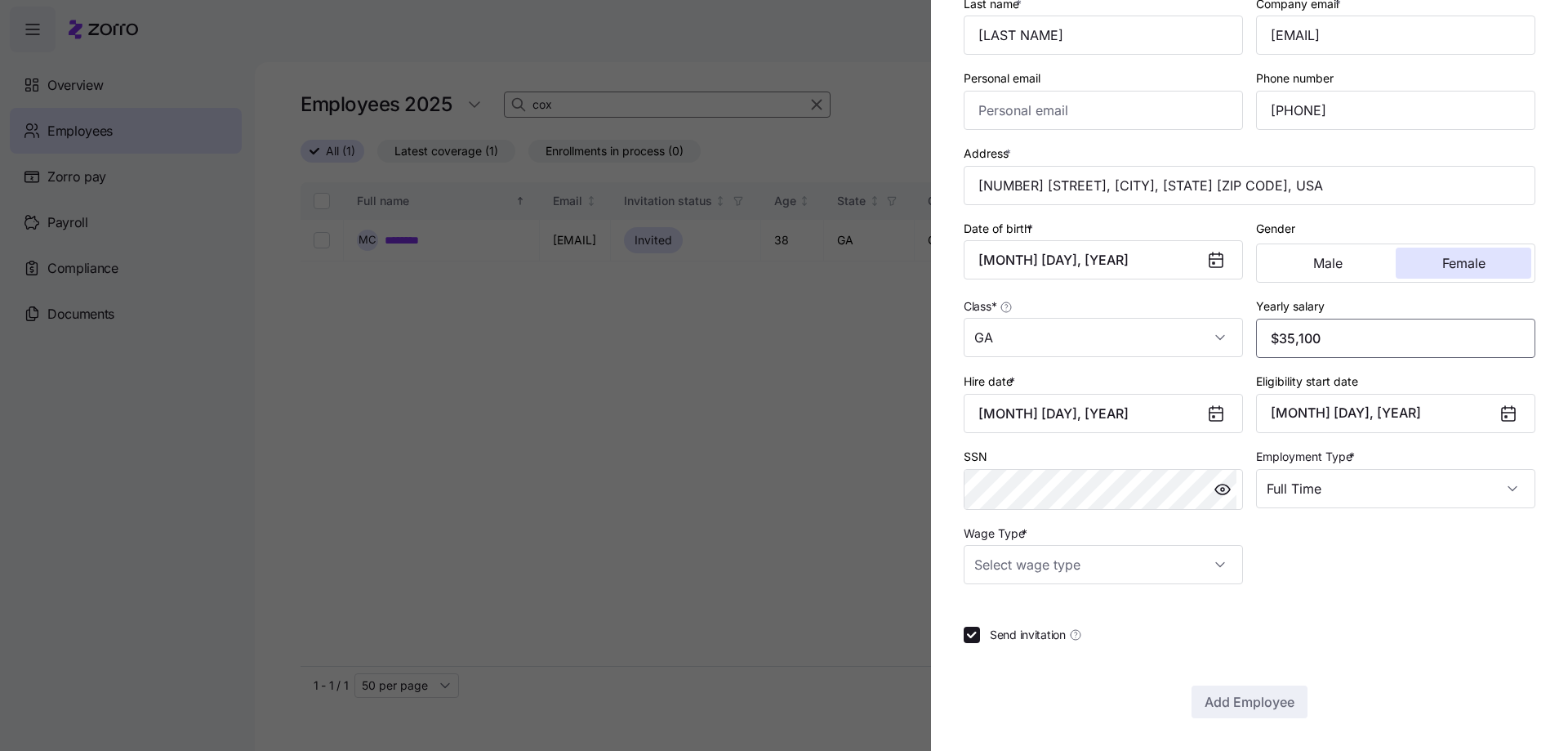 type on "$35,100" 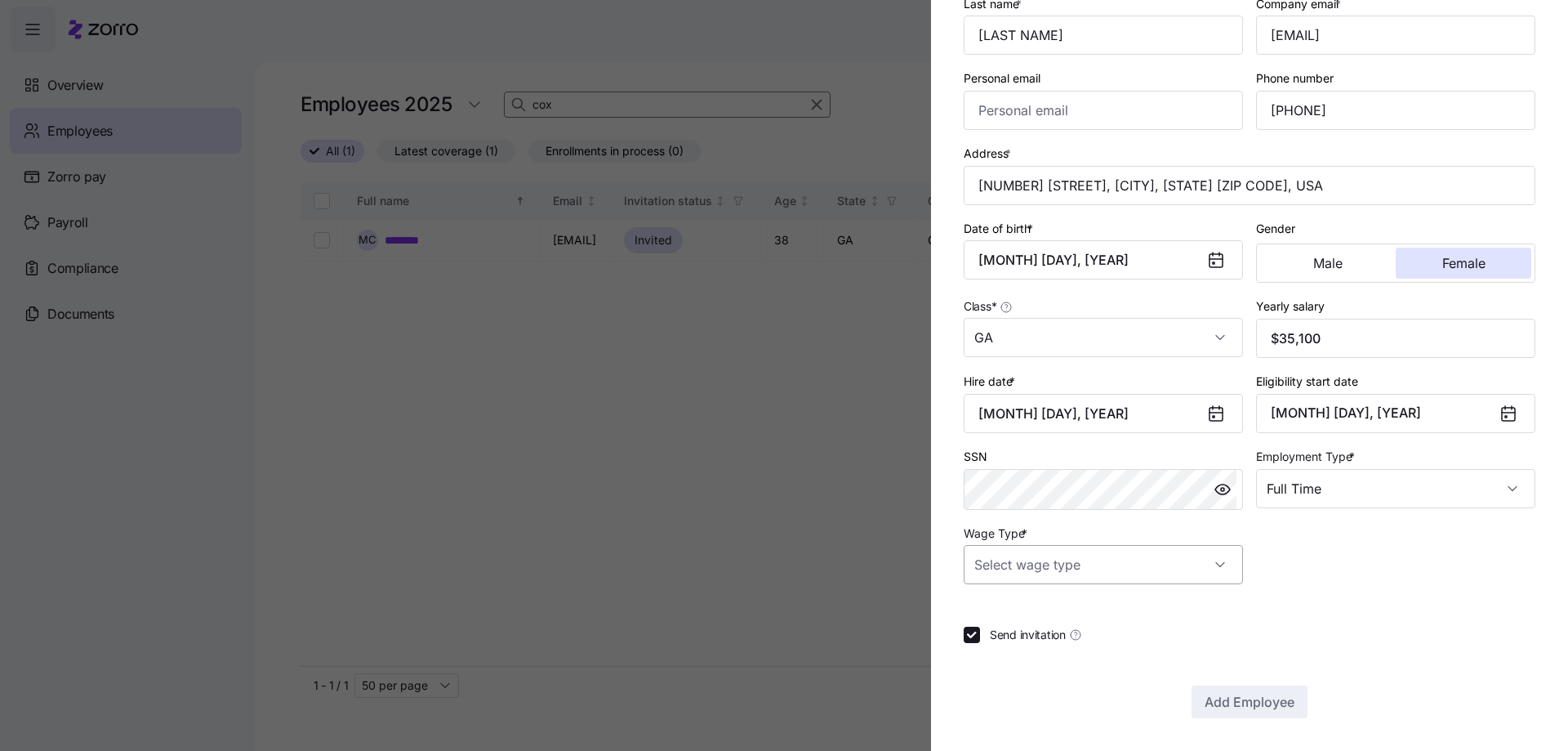 click on "Wage Type  *" at bounding box center [1103, 565] 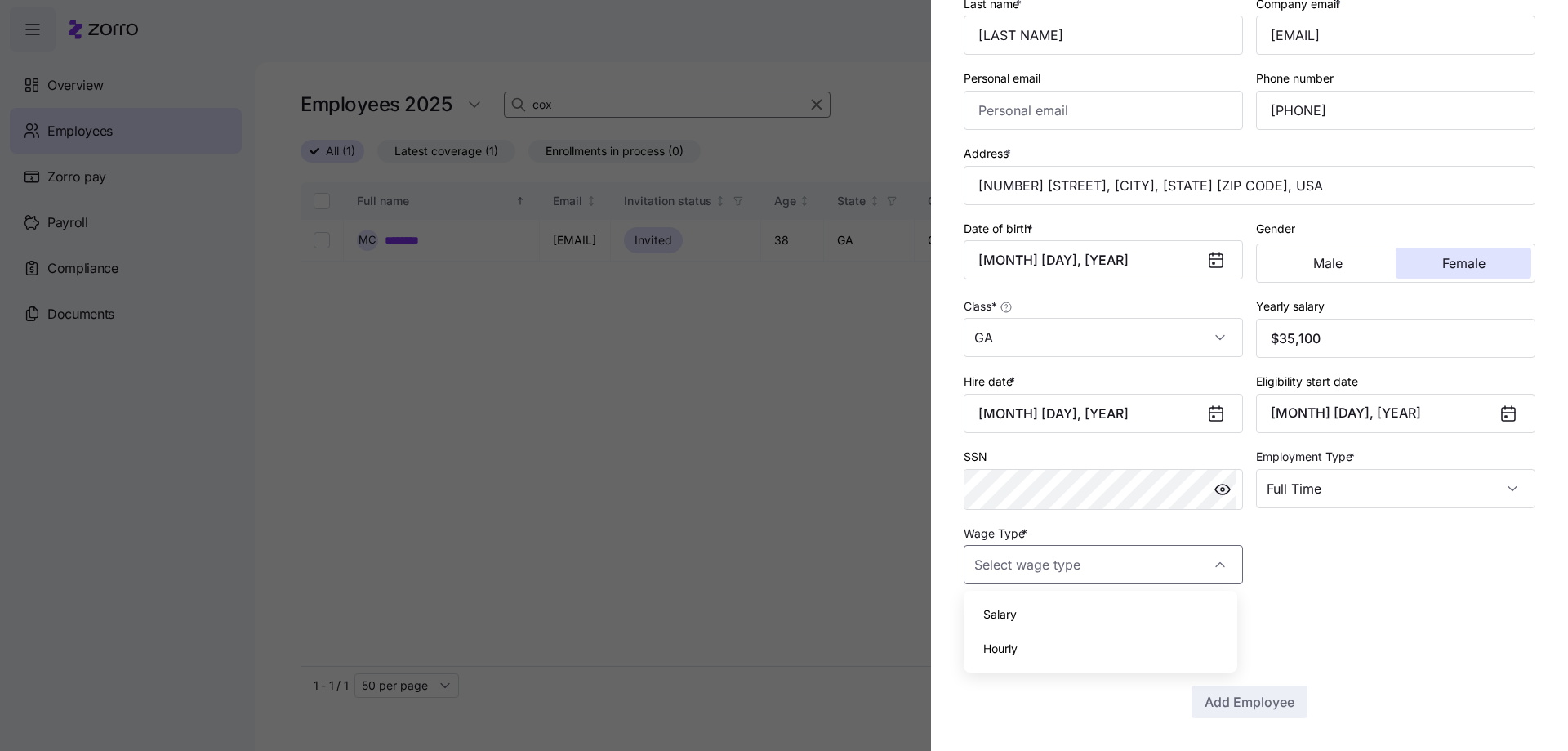 click on "Hourly" at bounding box center (1100, 649) 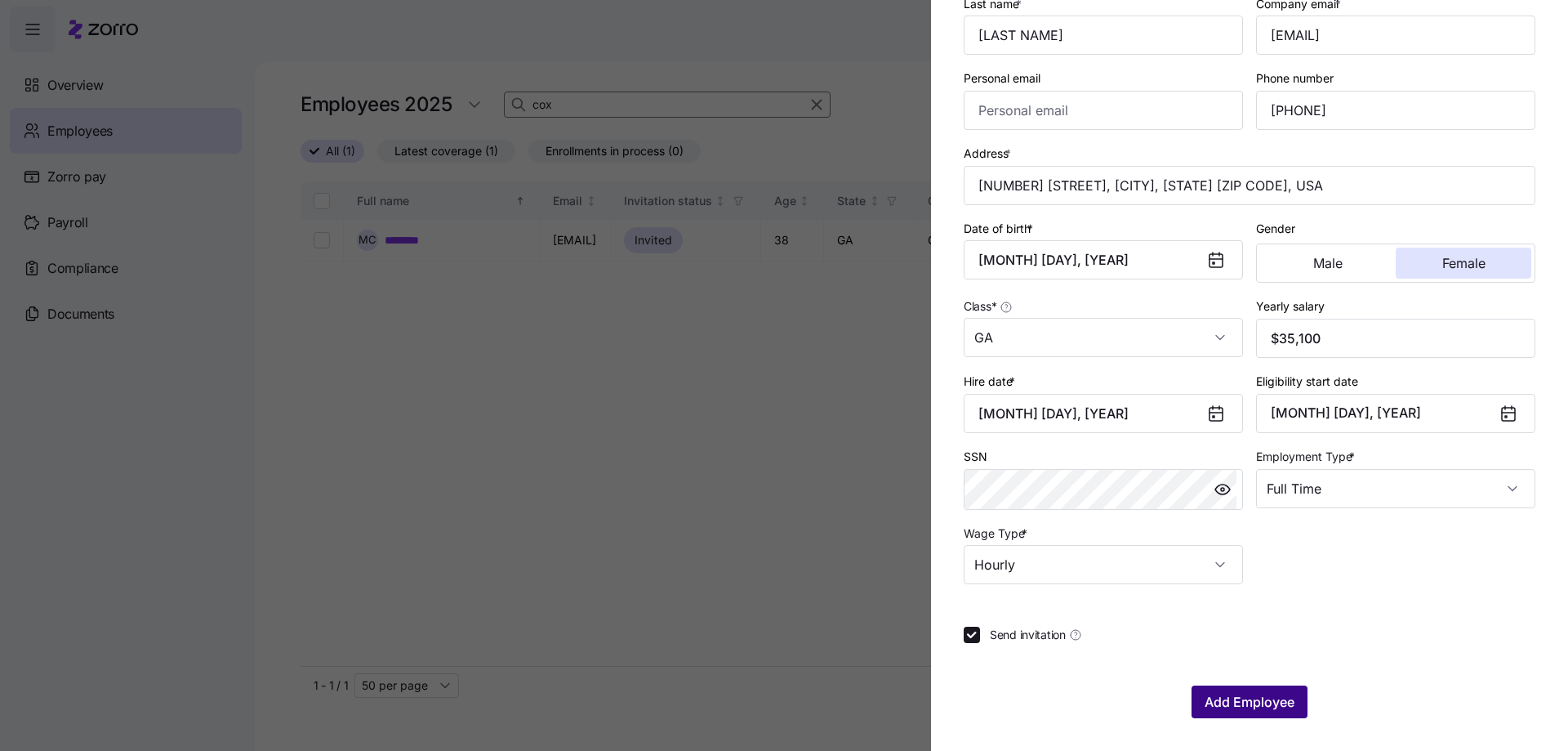 click on "Add Employee" at bounding box center [1250, 702] 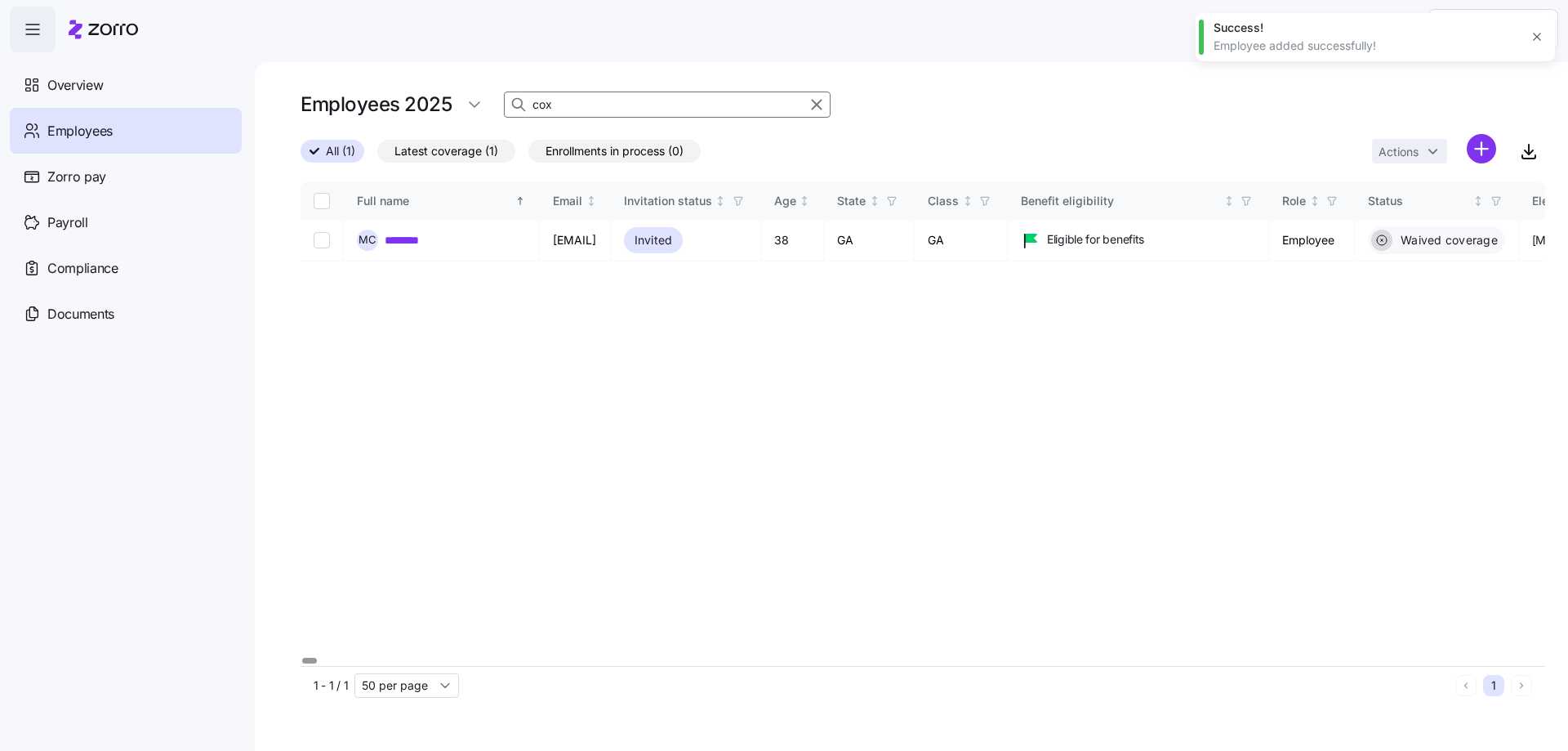 click on "Help Overview Employees Zorro pay Payroll Compliance Documents Employees [YEAR] [LAST NAME] All (1) Latest coverage (1) Enrollments in process (0) Actions Full name Email Invitation status Age State Class Benefit eligibility Role Status Election start Election end Coverage start Coverage end Type QLE Submission type Submission date Combined plan Payment method Initial payment status Auto-pay status Carrier Plan name Plan ID Plan market Family unit Children HSA eligible Premium Employer contribution Employee contribution Allowance Zorro ID Employee ID M C ******** [EMAIL] Invited 38 [STATE] [STATE] Eligible for benefits Employee Waived coverage [MM]/[DD]/[YEAR] [MM]/[DD]/[YEAR] [MM]/[DD]/[YEAR] [MM]/[DD]/[YEAR] Open enrollment - By system [MM]/[DD]/[YEAR] - - - - - - - - - - - - - - - [HASH] [EMPLOYEE ID] 1 - 1 / 1 50 per page 1 Employees | Zorro Success! Employee added successfully! 25 per page 50 per page 100 per page 150 per page" at bounding box center (784, 370) 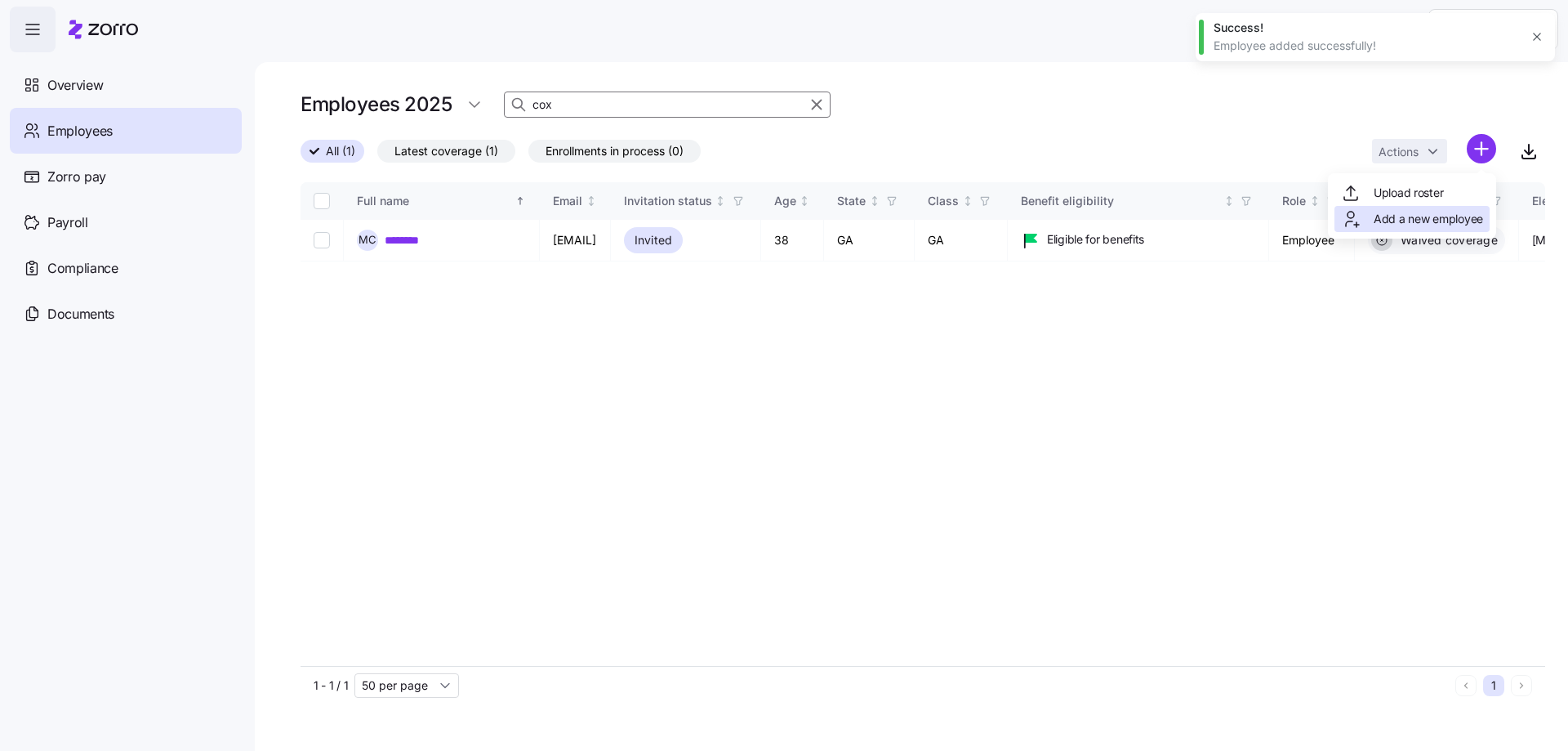 click on "Add a new employee" at bounding box center [1428, 219] 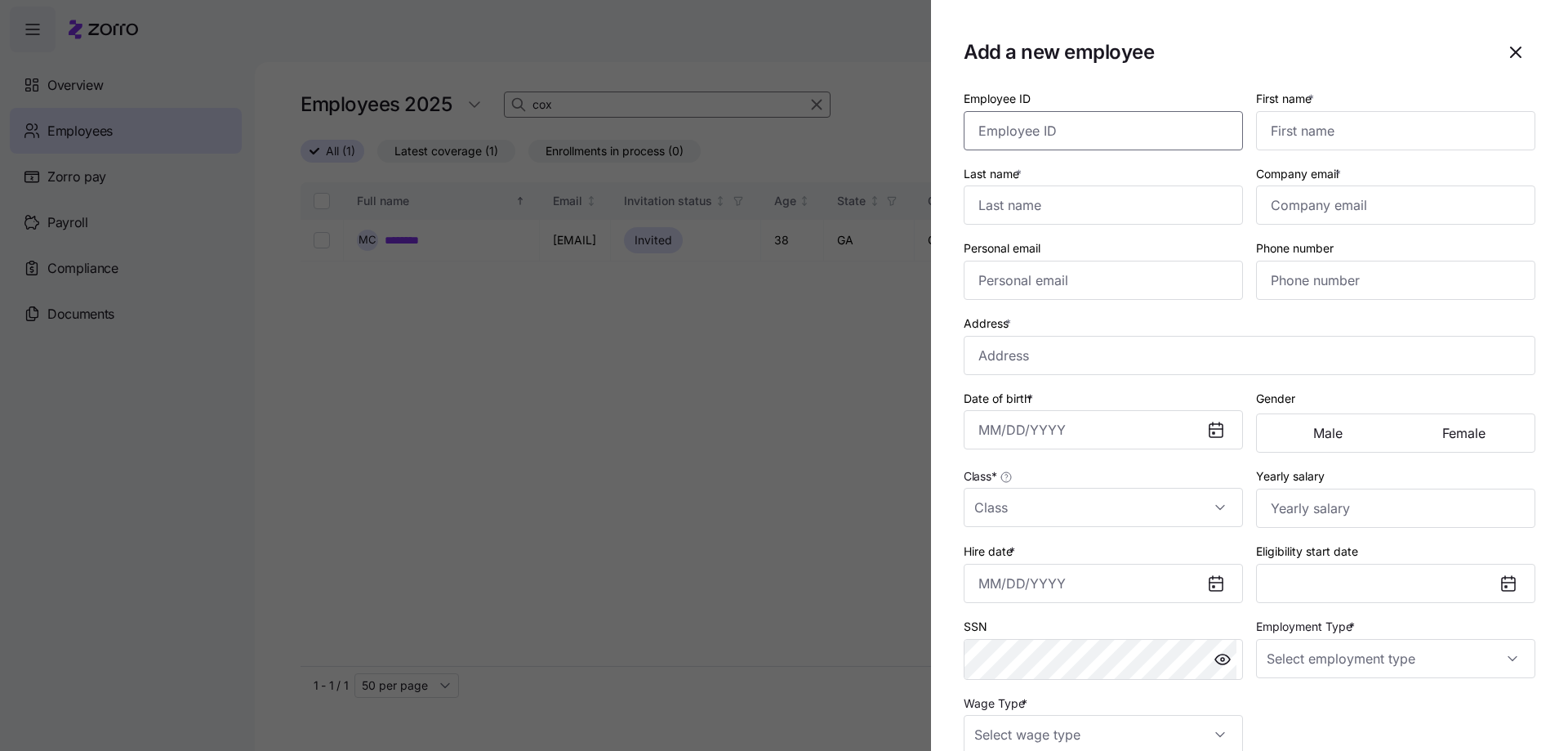 click on "Employee ID" at bounding box center [1103, 131] 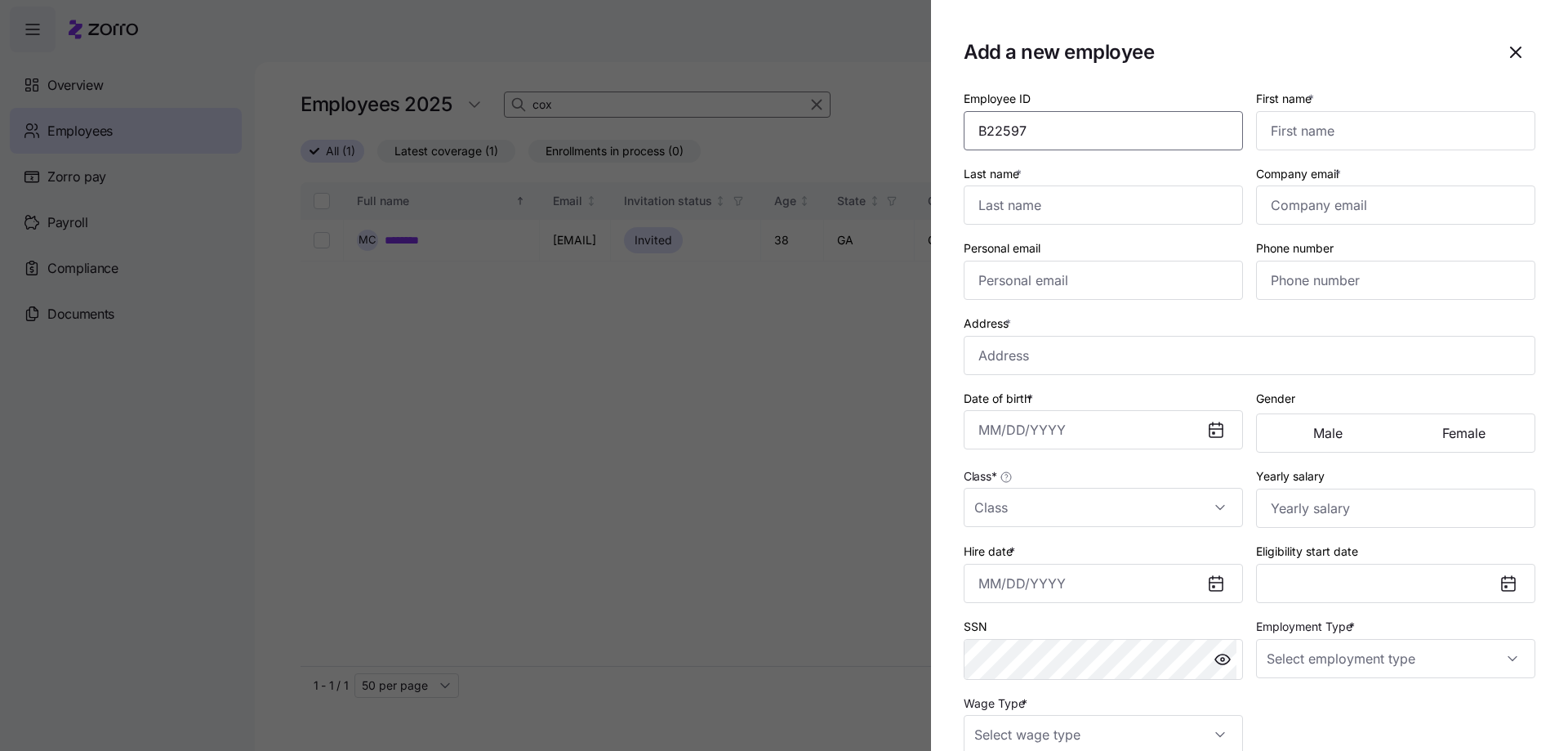 type on "B22597" 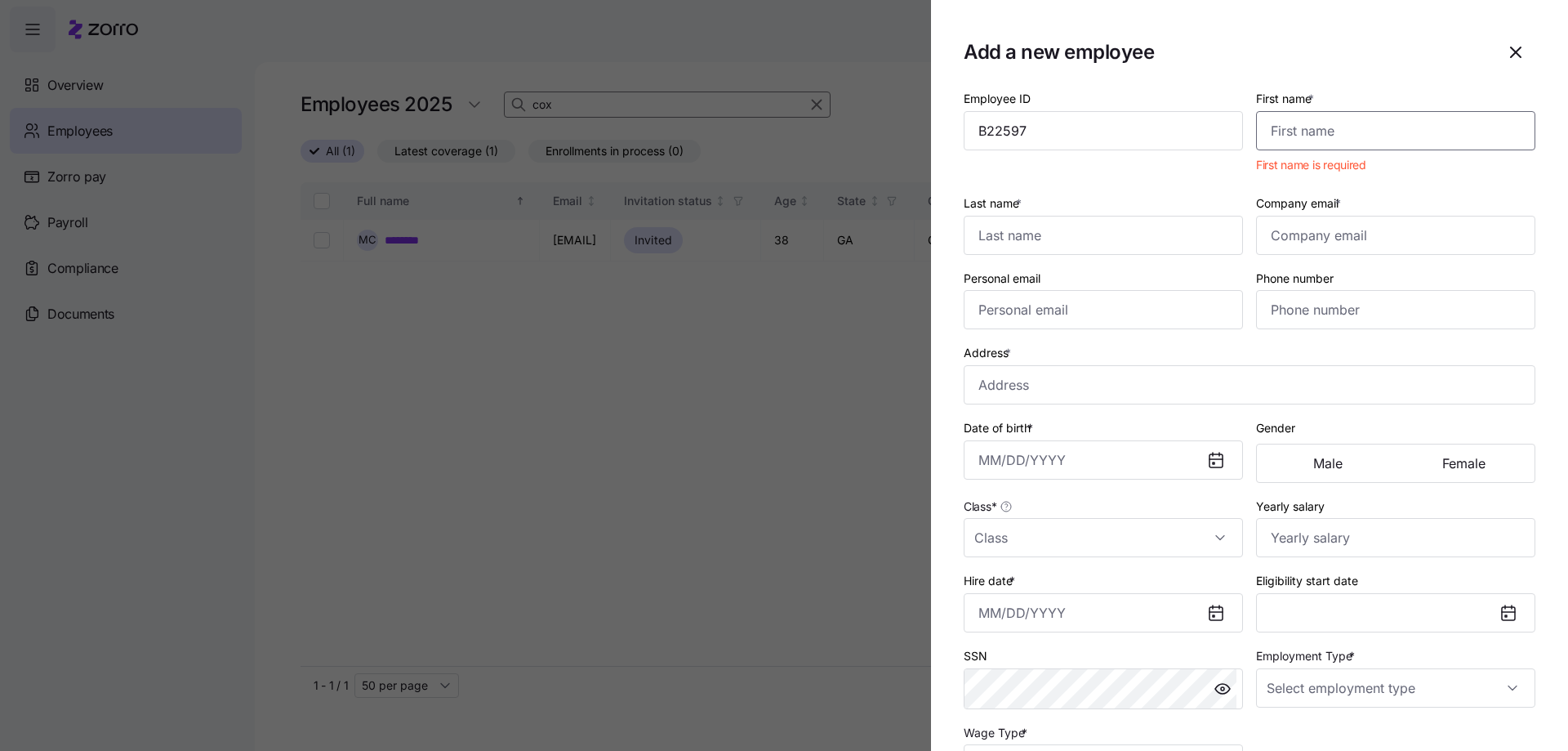 click on "First name  *" at bounding box center (1396, 131) 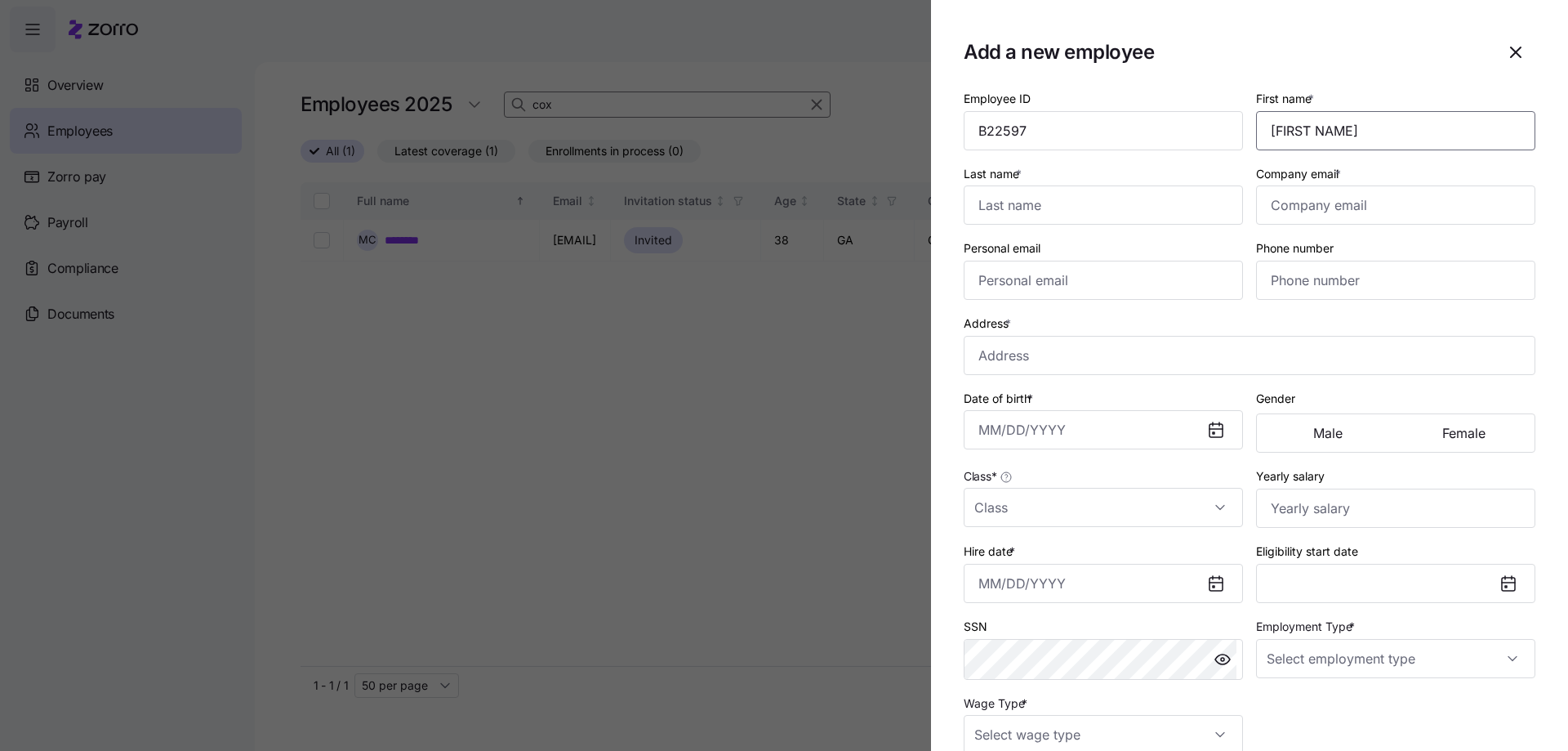 type on "[FIRST NAME]" 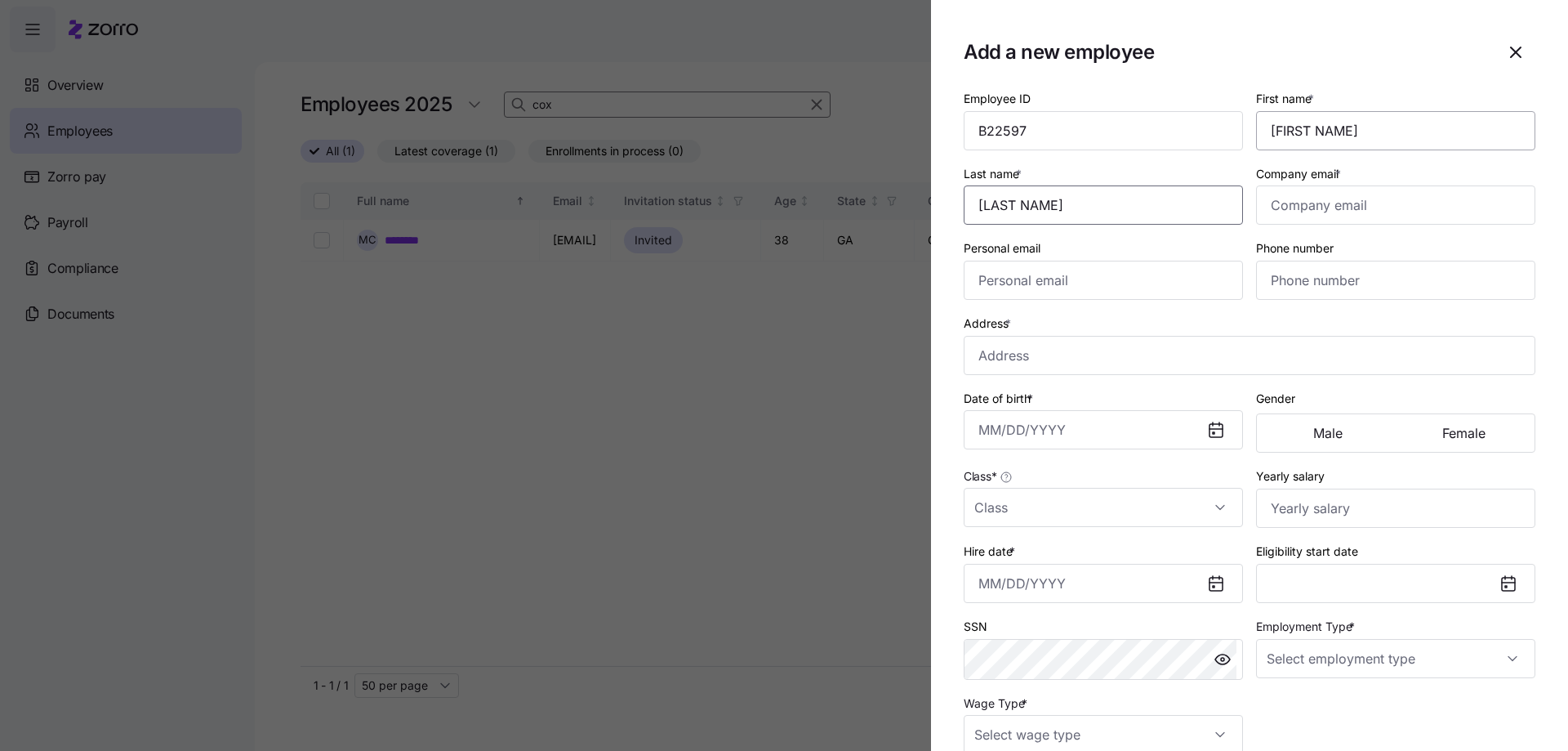 type on "[LAST NAME]" 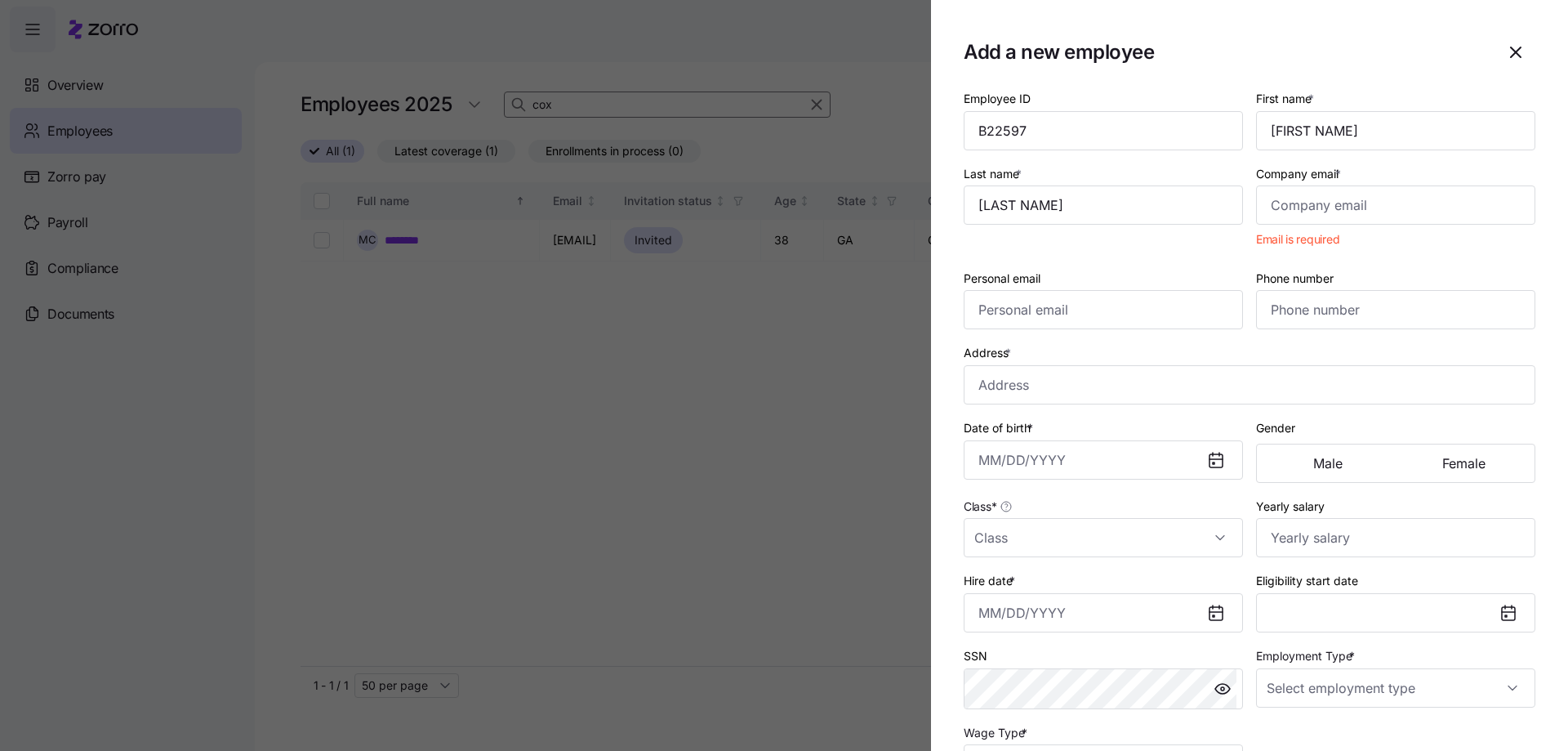 drag, startPoint x: 479, startPoint y: 503, endPoint x: 527, endPoint y: 515, distance: 49.477268 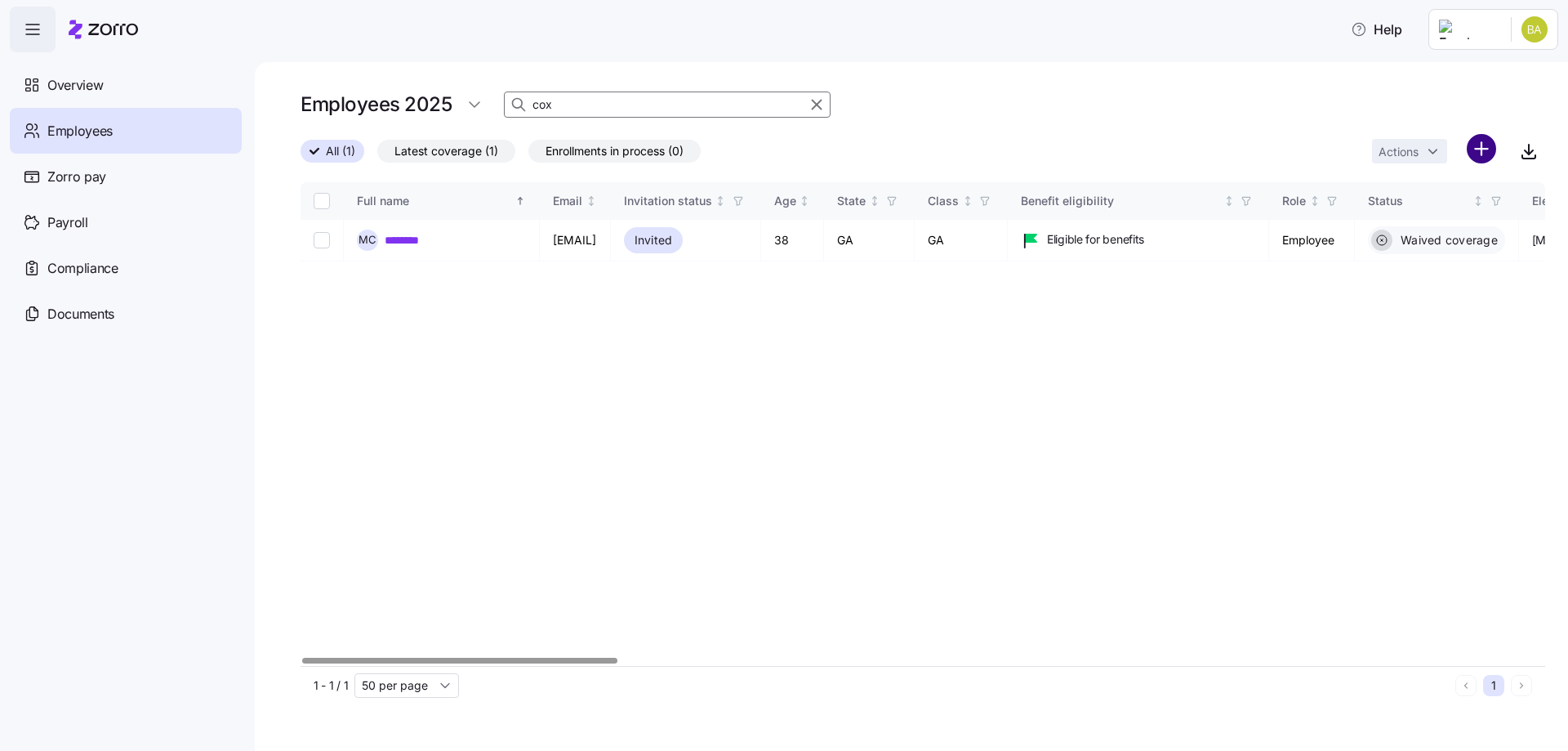 click on "Help Overview Employees Zorro pay Payroll Compliance Documents Employees [YEAR] [LAST NAME] All (1) Latest coverage (1) Enrollments in process (0) Actions Full name Email Invitation status Age State Class Benefit eligibility Role Status Election start Election end Coverage start Coverage end Type QLE Submission type Submission date Combined plan Payment method Initial payment status Auto-pay status Carrier Plan name Plan ID Plan market Family unit Children HSA eligible Premium Employer contribution Employee contribution Allowance Zorro ID Employee ID M C ******** [EMAIL] Invited 38 [STATE] [STATE] Eligible for benefits Employee Waived coverage [MM]/[DD]/[YEAR] [MM]/[DD]/[YEAR] [MM]/[DD]/[YEAR] [MM]/[DD]/[YEAR] Open enrollment - By system [MM]/[DD]/[YEAR] - - - - - - - - - - - - - - - [HASH] [EMPLOYEE ID] 1 - 1 / 1 50 per page 1 Employees | Zorro 25 per page 50 per page 100 per page 150 per page" at bounding box center [784, 370] 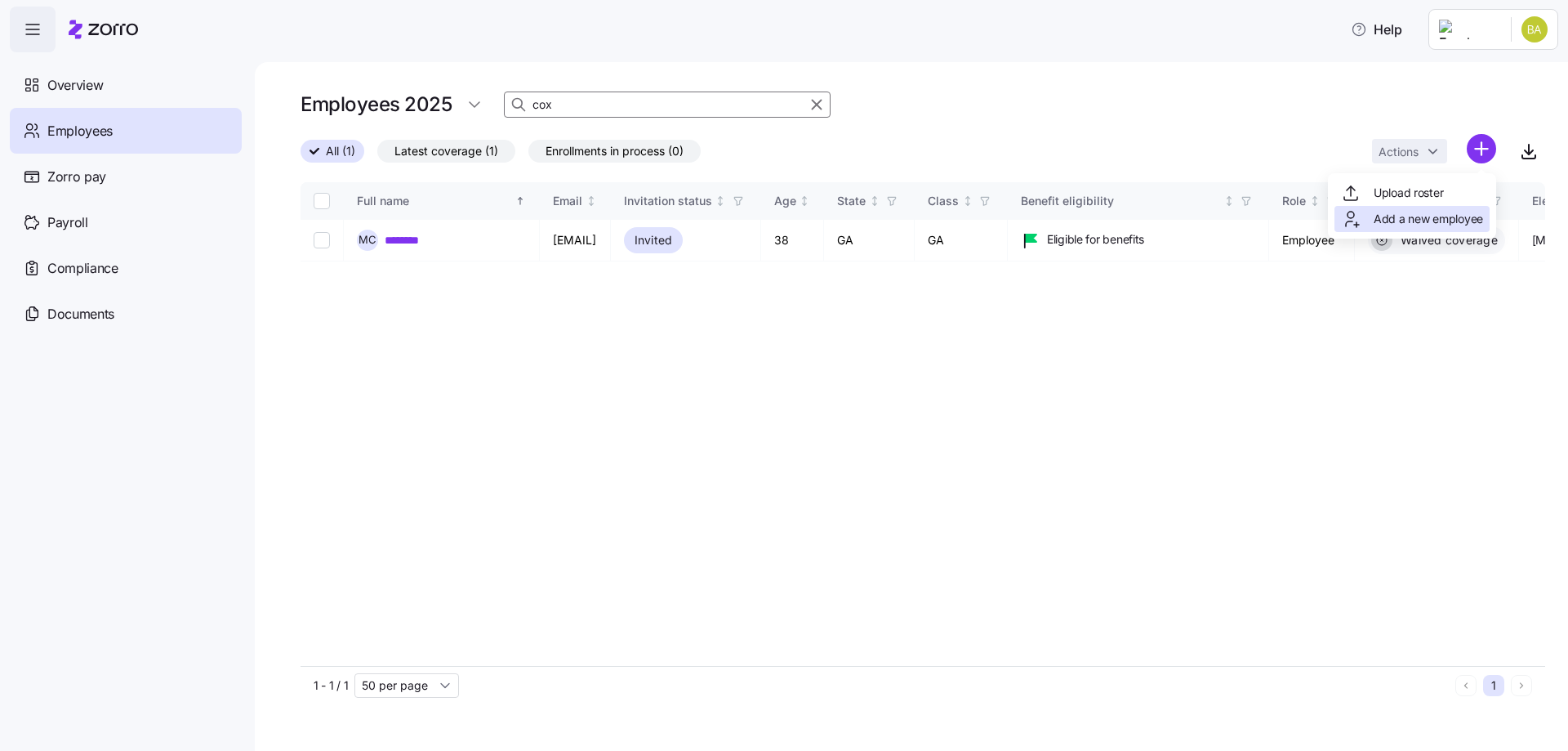 click on "Add a new employee" at bounding box center [1428, 219] 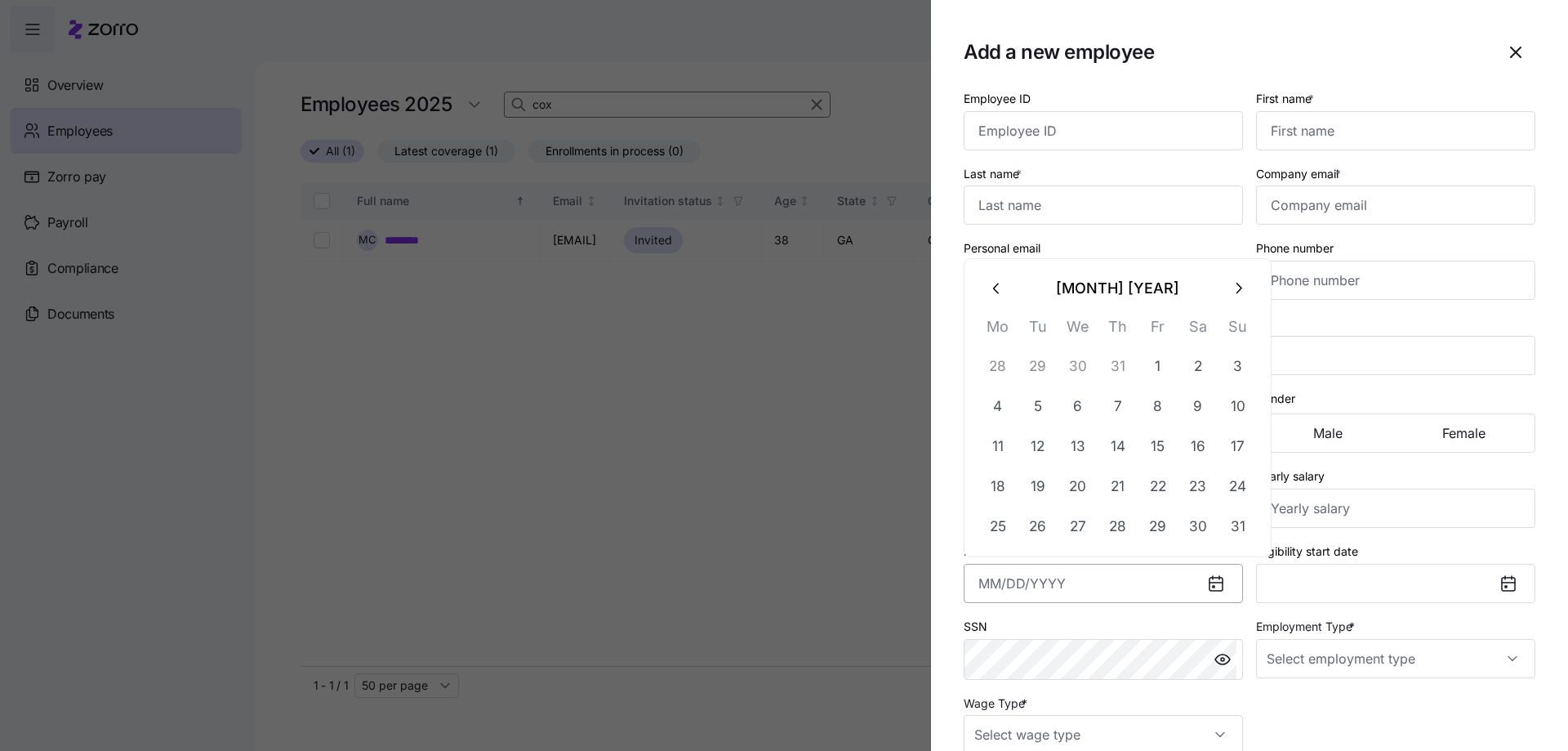click on "Hire date  *" at bounding box center (1103, 583) 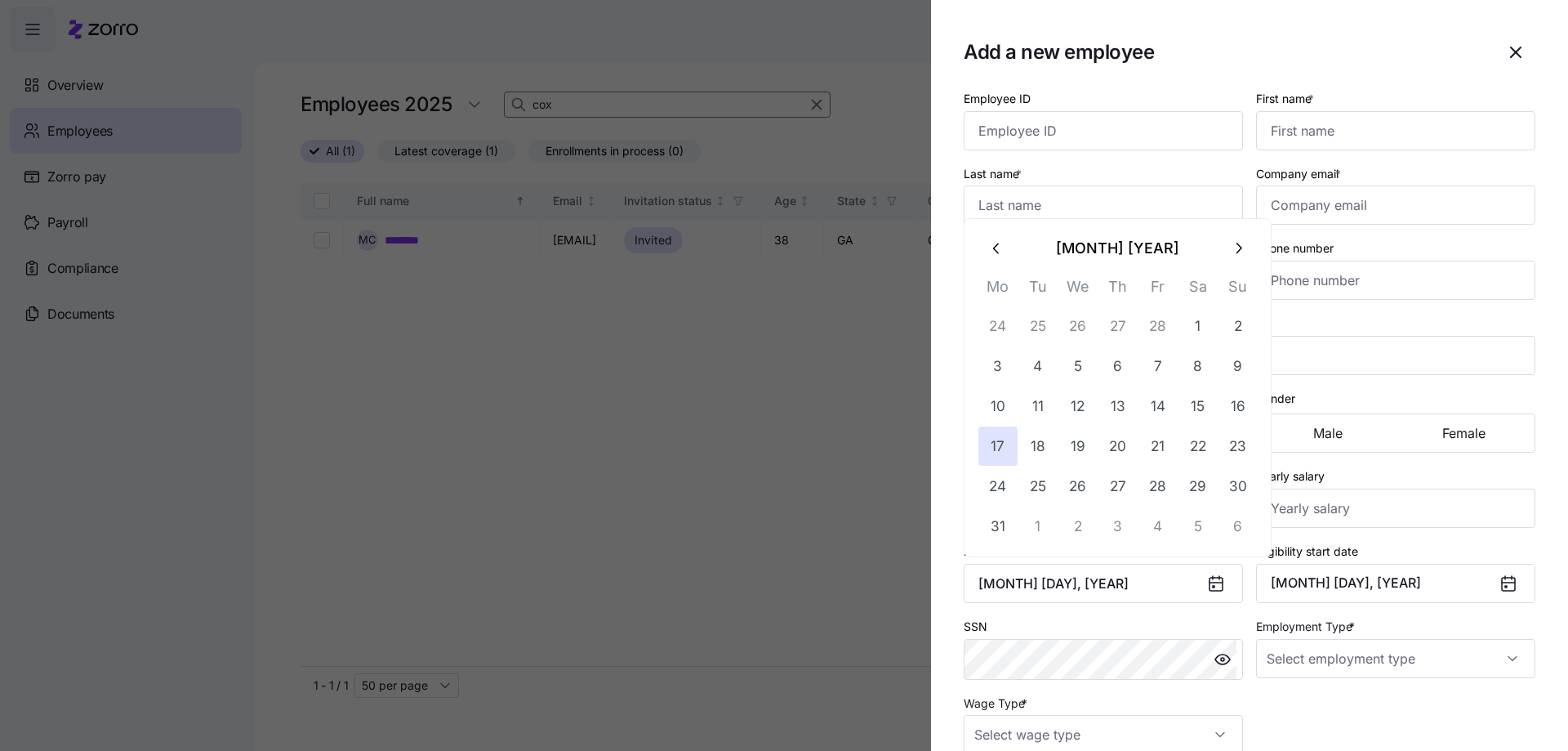 click on "Add a new employee Employee ID First name  * [FIRST] Last name  * [LAST] Company email  * Personal email Phone number Address  * Date of birth  * Gender Male Female Class  * Yearly salary Hire date  * [MONTH] [DAY], [YEAR] Eligibility start date [MONTH] [DAY], [YEAR] SSN Employment Type  * Wage Type  * Send invitation Add Employee" at bounding box center (1250, 375) 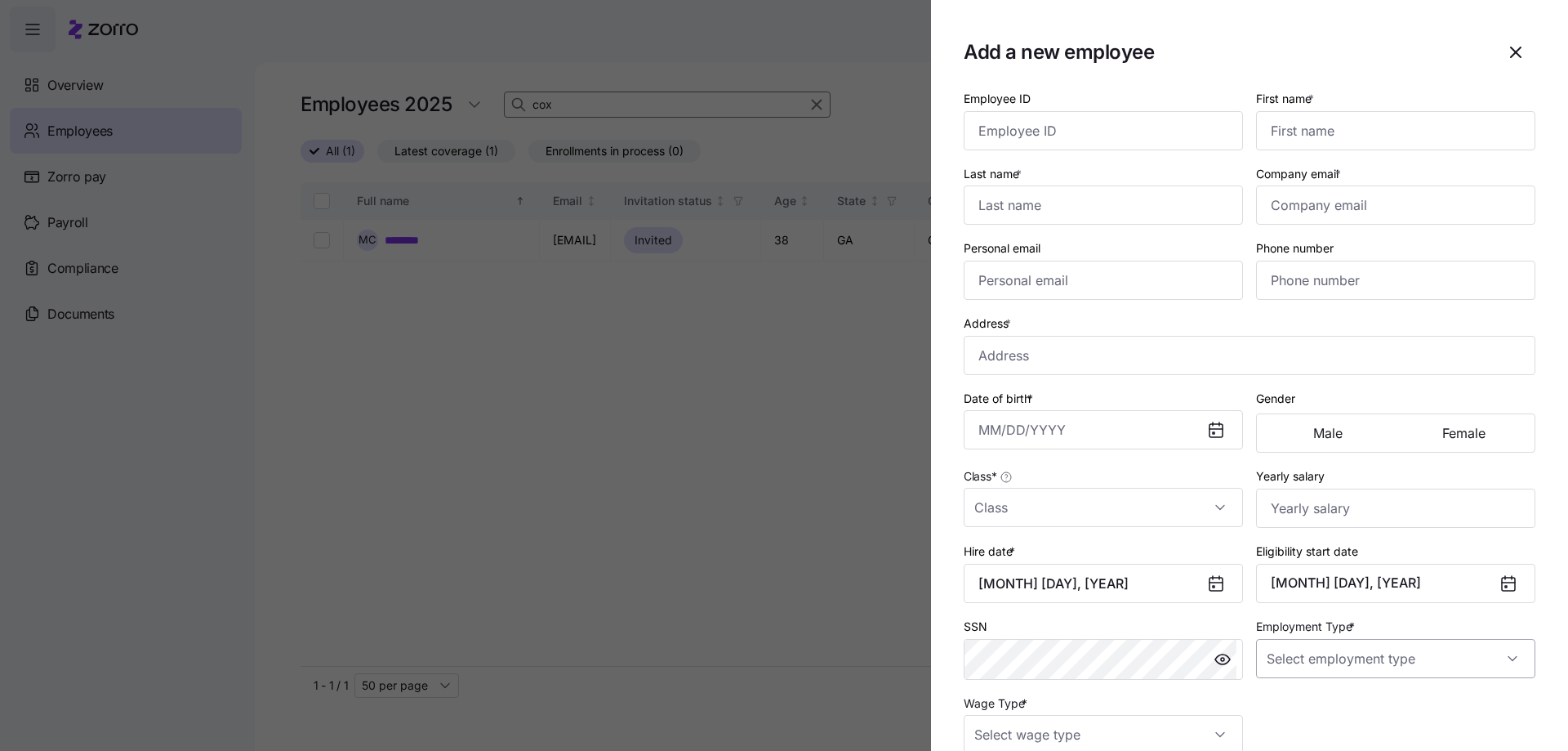scroll, scrollTop: 170, scrollLeft: 0, axis: vertical 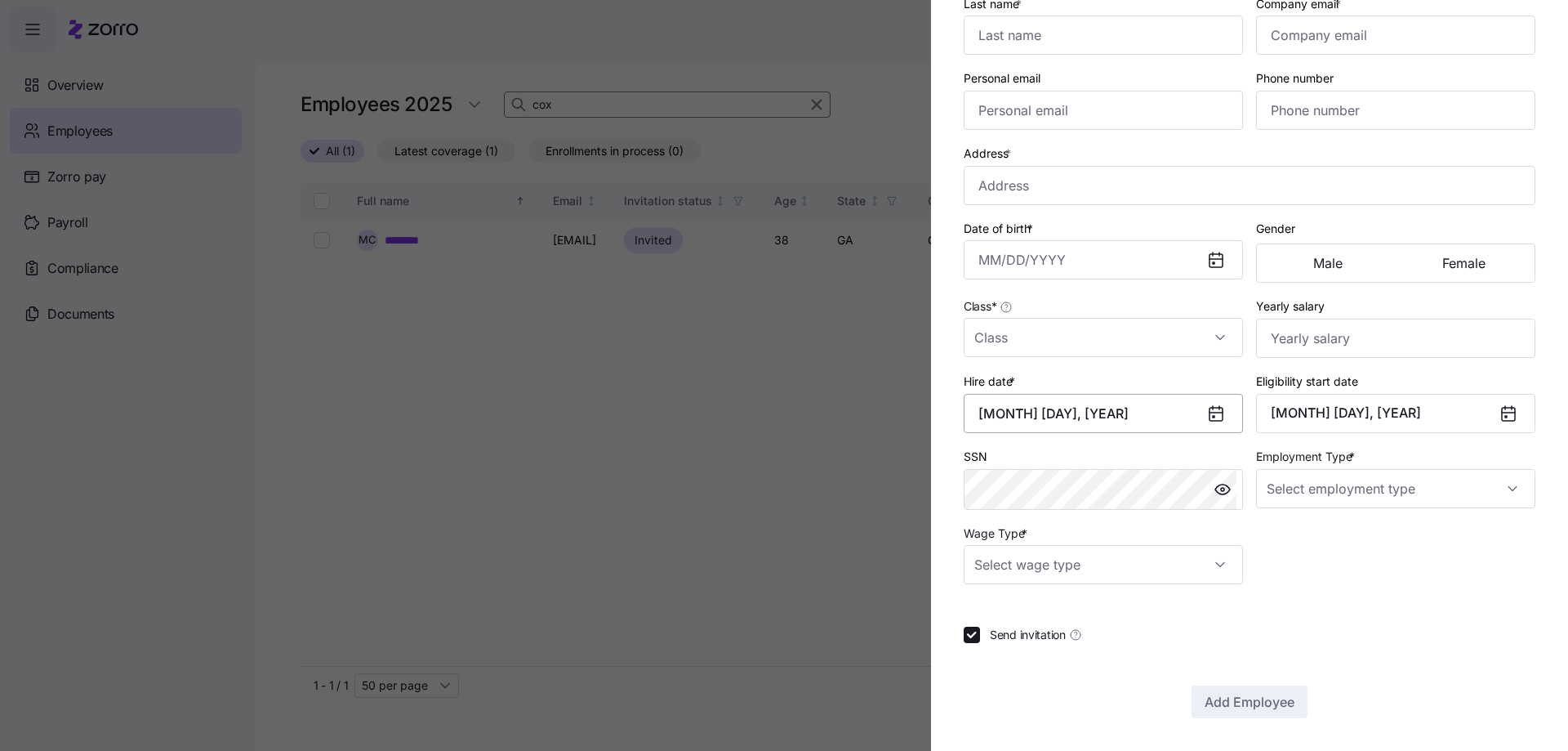 click on "[MONTH] [DAY], [YEAR]" at bounding box center (1103, 413) 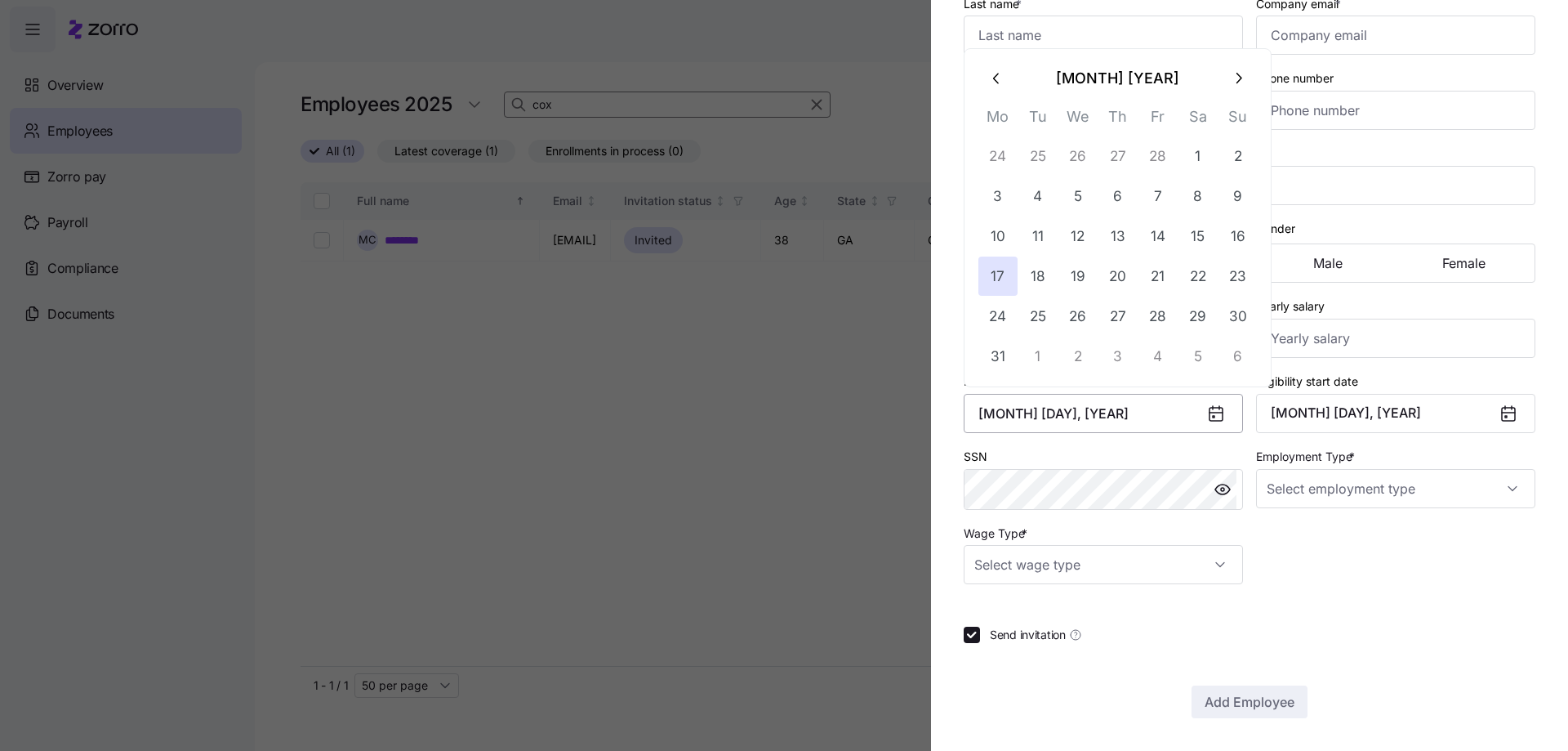 click on "[MONTH] [DAY], [YEAR]" at bounding box center (1103, 413) 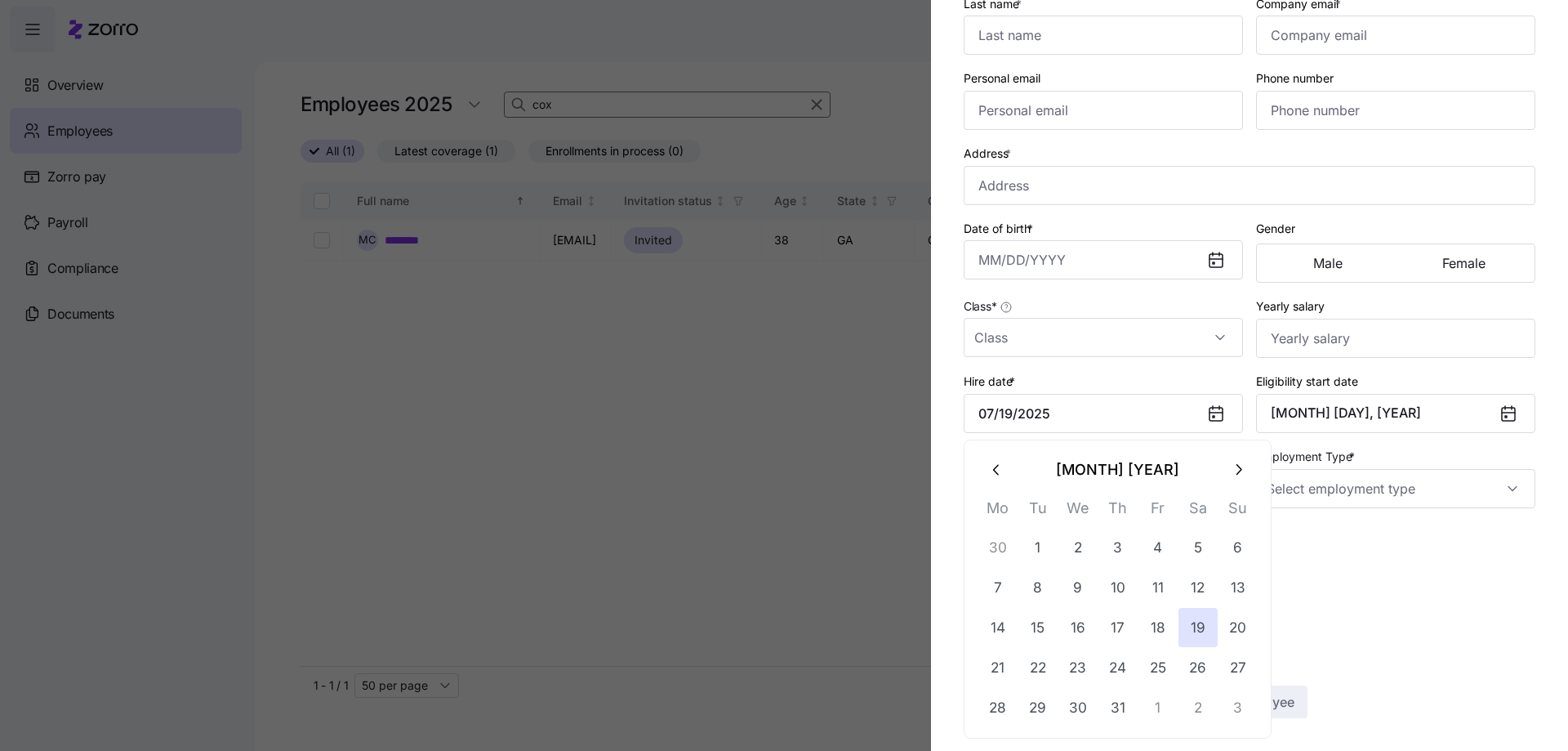 type on "[MONTH] [DAY], [YEAR]" 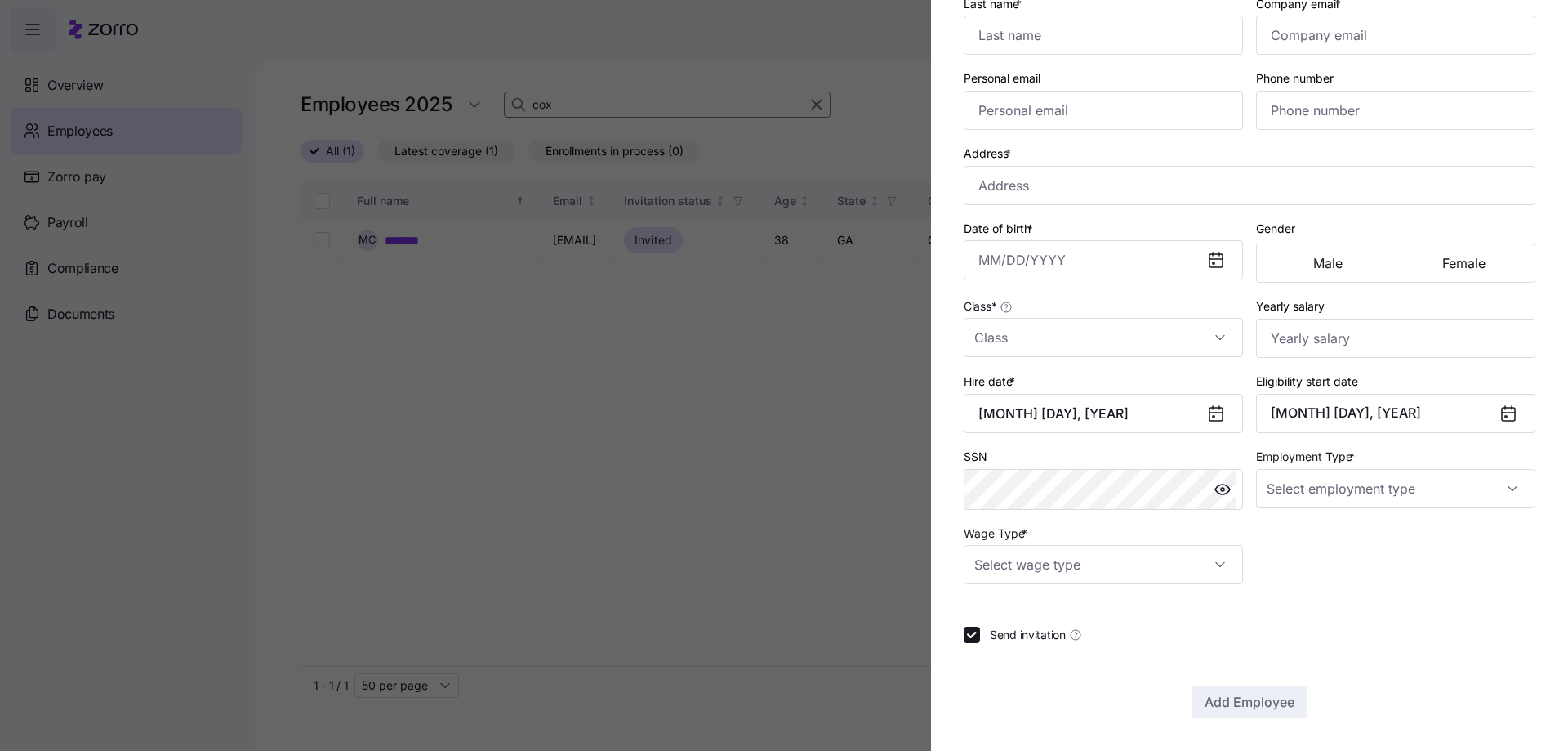 click on "Employee ID First name  * Last name  * Company email  * Personal email Phone number Address  * Date of birth  * Gender Male Female Class  * Yearly salary Hire date  * [MONTH] [DAY], [YEAR] Eligibility start date [MONTH] [DAY], [YEAR] SSN Employment Type  * Wage Type  * Send invitation Add Employee" at bounding box center [1250, 318] 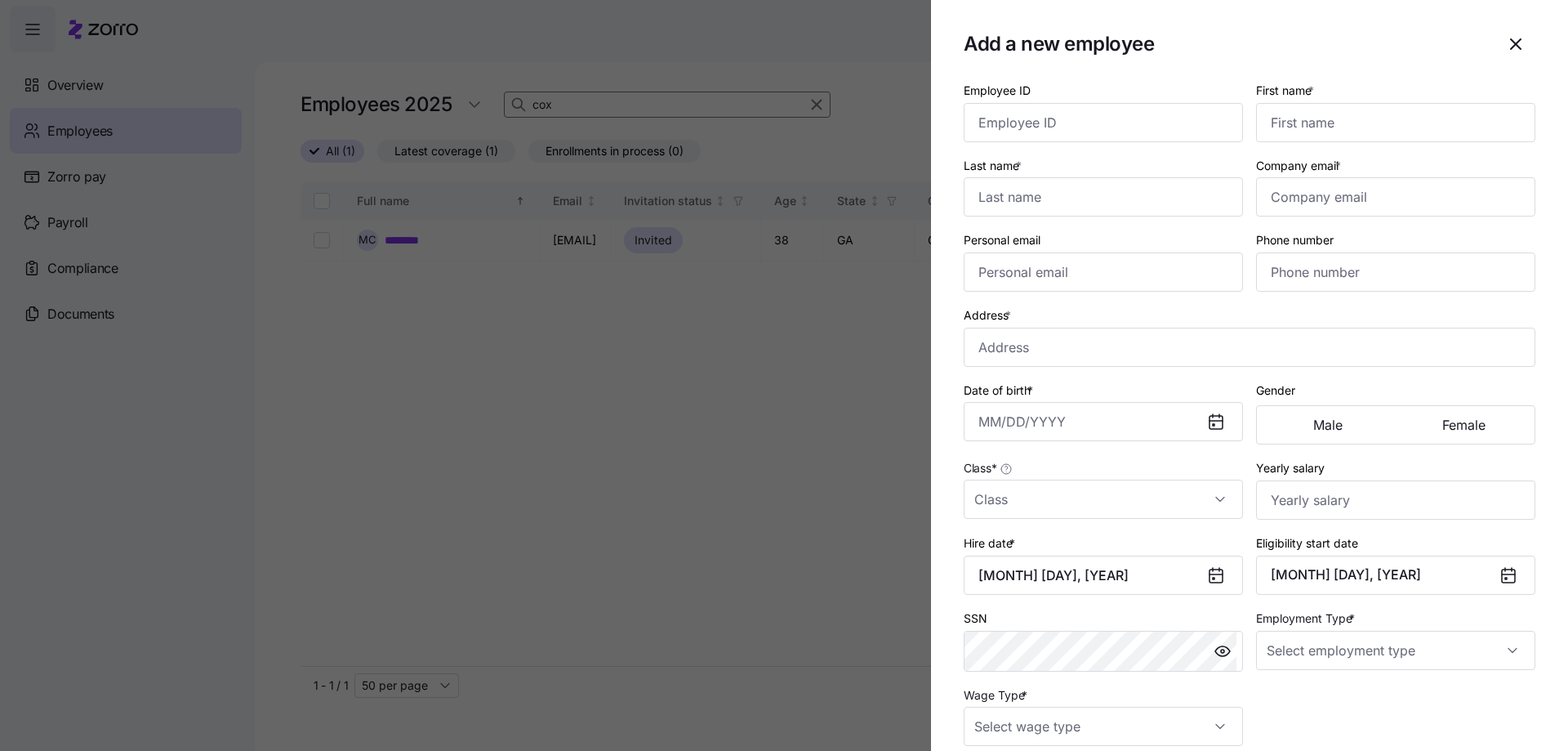scroll, scrollTop: 0, scrollLeft: 0, axis: both 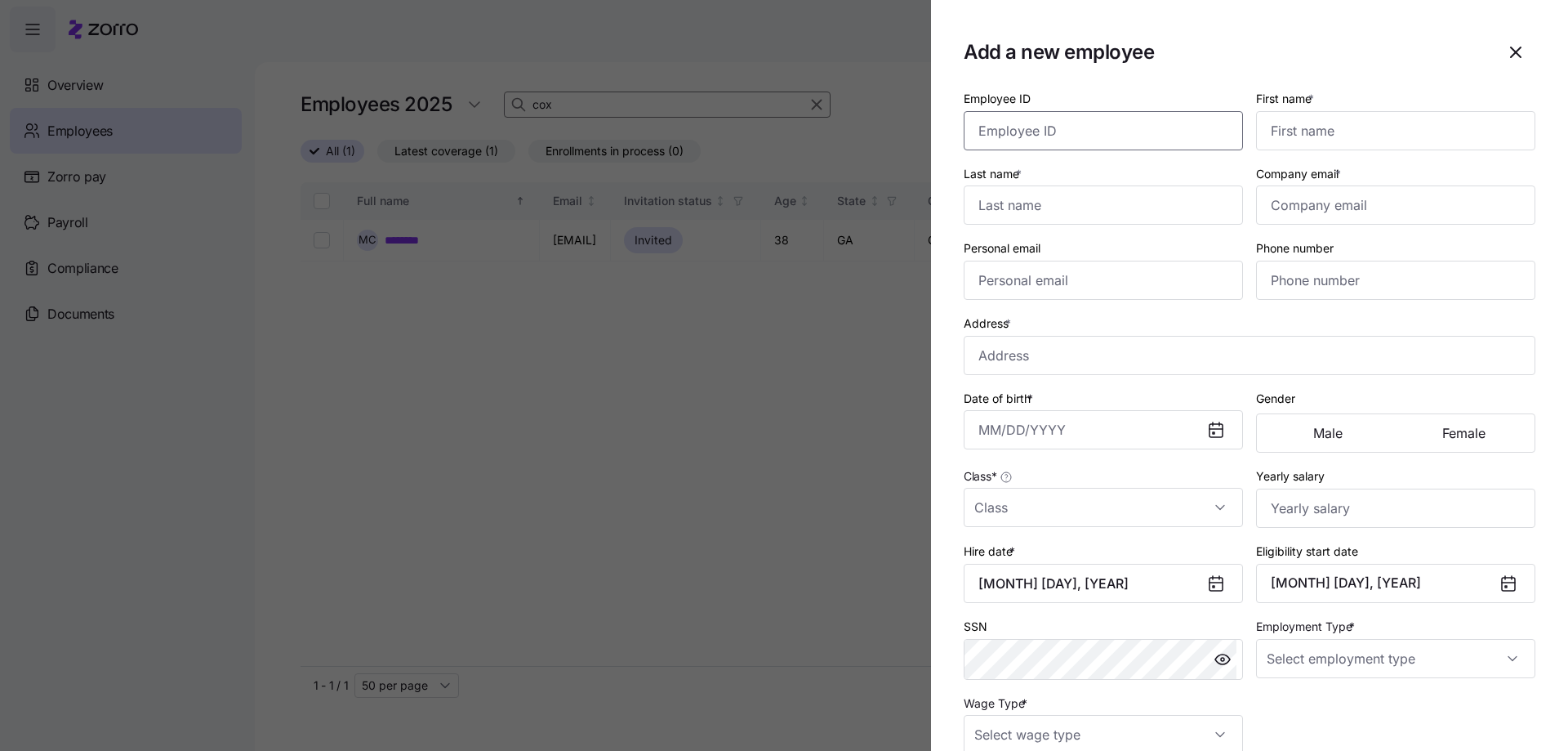 click on "Employee ID" at bounding box center [1103, 131] 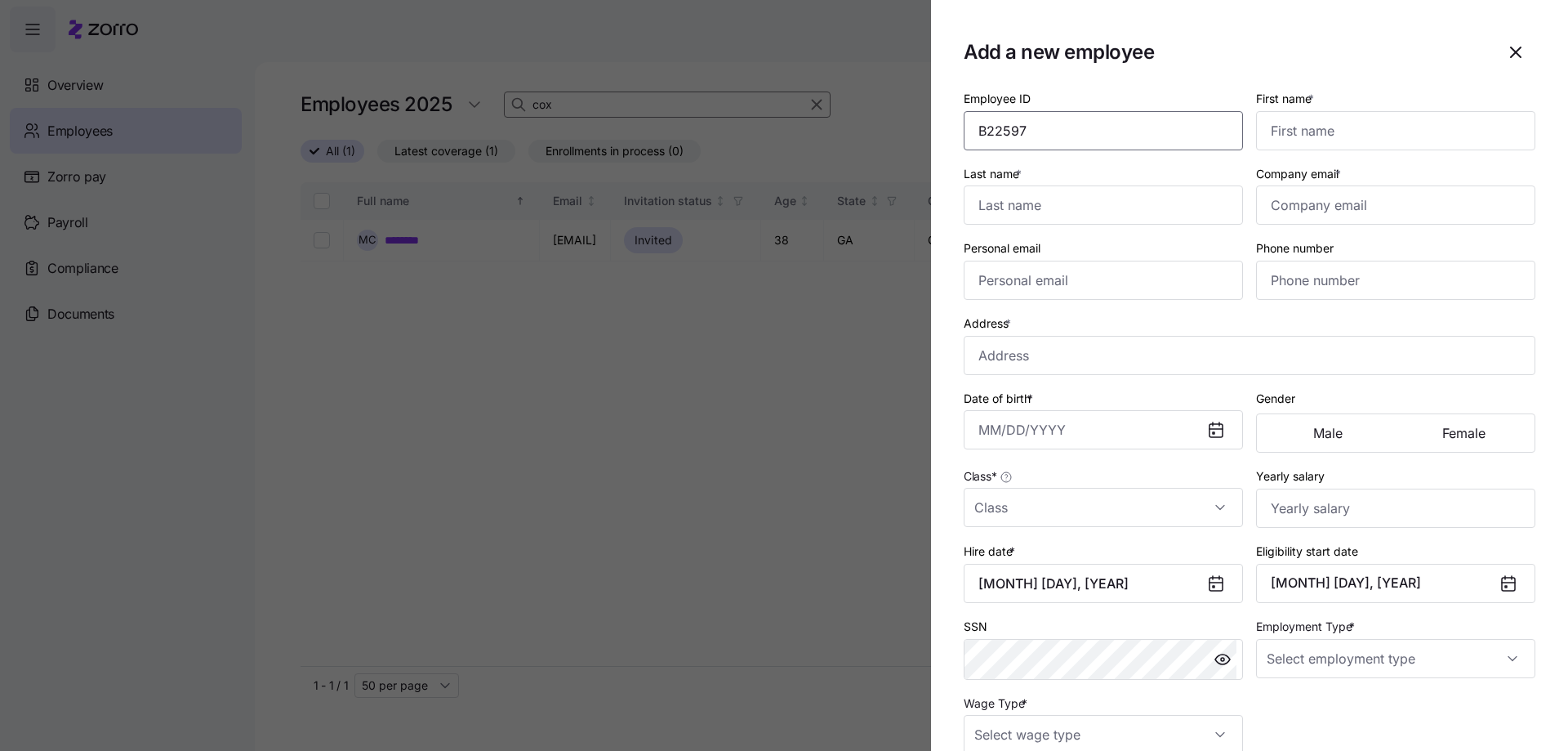 type on "B22597" 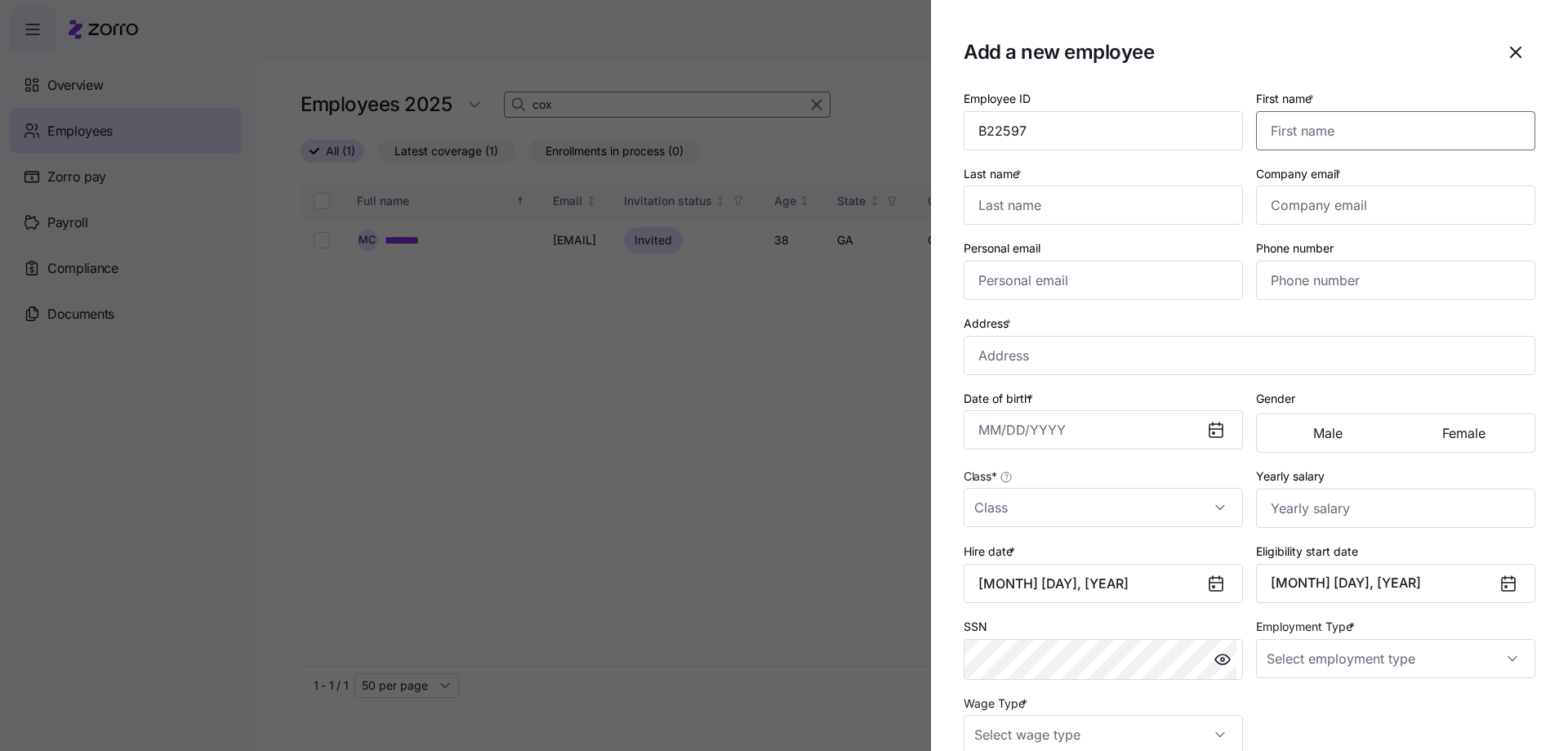 click on "First name  *" at bounding box center (1396, 131) 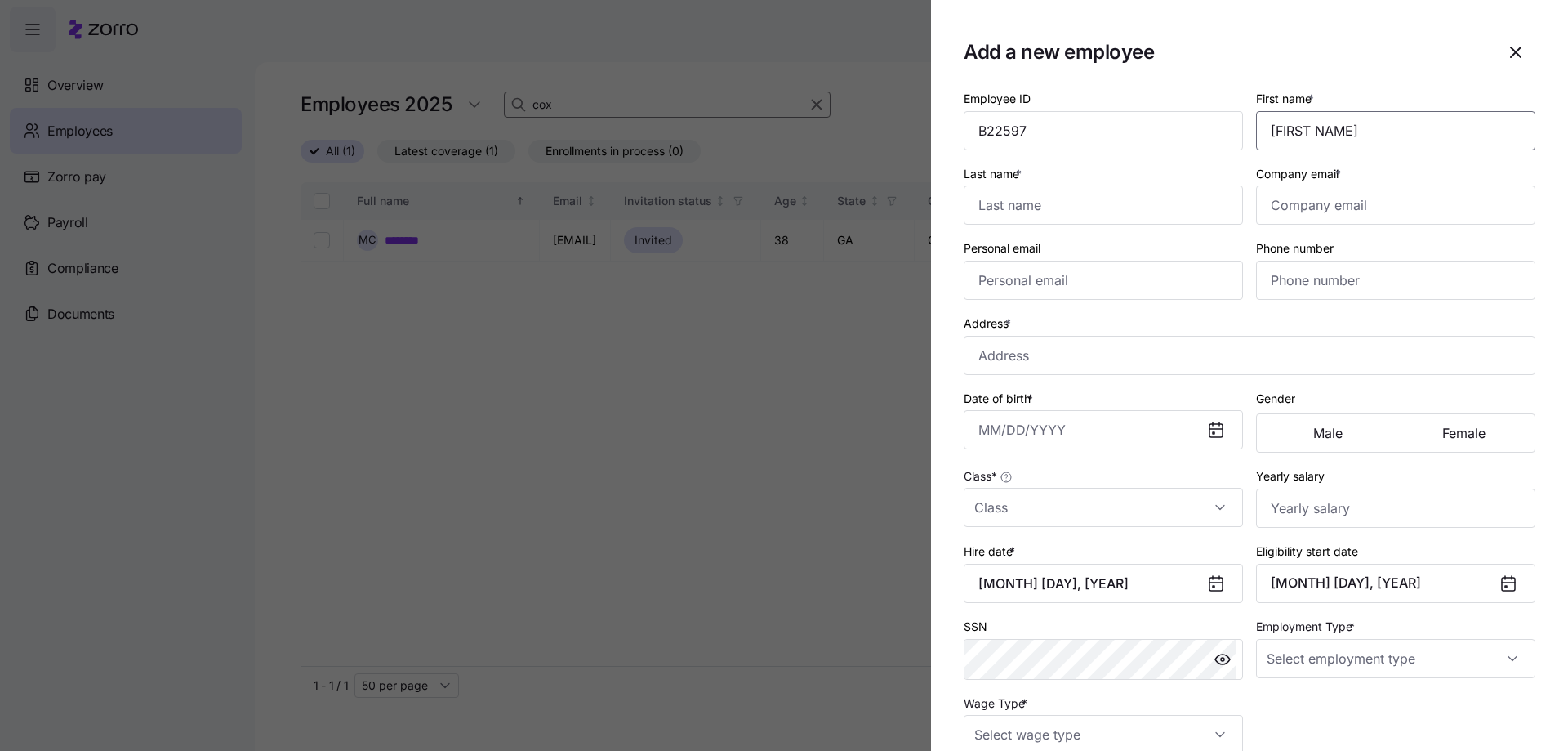 type on "[FIRST NAME]" 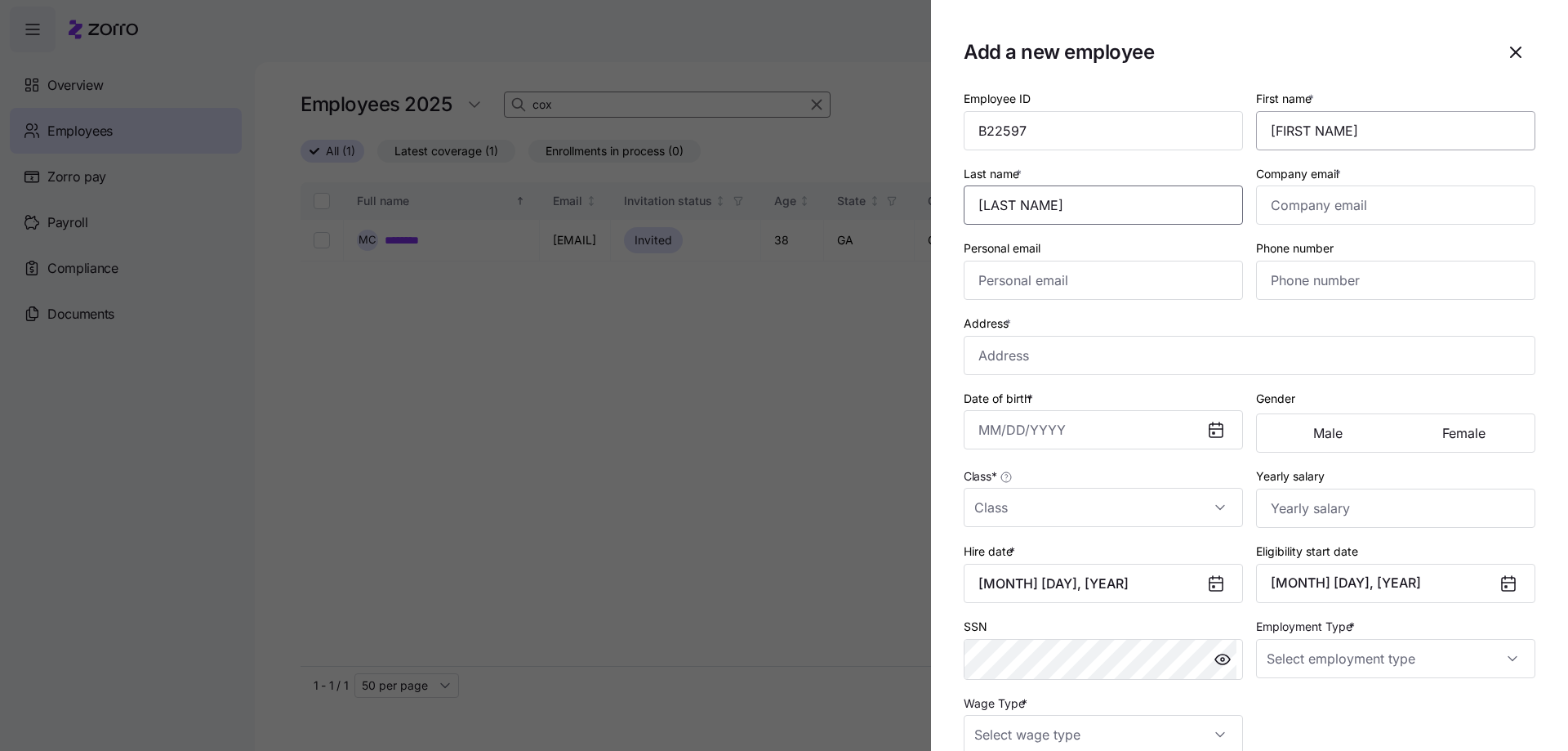 type on "[LAST NAME]" 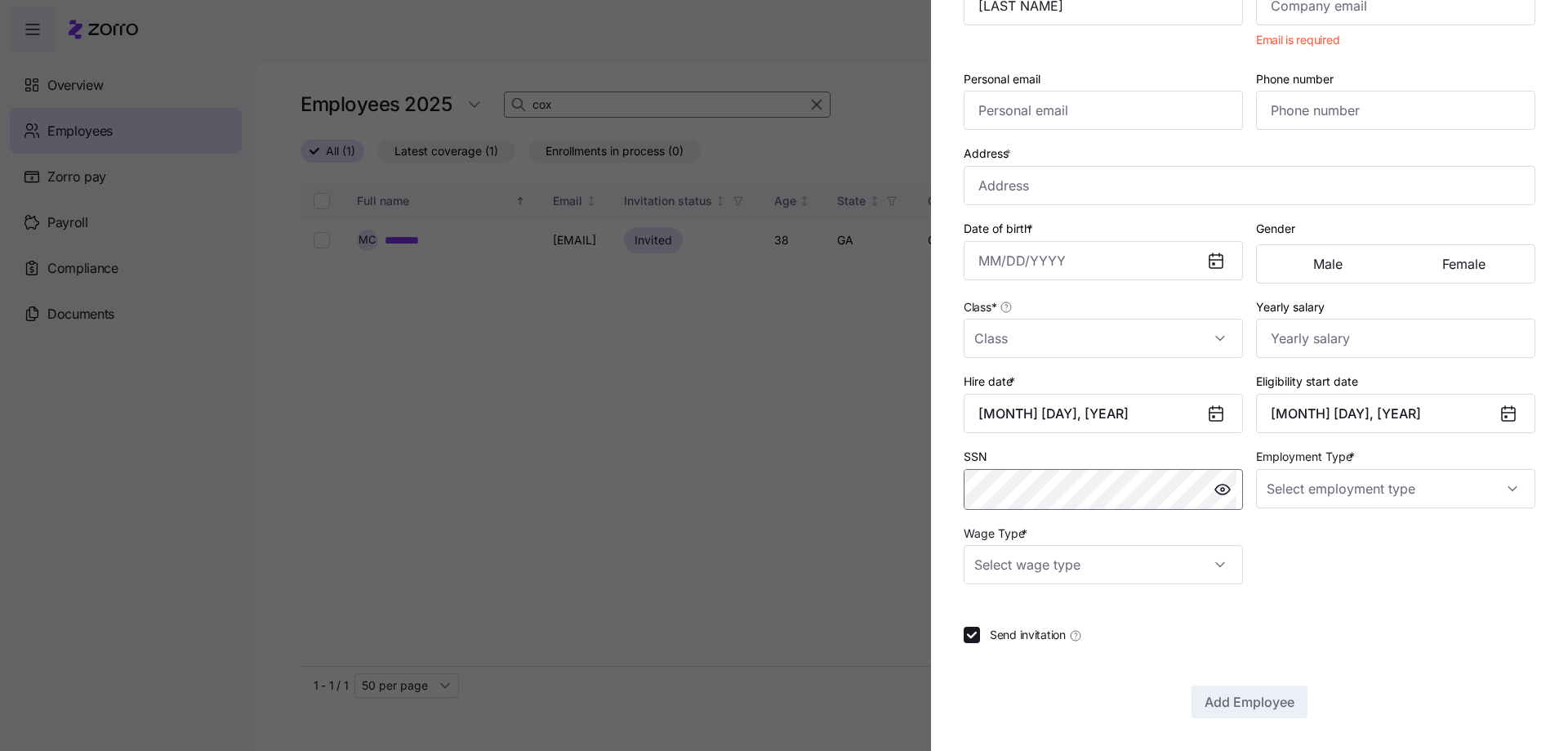 scroll, scrollTop: 0, scrollLeft: 0, axis: both 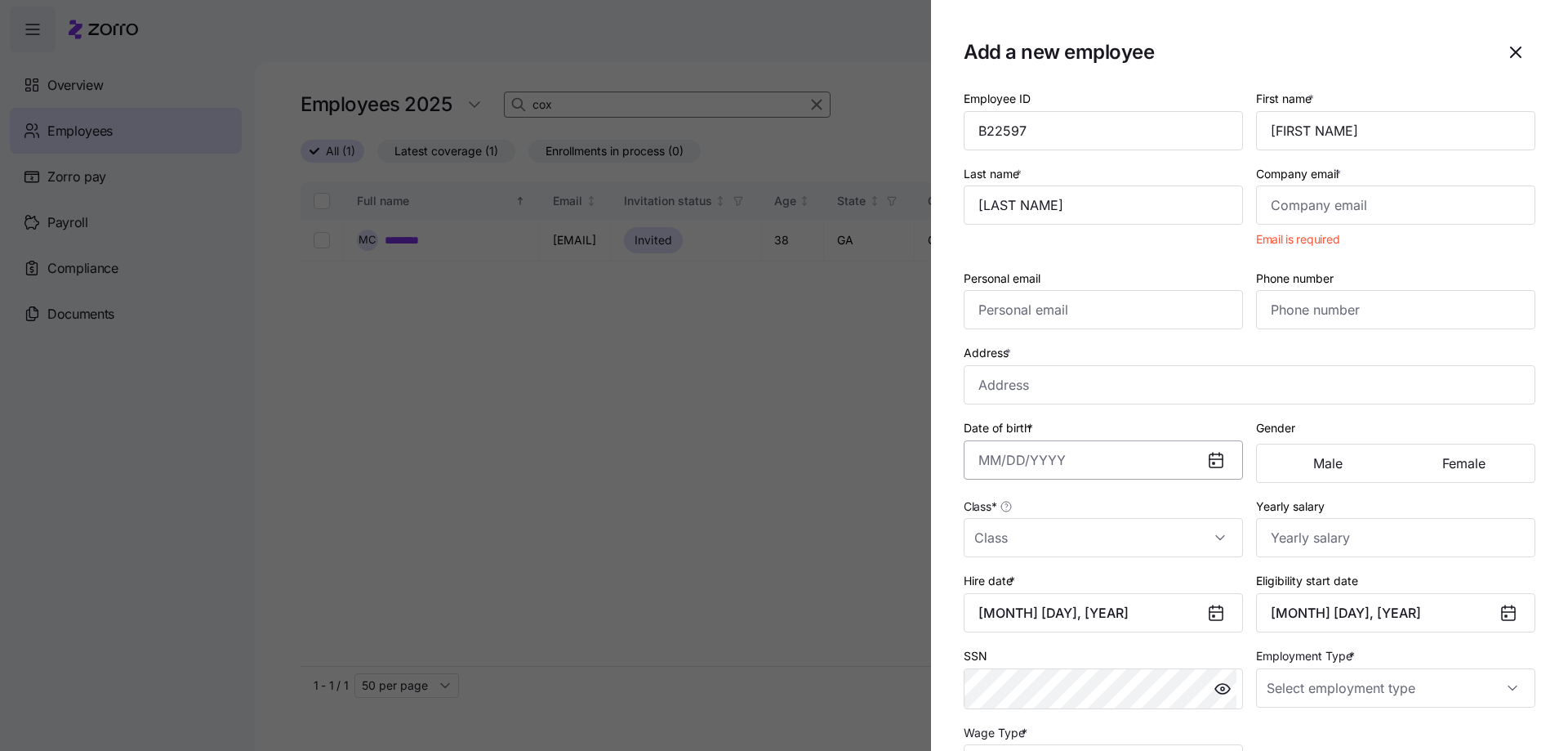 click on "Date of birth  *" at bounding box center [1103, 460] 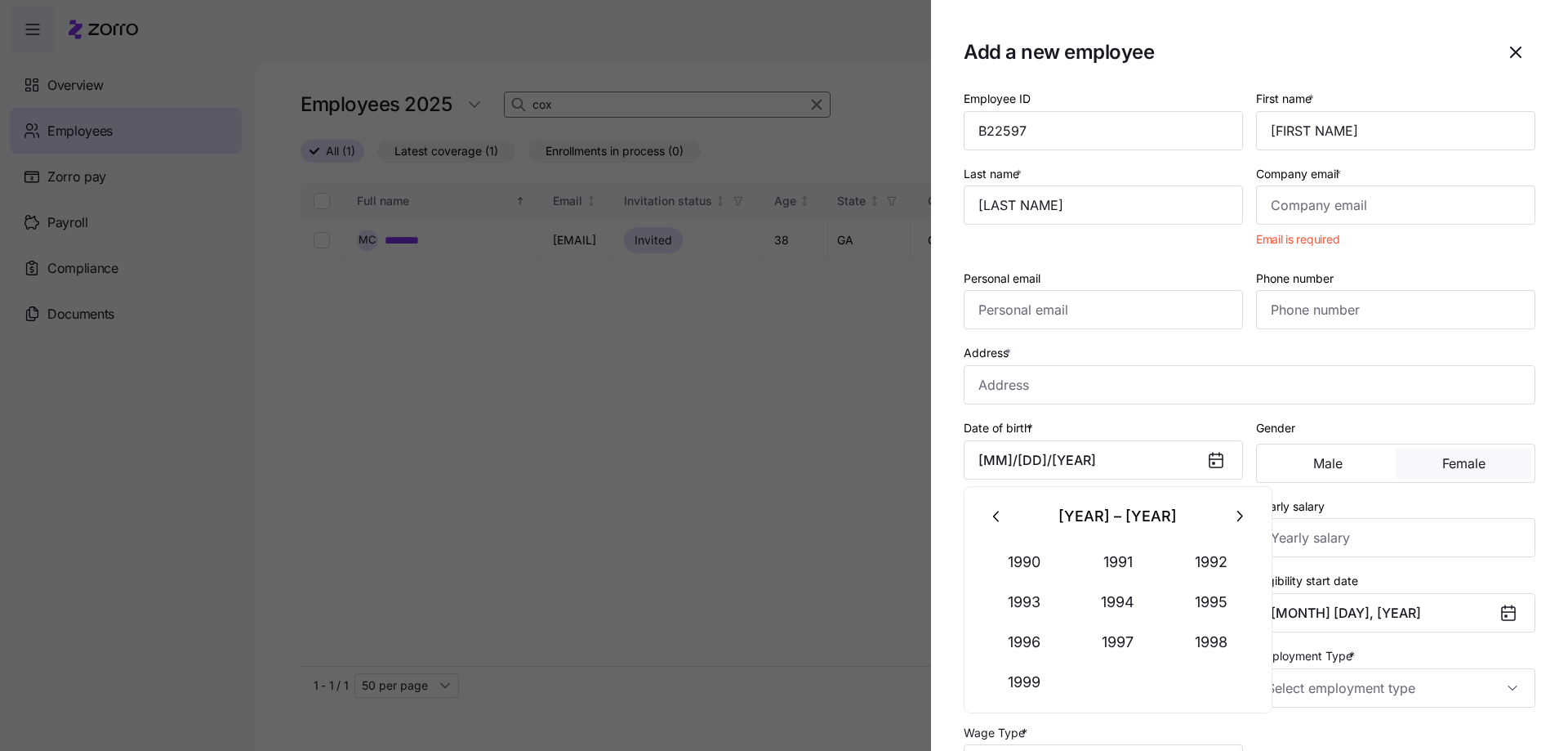 type on "[MONTH] [DAY], [YEAR]" 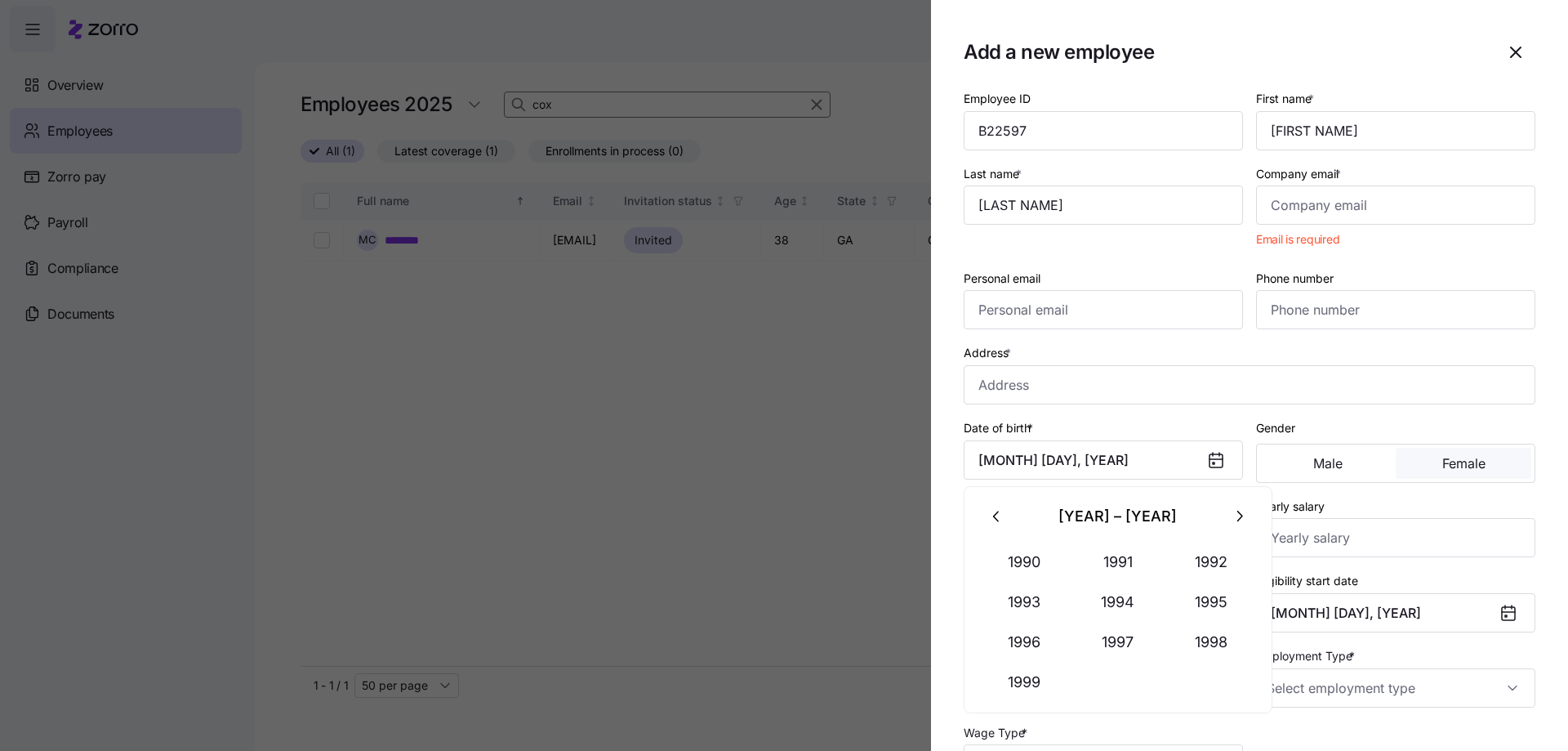 click on "Female" at bounding box center (1463, 463) 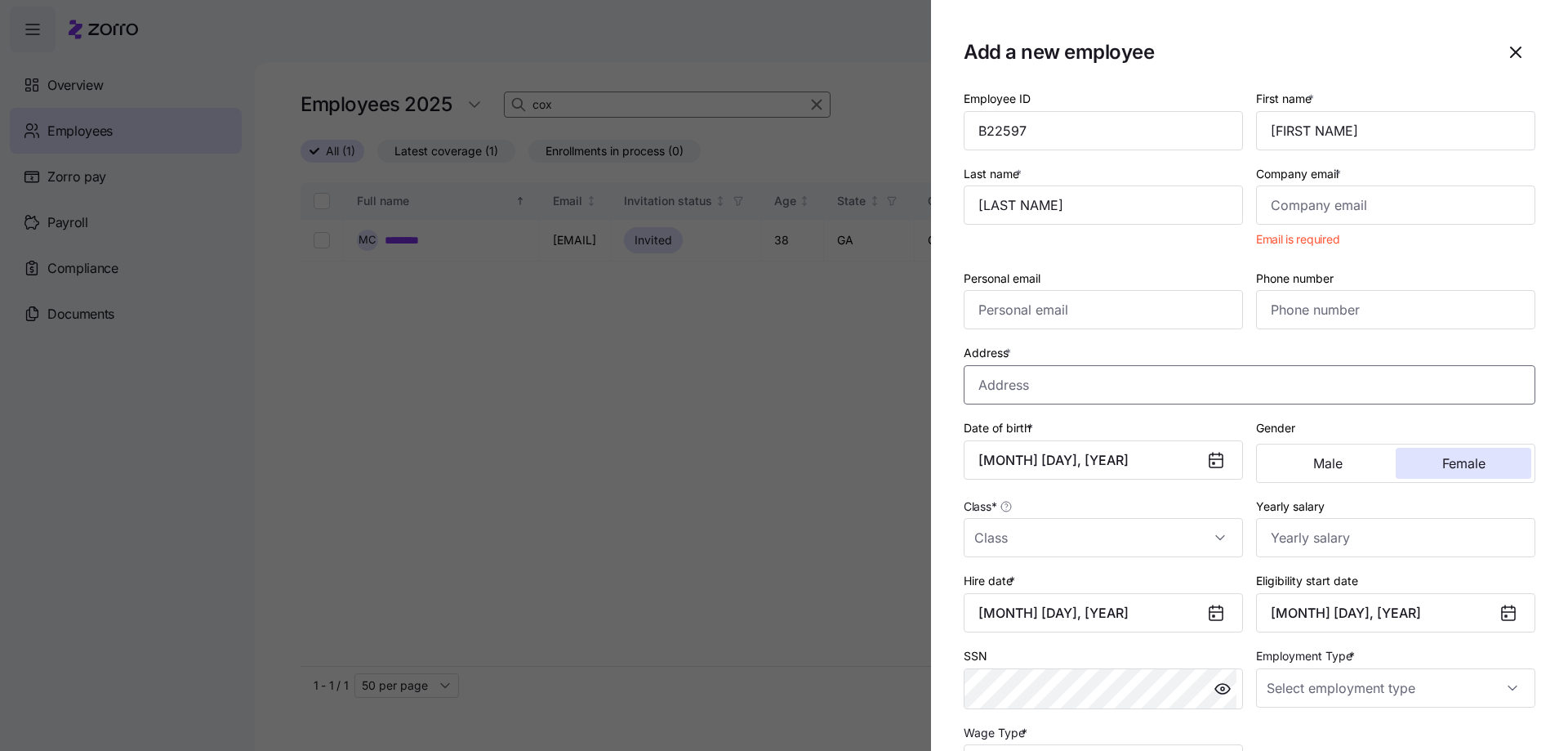click on "Address  *" at bounding box center [1250, 385] 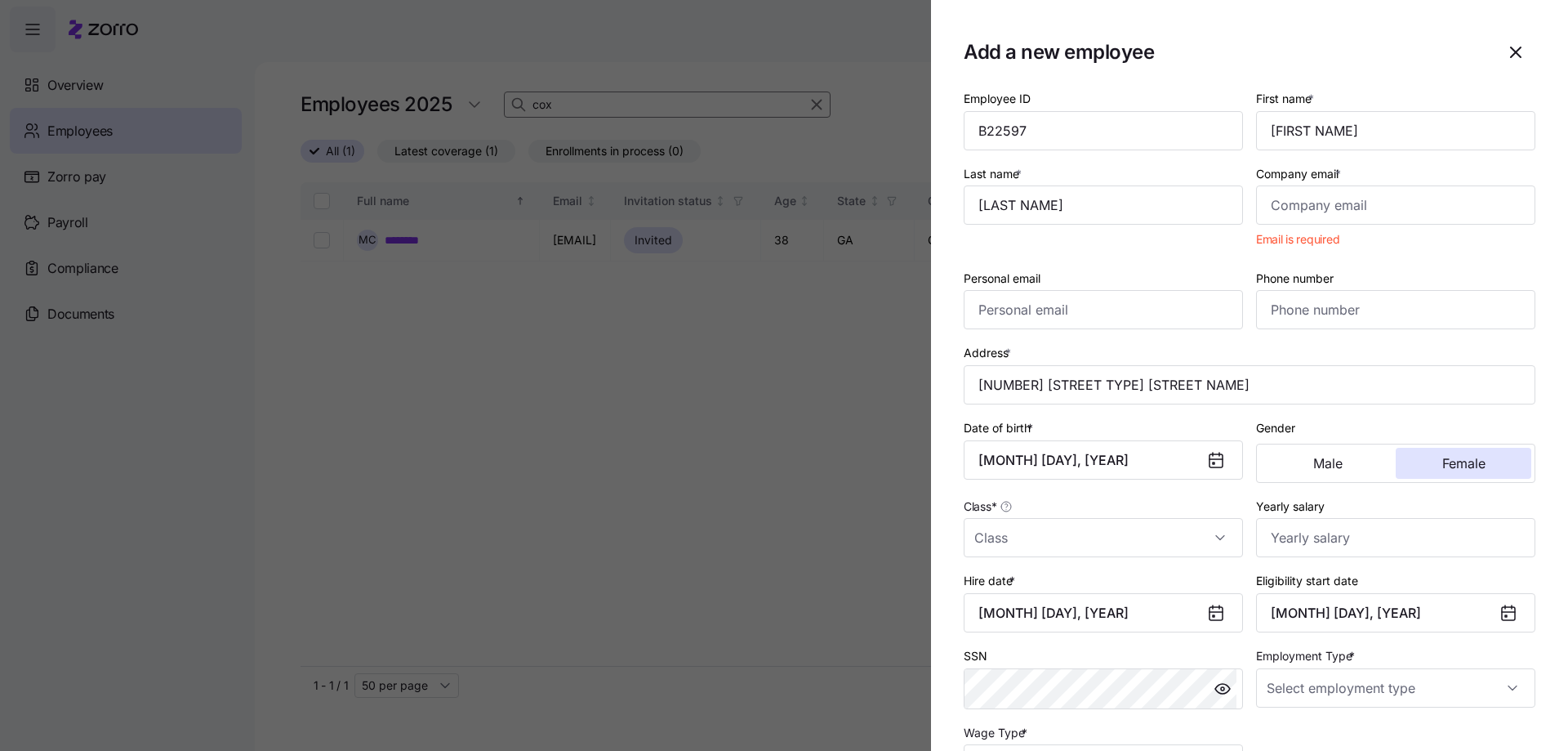 type on "[NUMBER] [STREET], [CITY], [STATE] [ZIP CODE], USA" 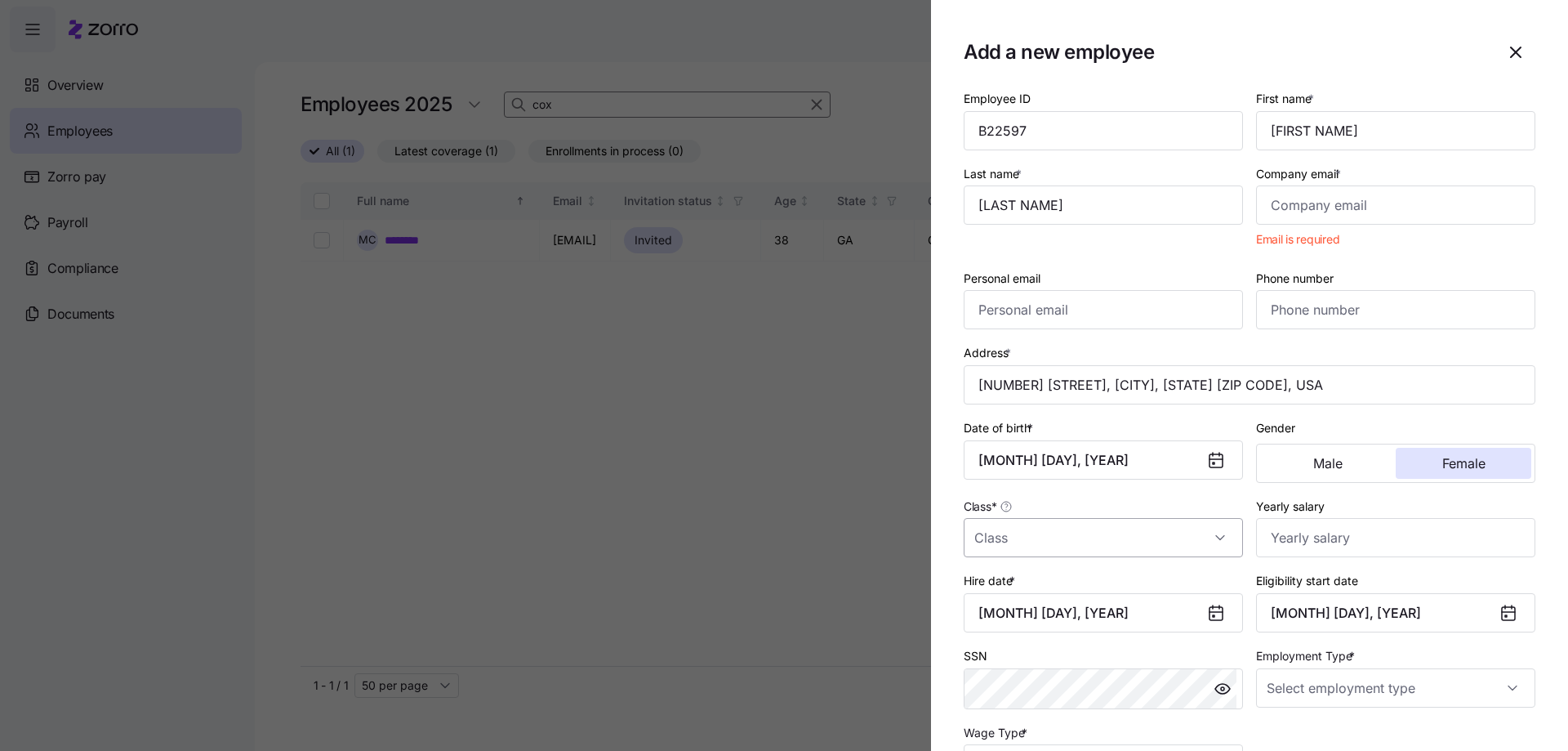 click on "Class  *" at bounding box center (1103, 538) 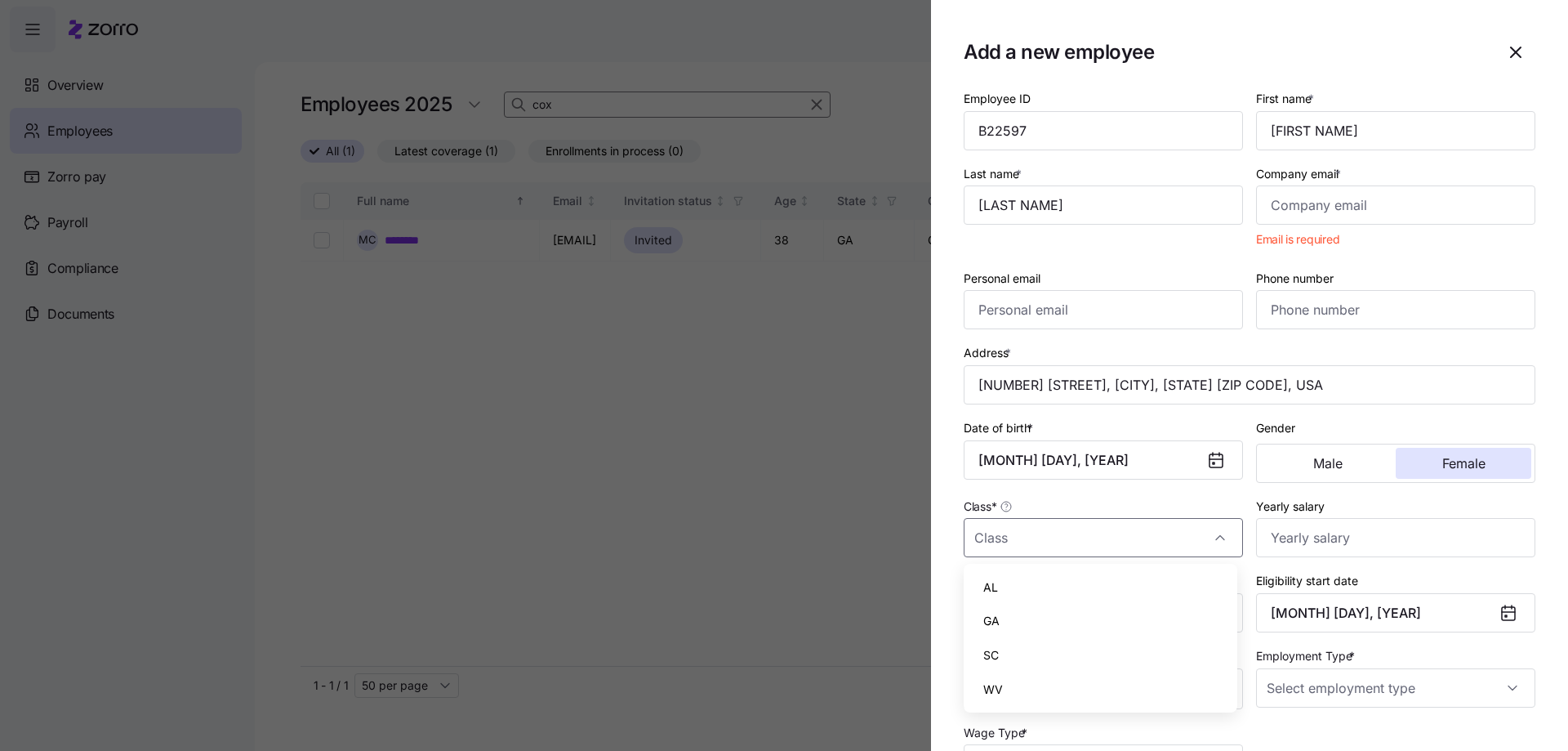 click on "GA" at bounding box center [1100, 621] 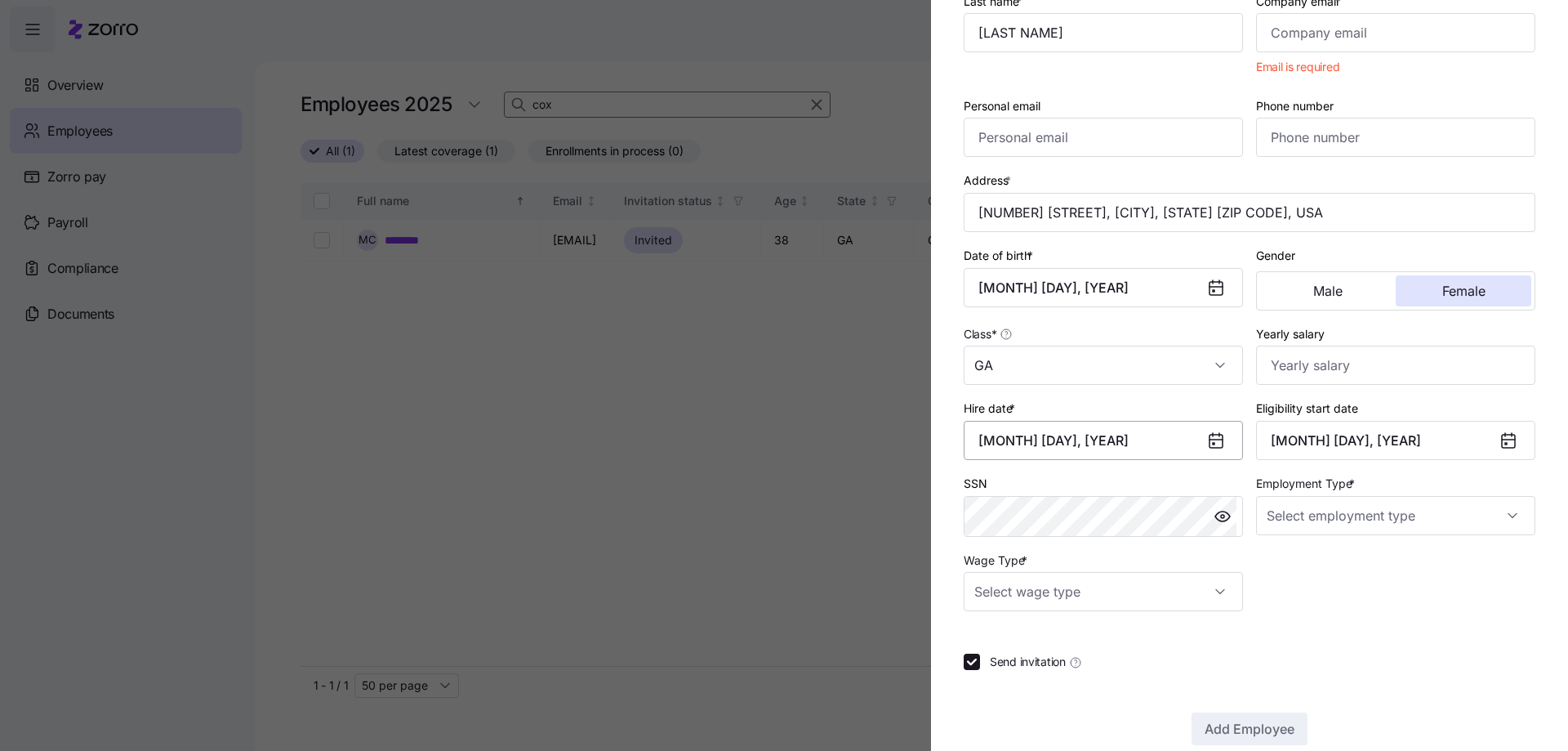scroll, scrollTop: 199, scrollLeft: 0, axis: vertical 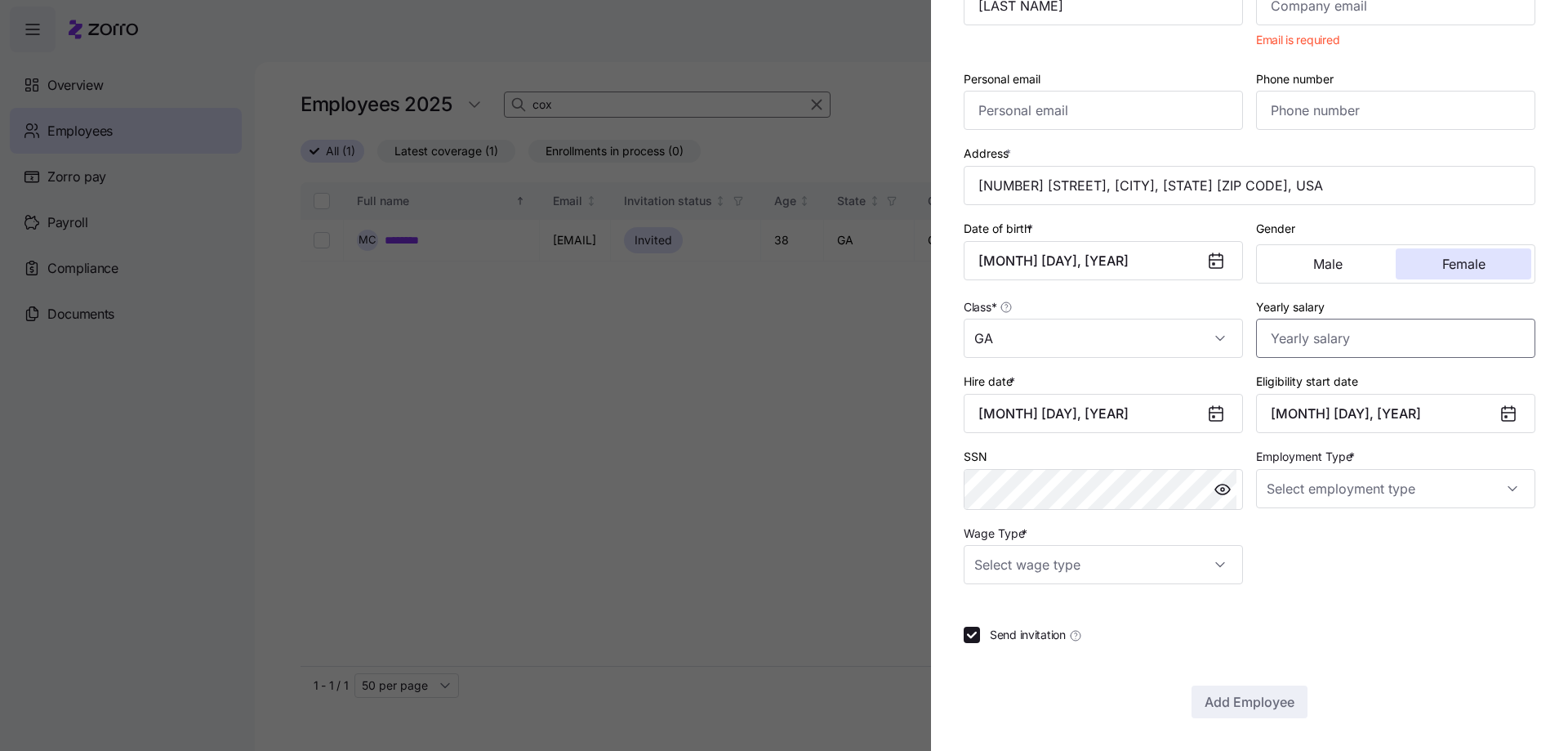 click on "Yearly salary" at bounding box center (1396, 338) 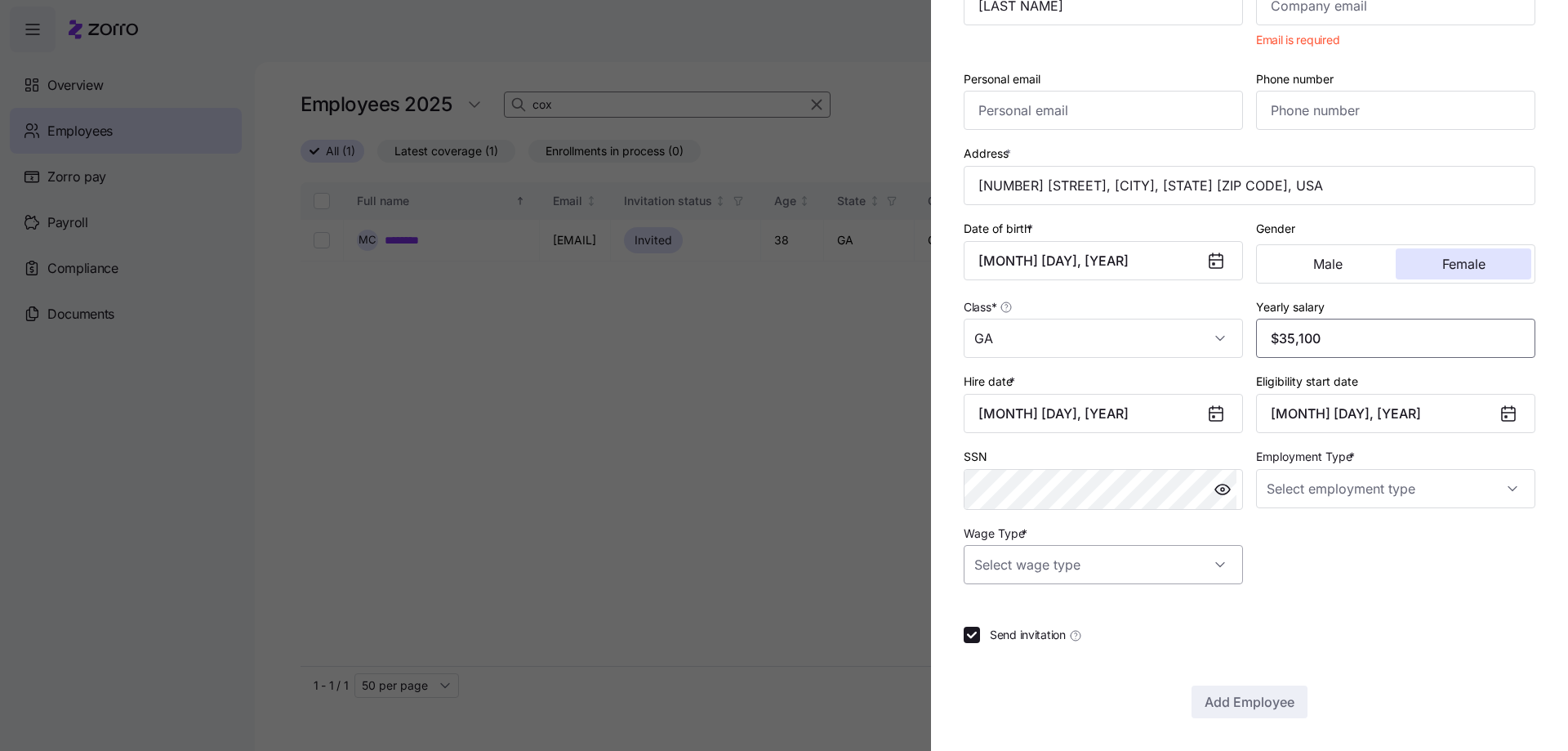 type on "$35,100" 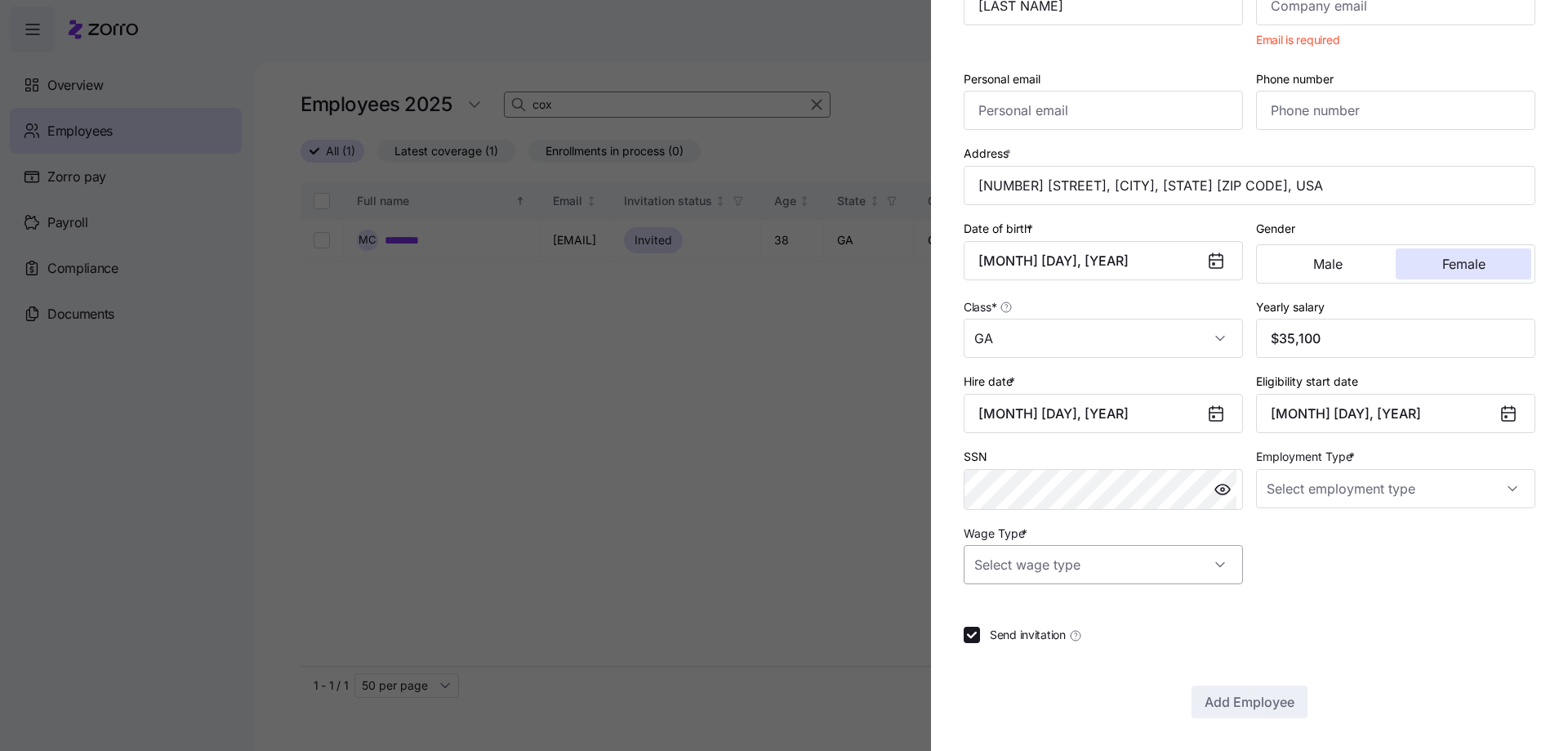 click on "Wage Type  *" at bounding box center (1103, 565) 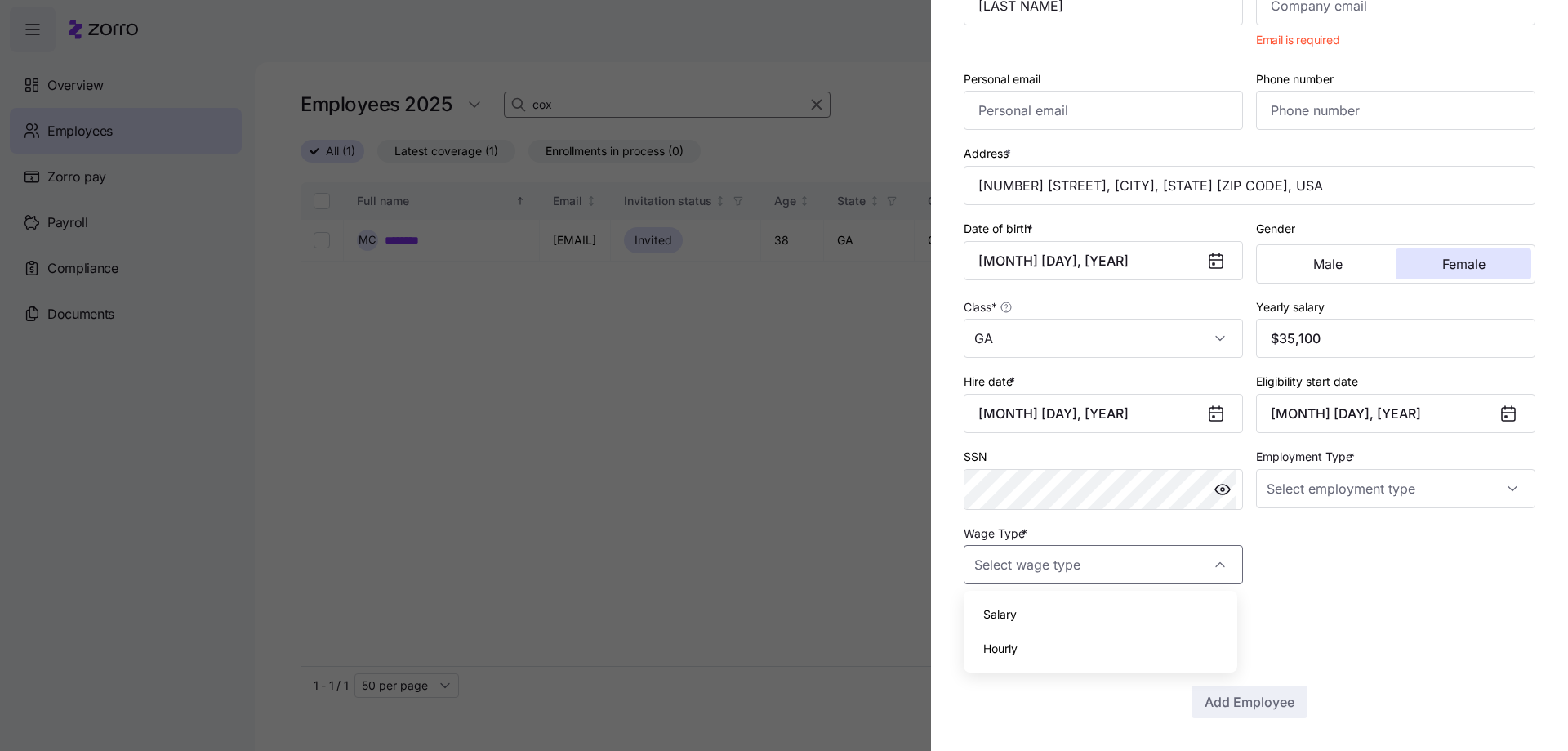 click on "Hourly" at bounding box center [1100, 649] 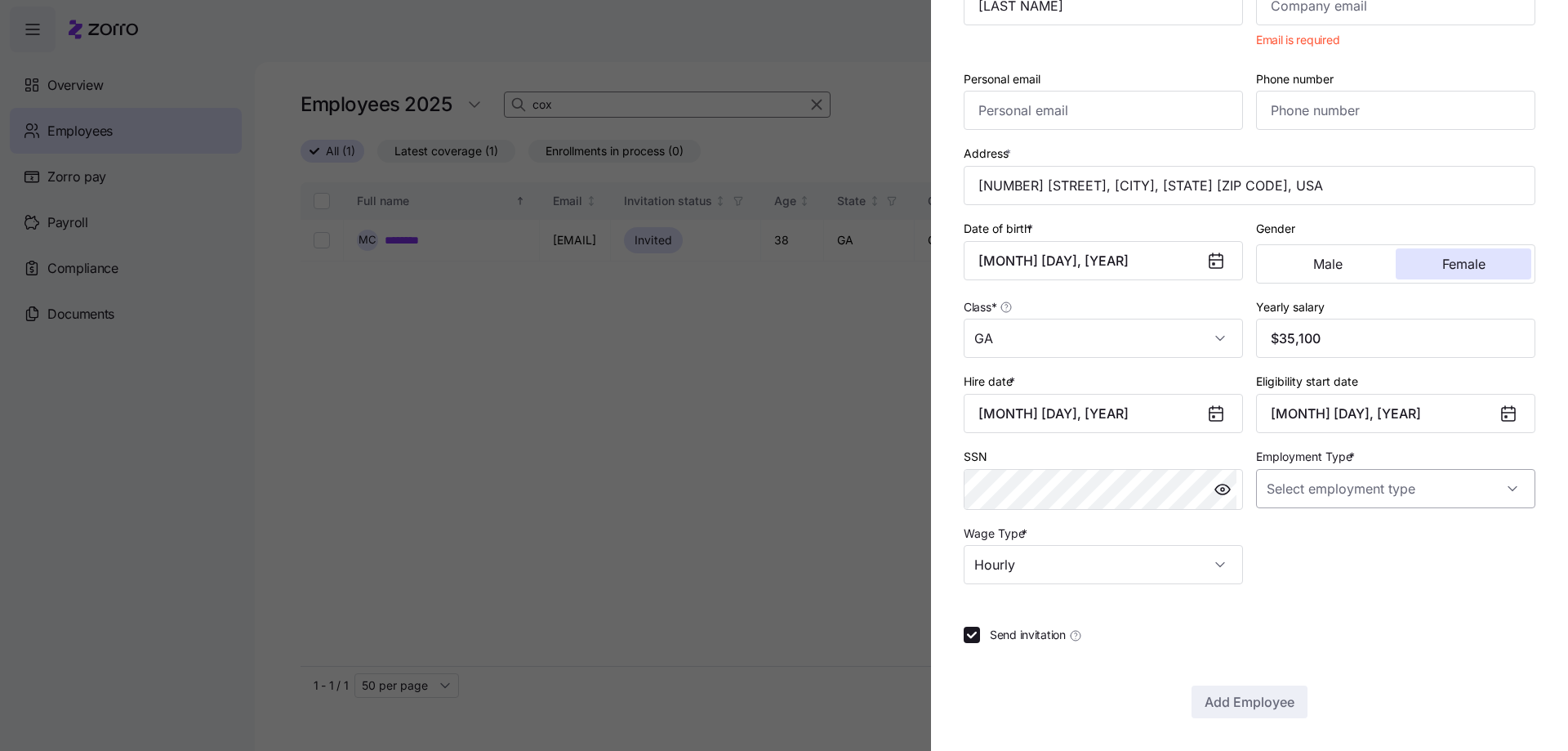 click on "Employment Type  *" at bounding box center [1396, 489] 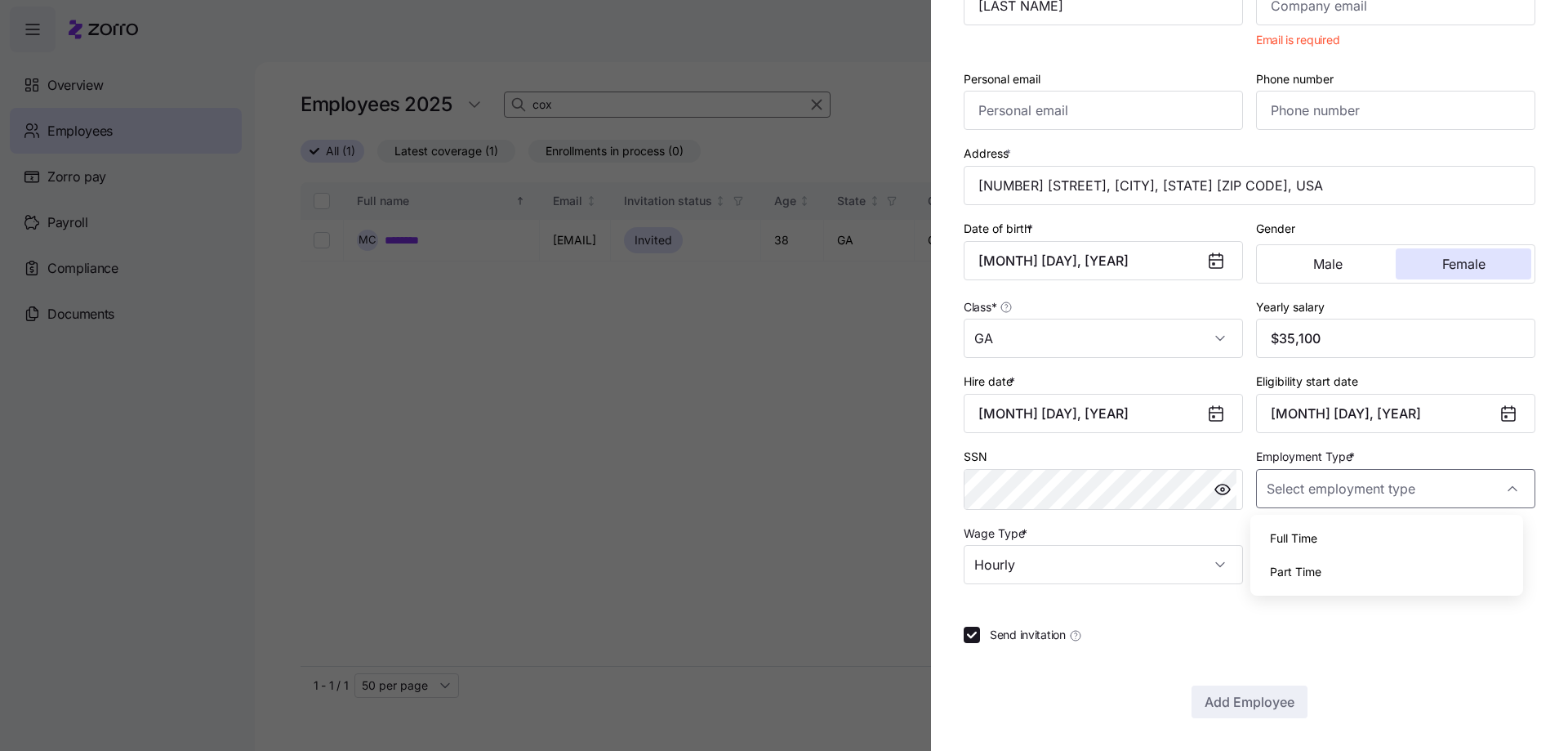 click on "Full Time" at bounding box center [1387, 539] 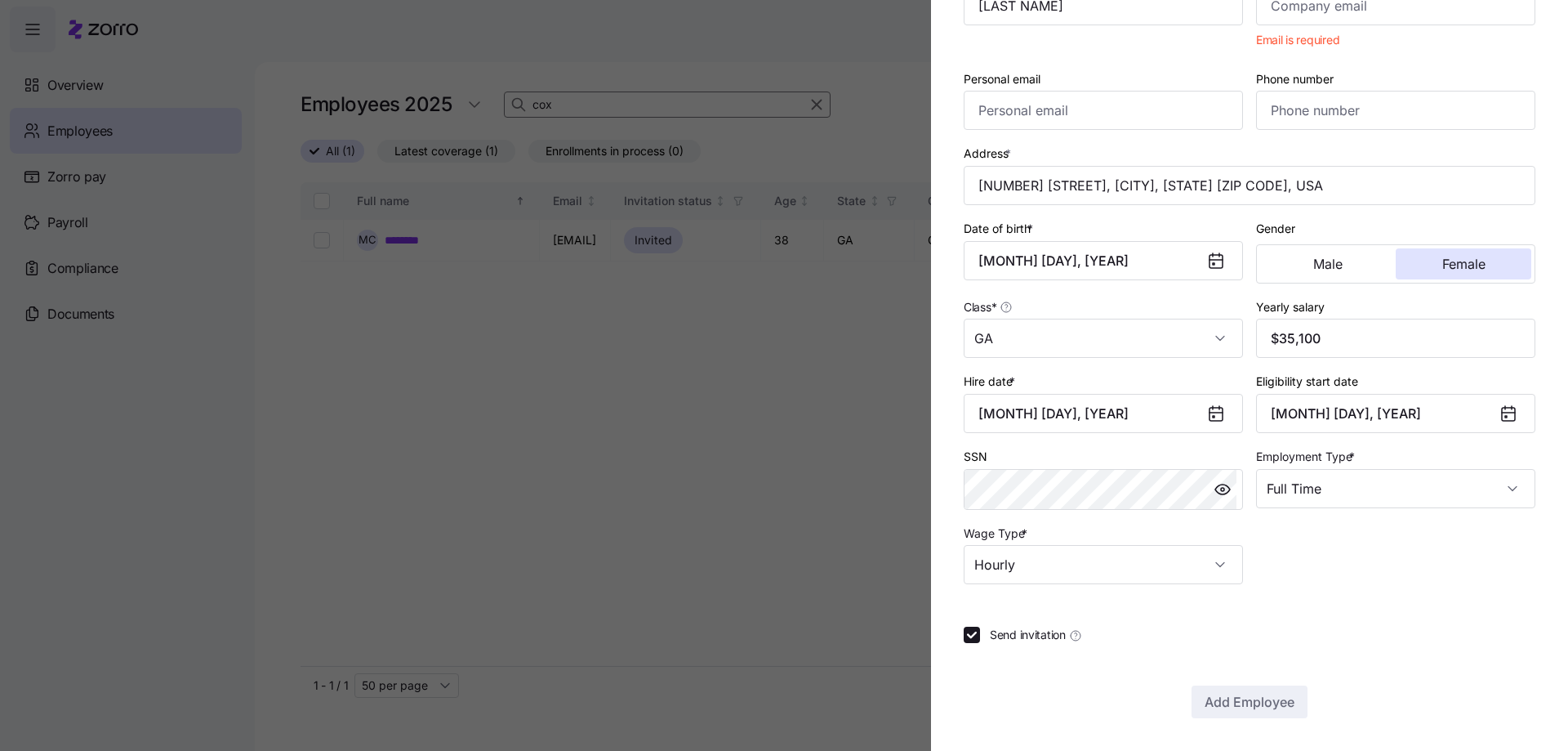 click on "Employee ID B22597 First name  * [FIRST] Last name  * [LAST] Company email  * Email is required Personal email Phone number Address  * [NUMBER] [STREET] Rd, [CITY], [STATE] [POSTAL_CODE], [STATE] Date of birth  * [MONTH] [DAY], [YEAR] Gender Male Female Class  * [STATE] Yearly salary $[MONEY] Hire date  * [MONTH] [DAY], [YEAR] Eligibility start date [MONTH] [DAY], [YEAR] SSN Employment Type  * Full Time Wage Type  * Hourly" at bounding box center (1250, 236) 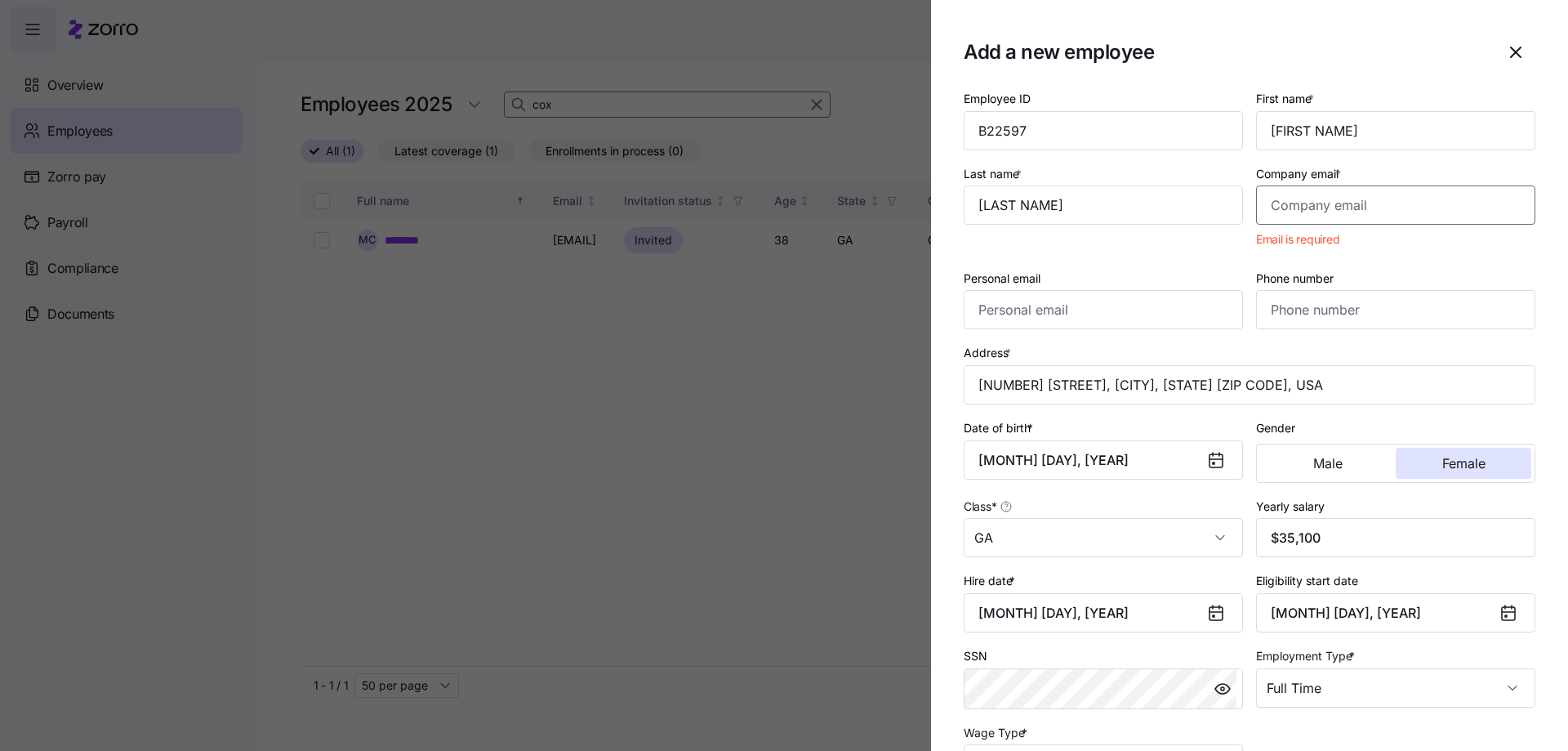click on "Company email  *" at bounding box center (1396, 205) 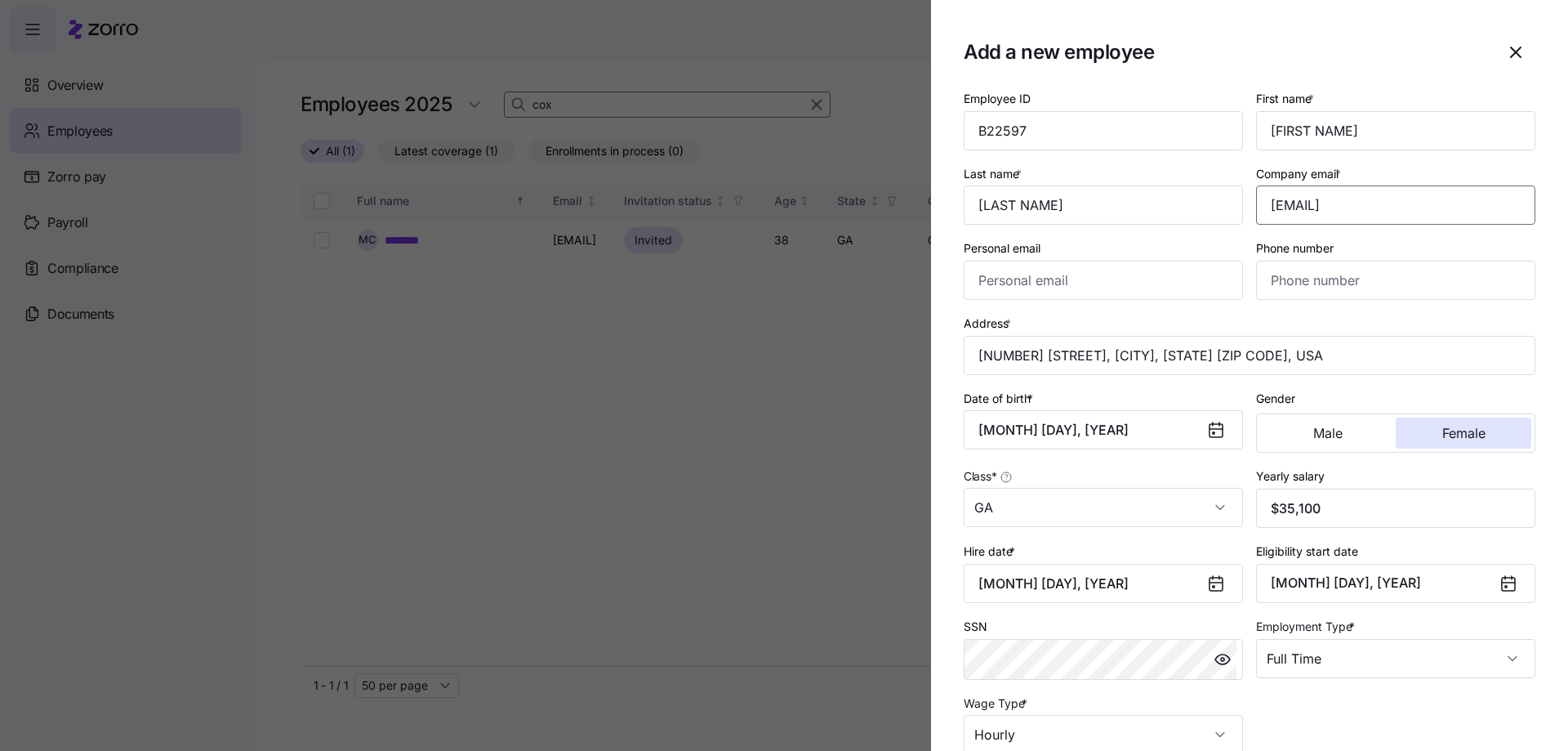 type on "[EMAIL]" 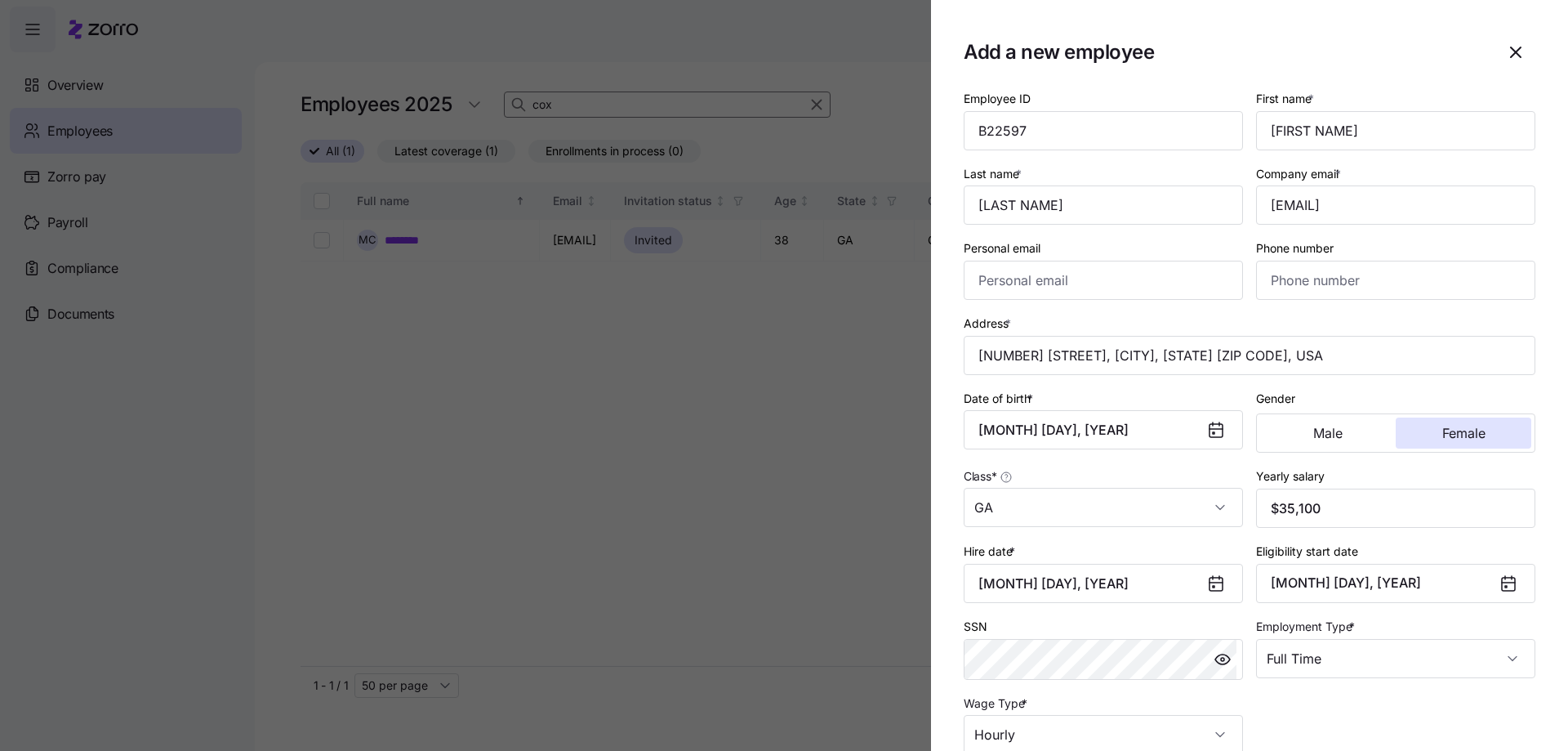 click on "Phone number" at bounding box center [1396, 269] 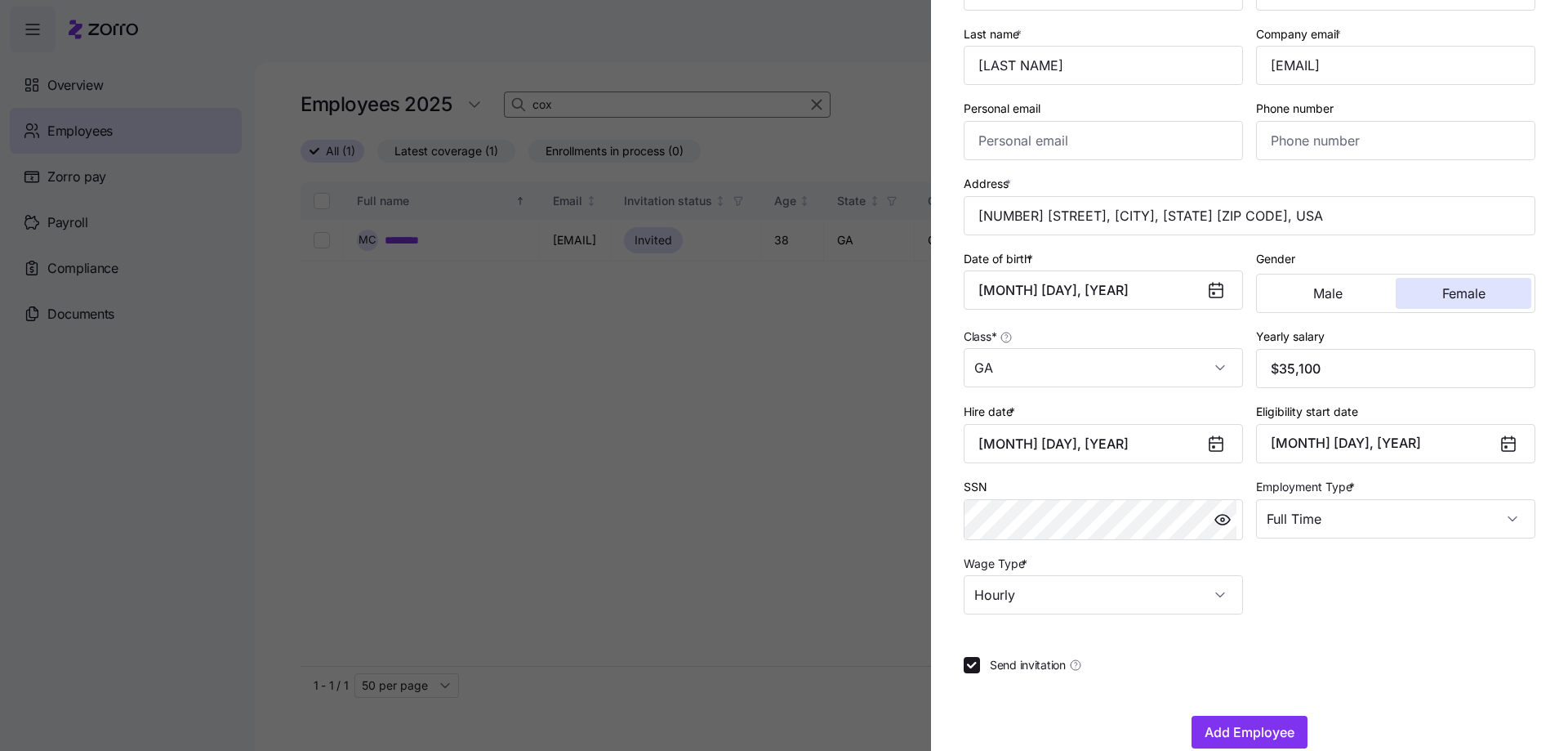 scroll, scrollTop: 170, scrollLeft: 0, axis: vertical 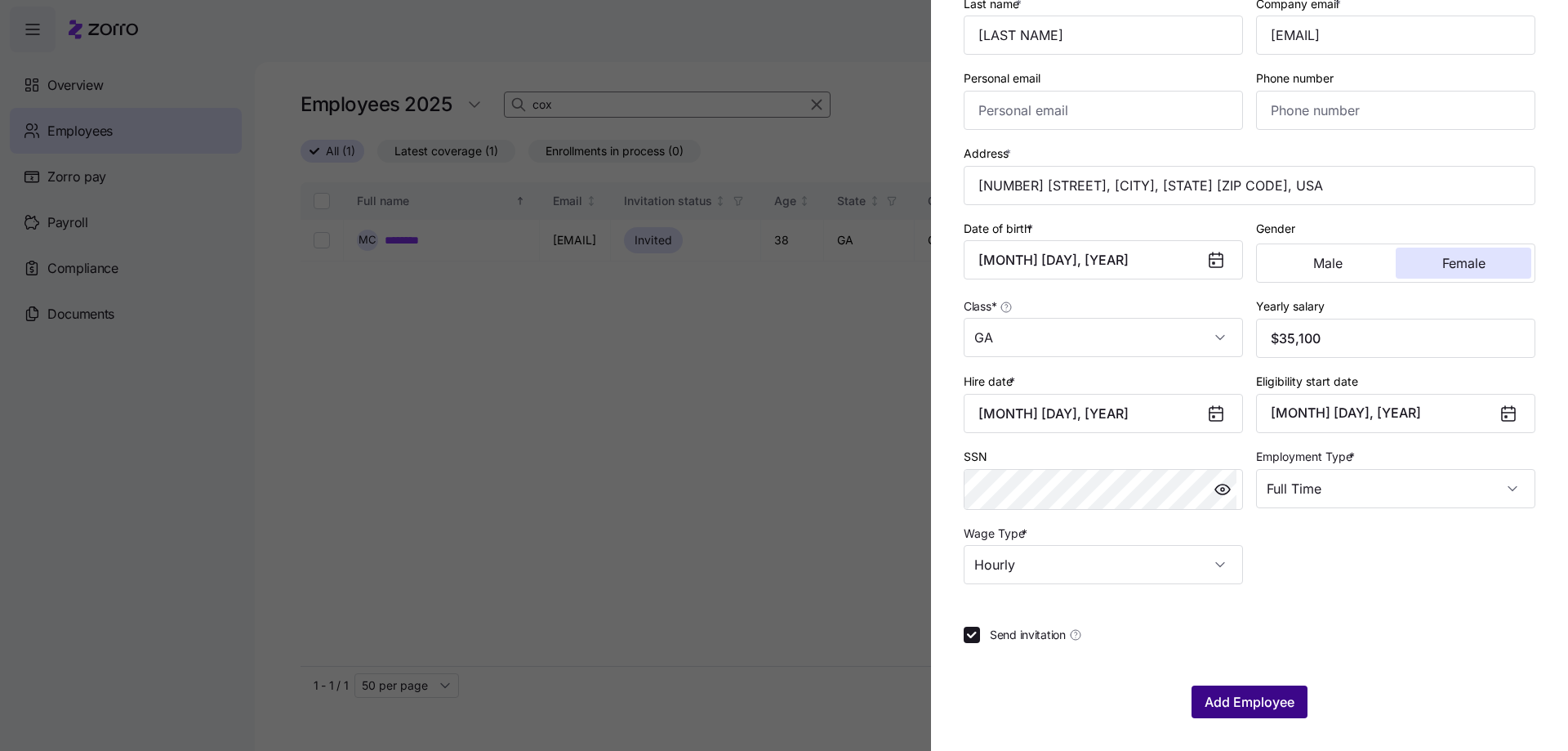 click on "Add Employee" at bounding box center [1250, 702] 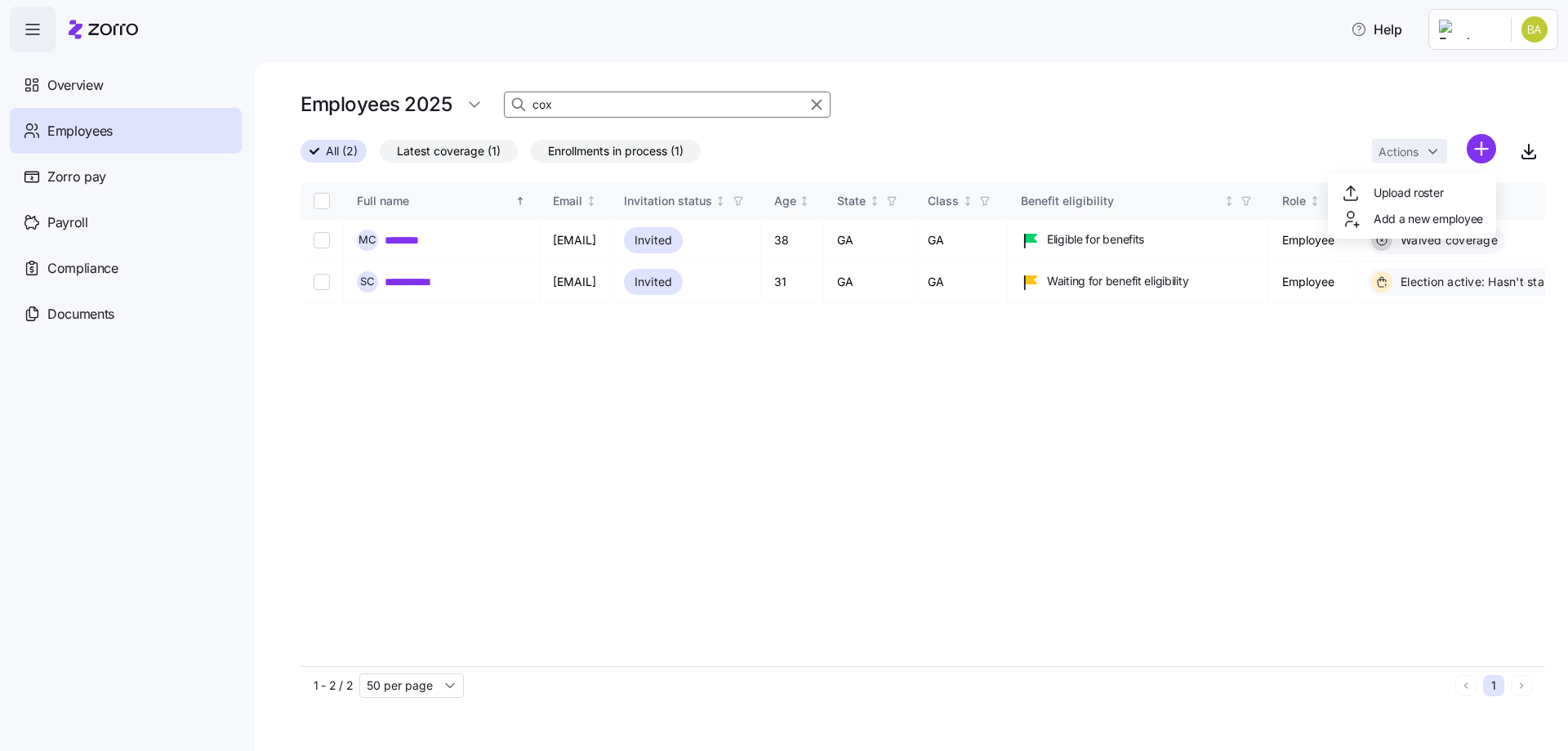 click on "shekoyahcox@[DOMAIN]" at bounding box center [784, 370] 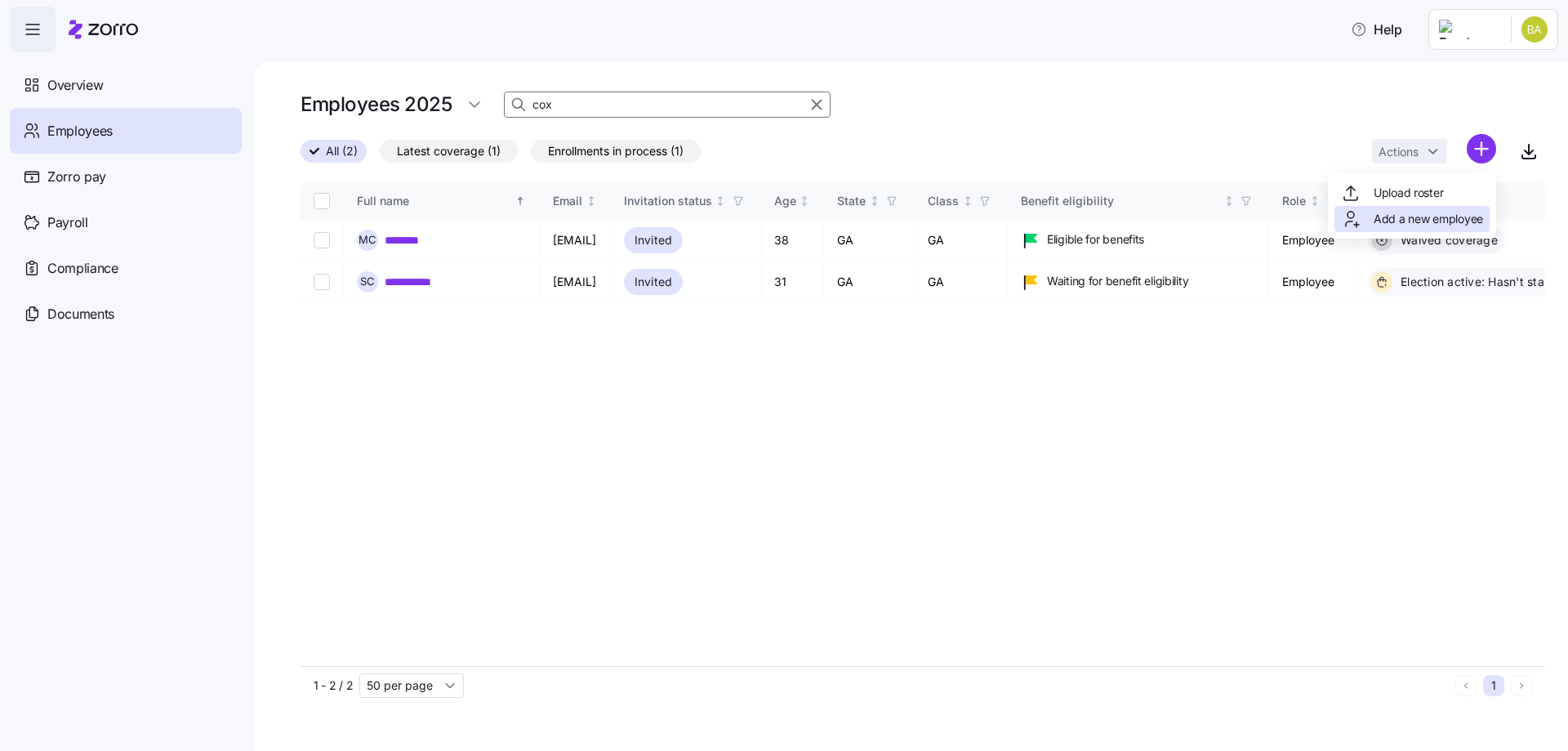 click on "Add a new employee" at bounding box center (1428, 219) 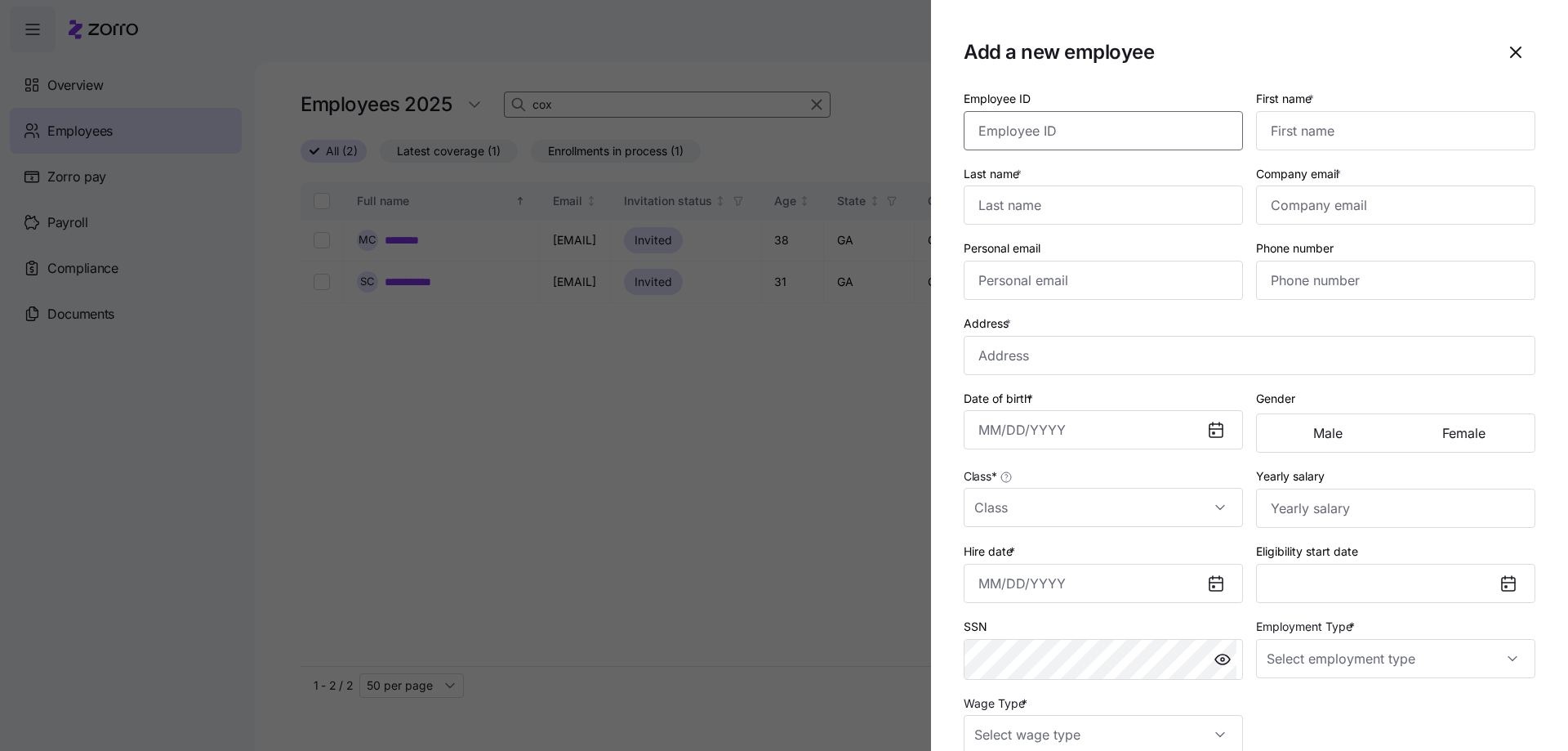 click on "Employee ID" at bounding box center [1103, 131] 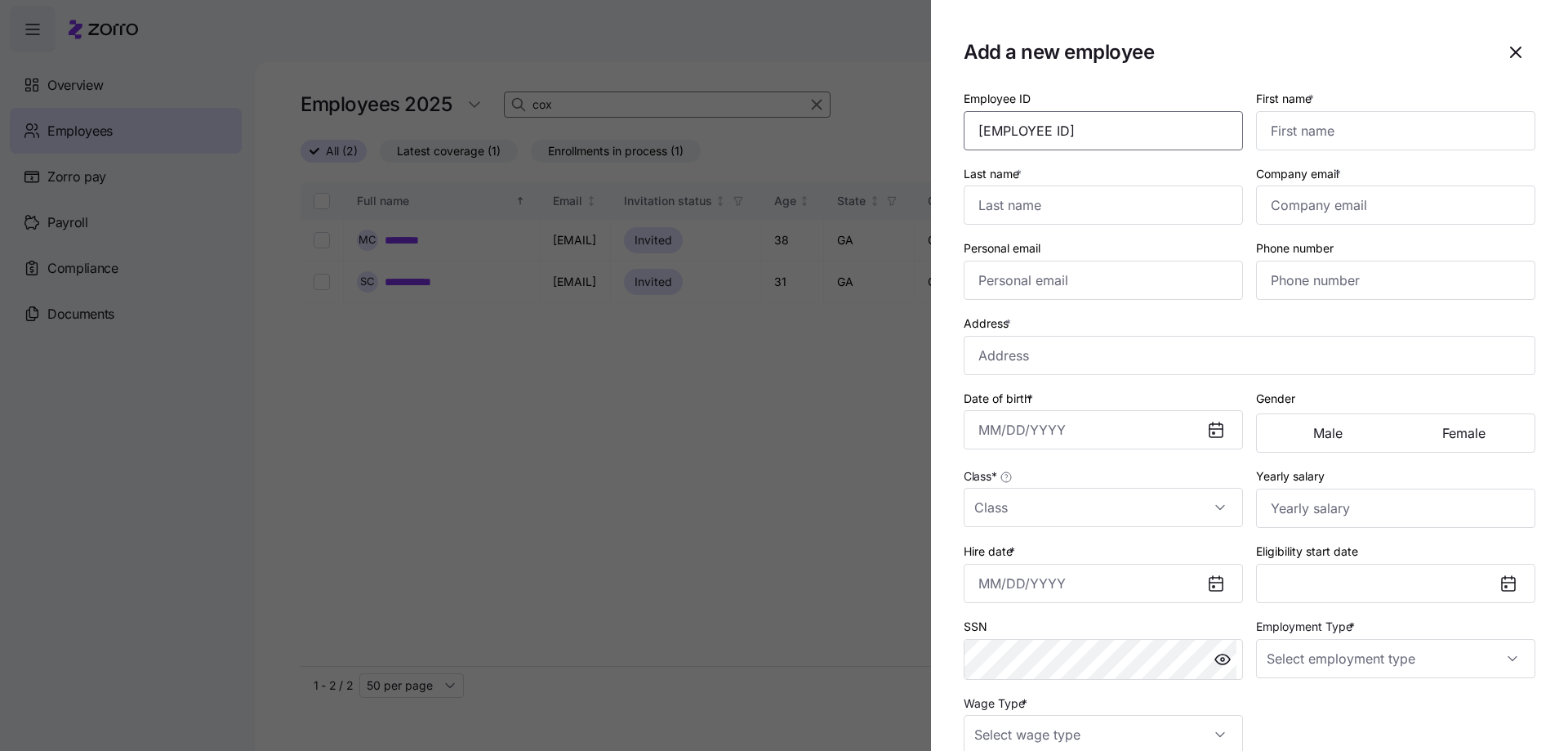 type on "[EMPLOYEE ID]" 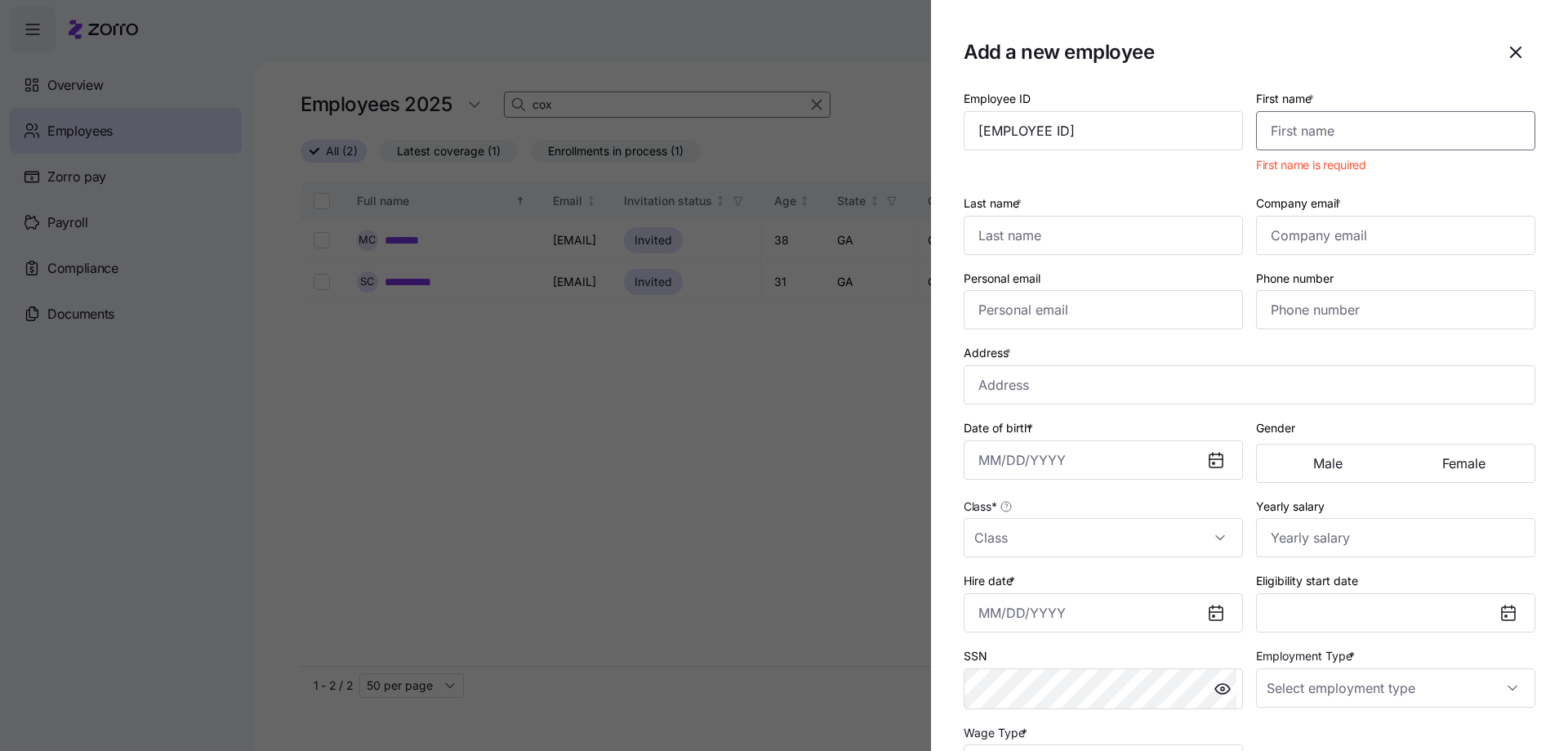 click on "First name  *" at bounding box center (1396, 131) 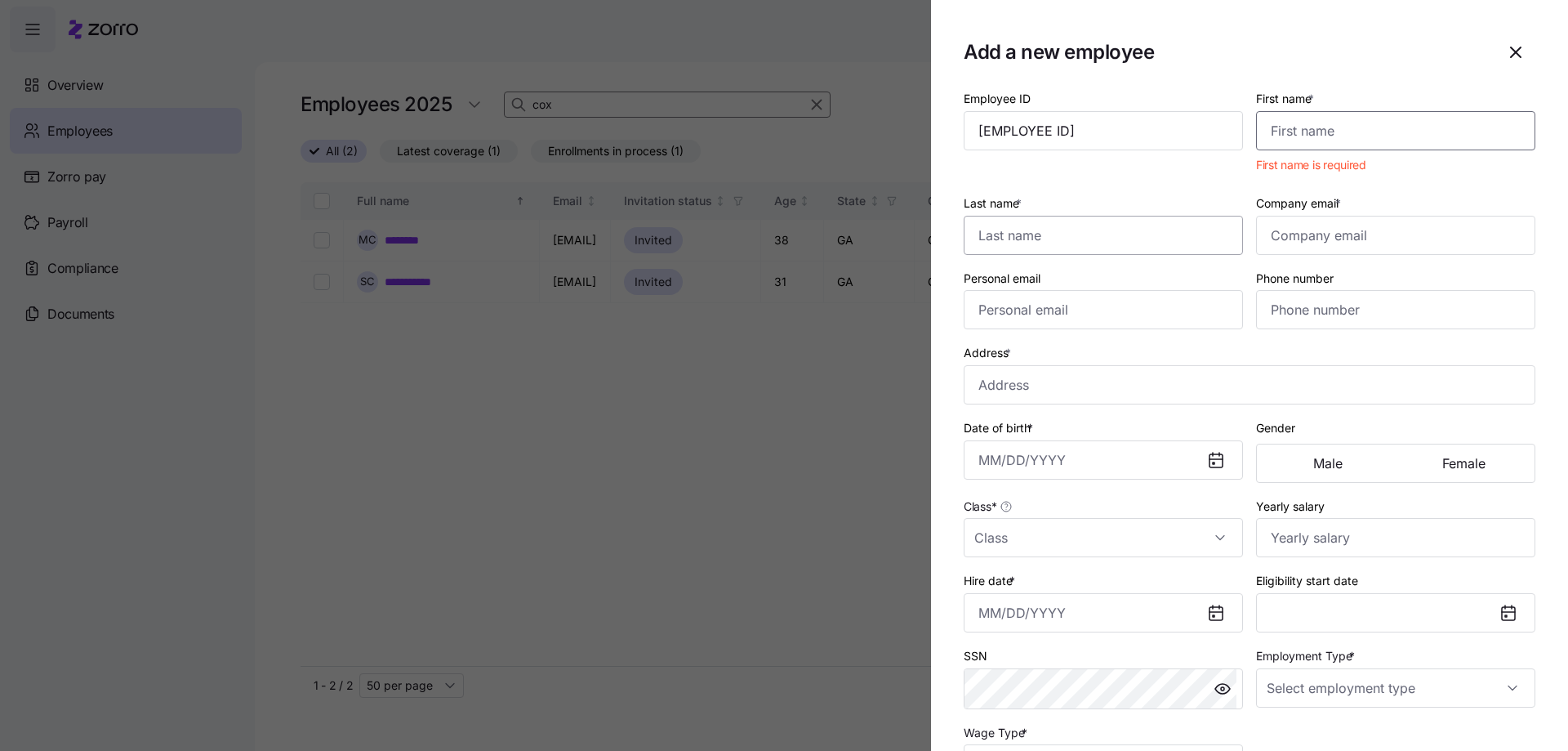 paste on "[FIRST]" 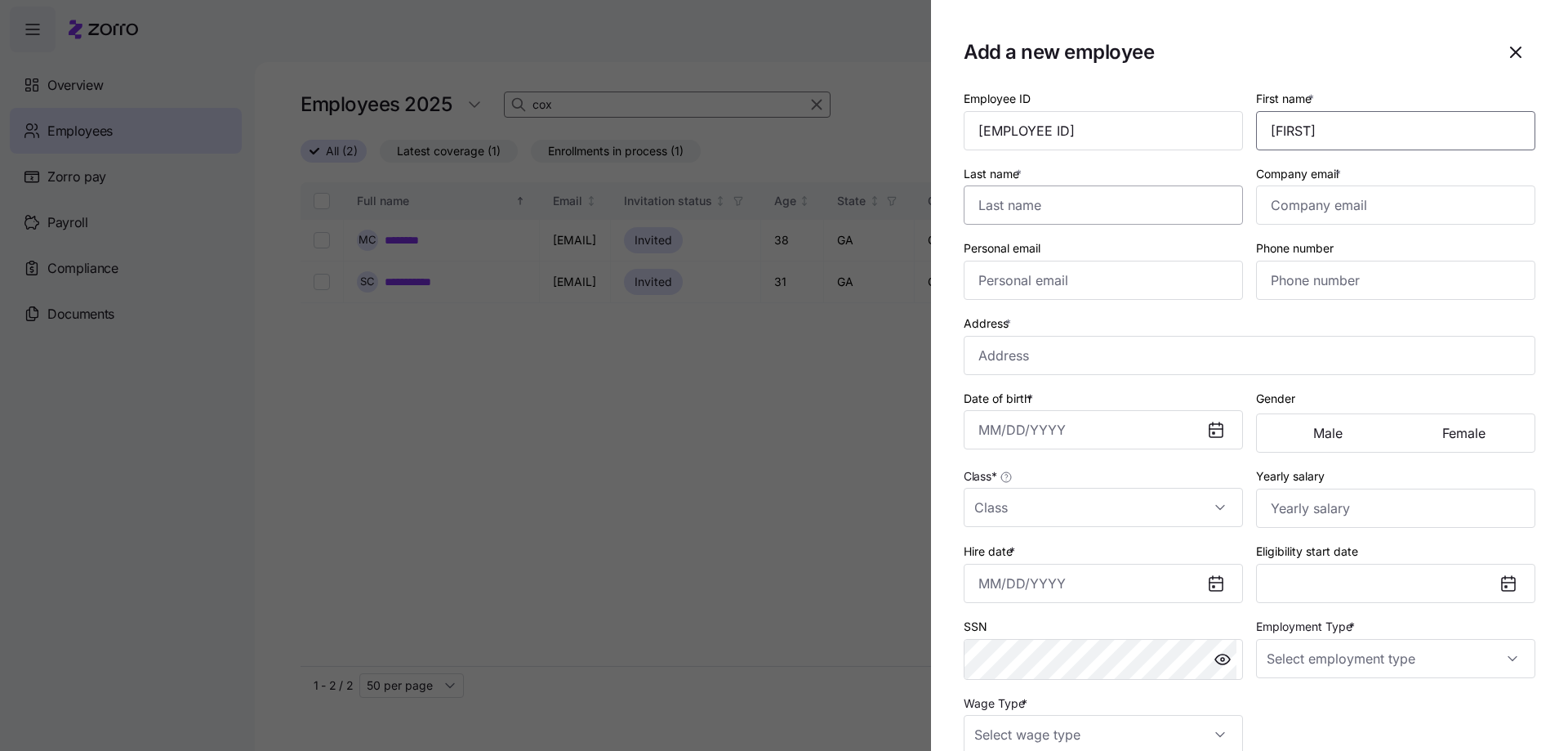 type on "[FIRST]" 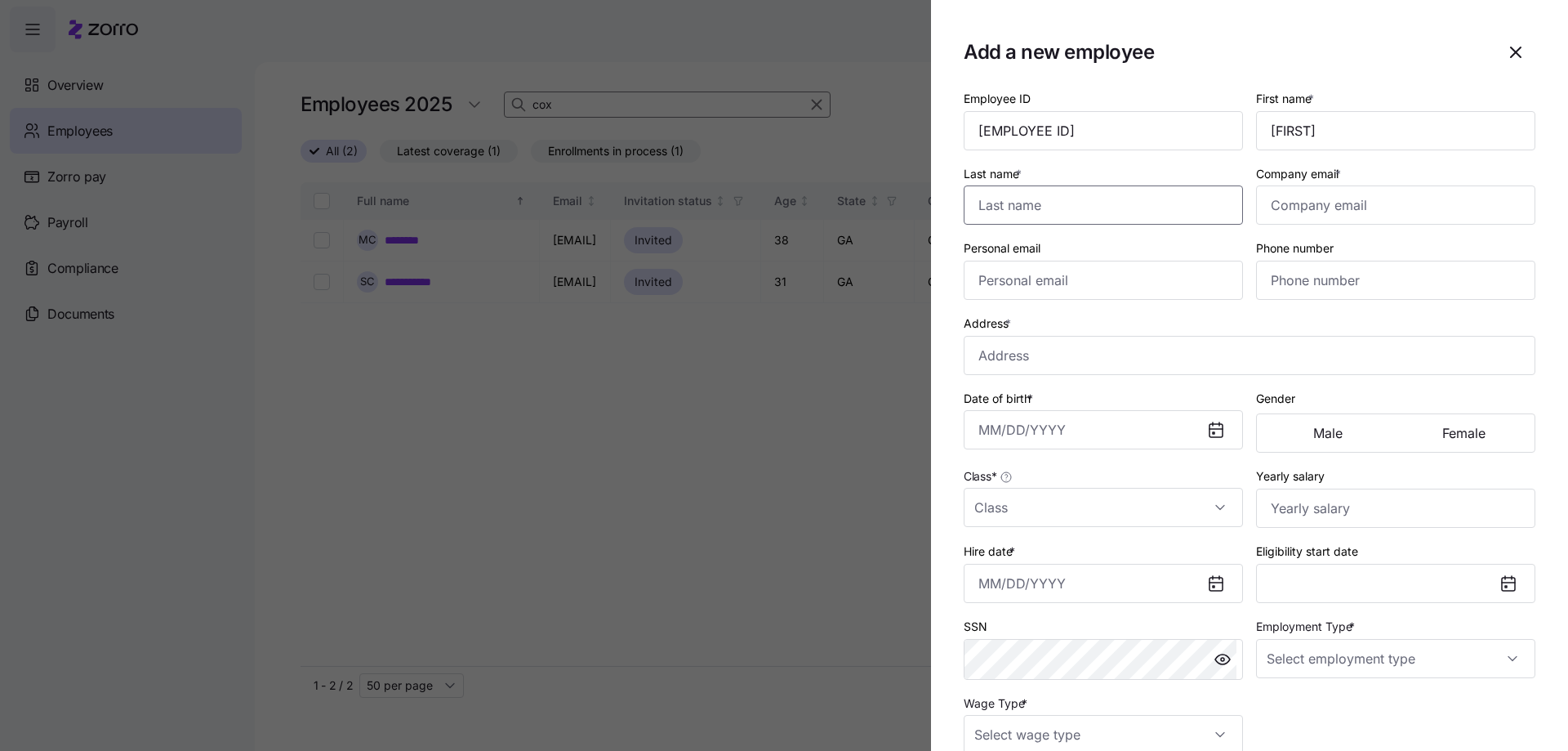 click on "Last name  *" at bounding box center [1103, 205] 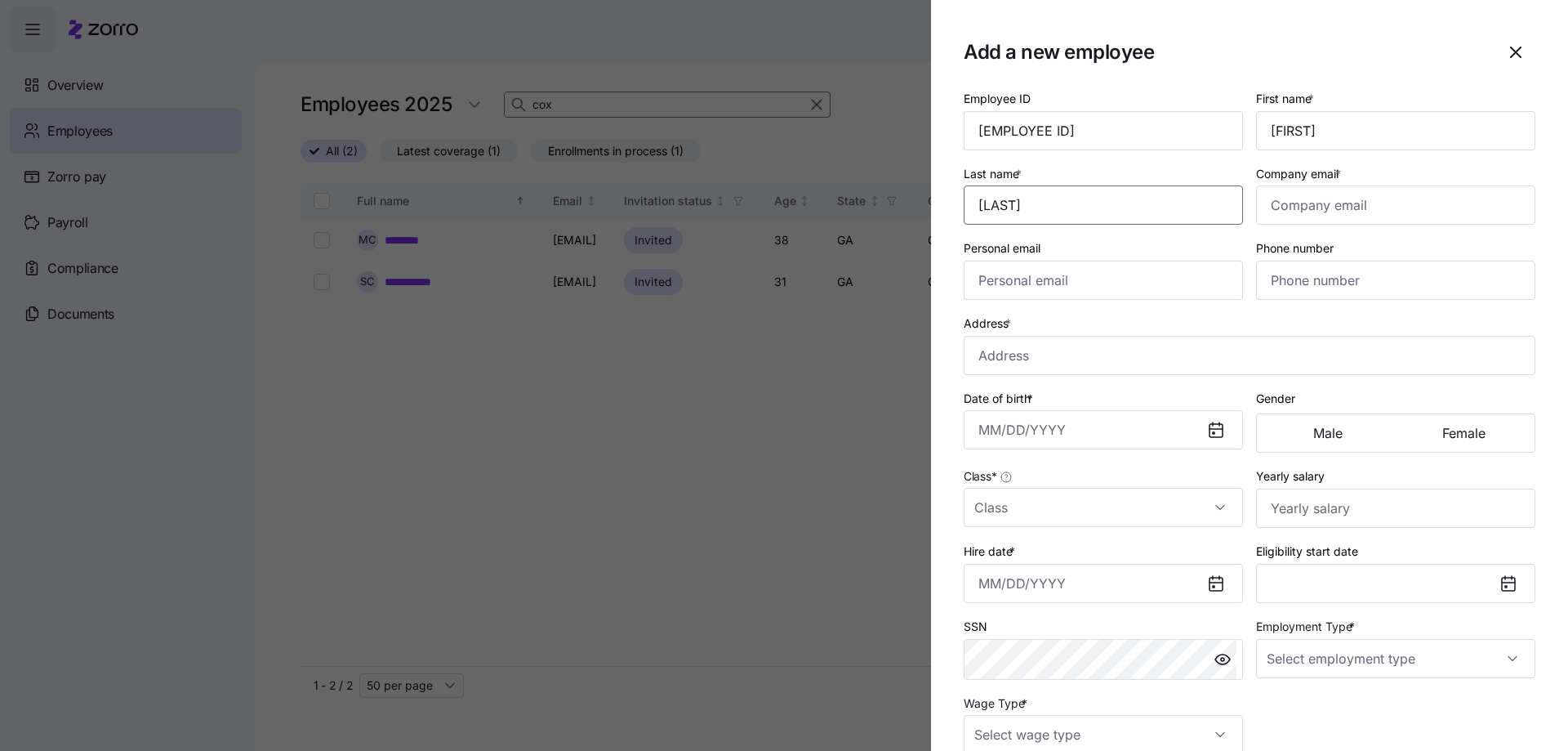 type on "[LAST]" 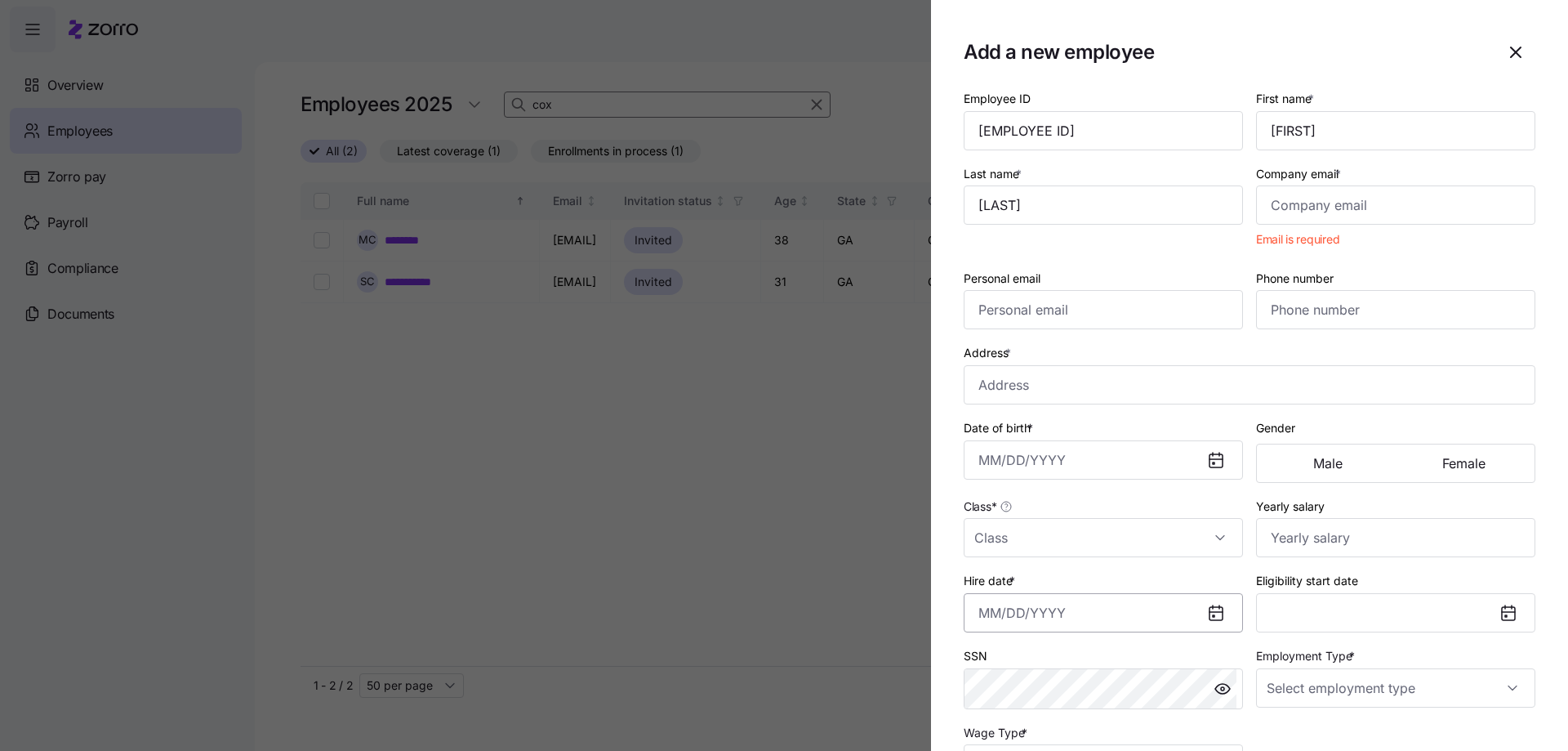 click on "Hire date  *" at bounding box center [1103, 613] 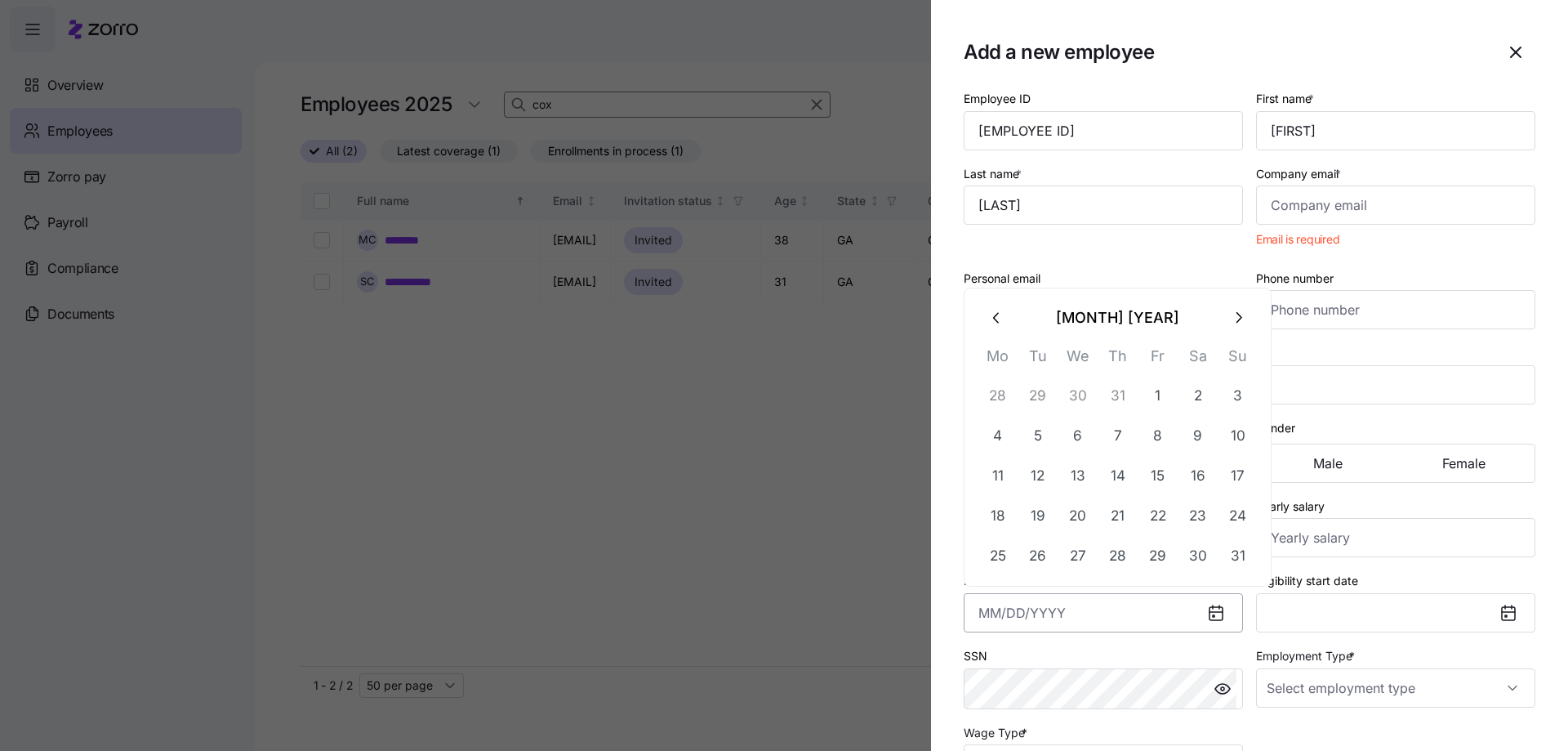 paste on "[MM]/[DD]/[YEAR]" 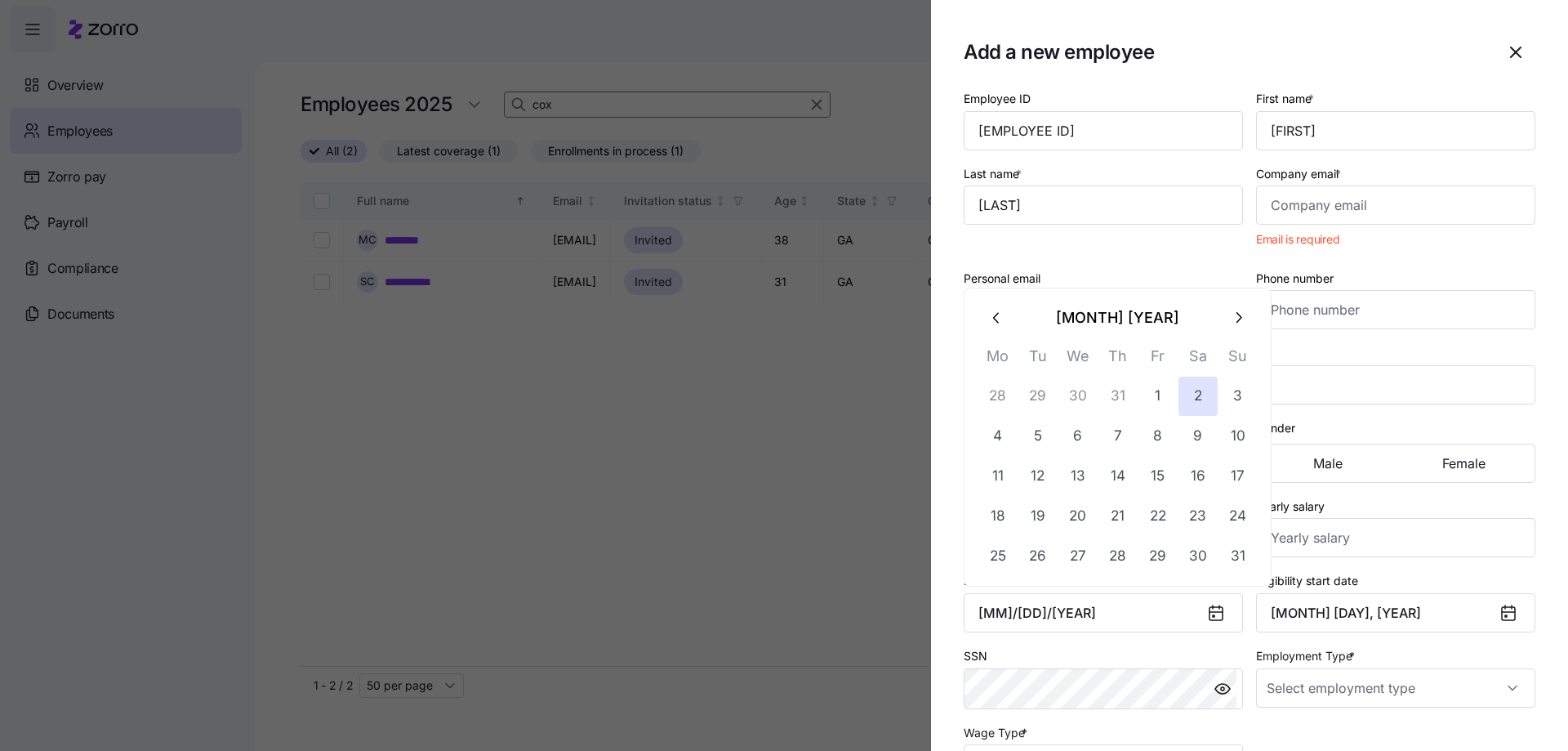 type on "[MONTH] [DAY], [YEAR]" 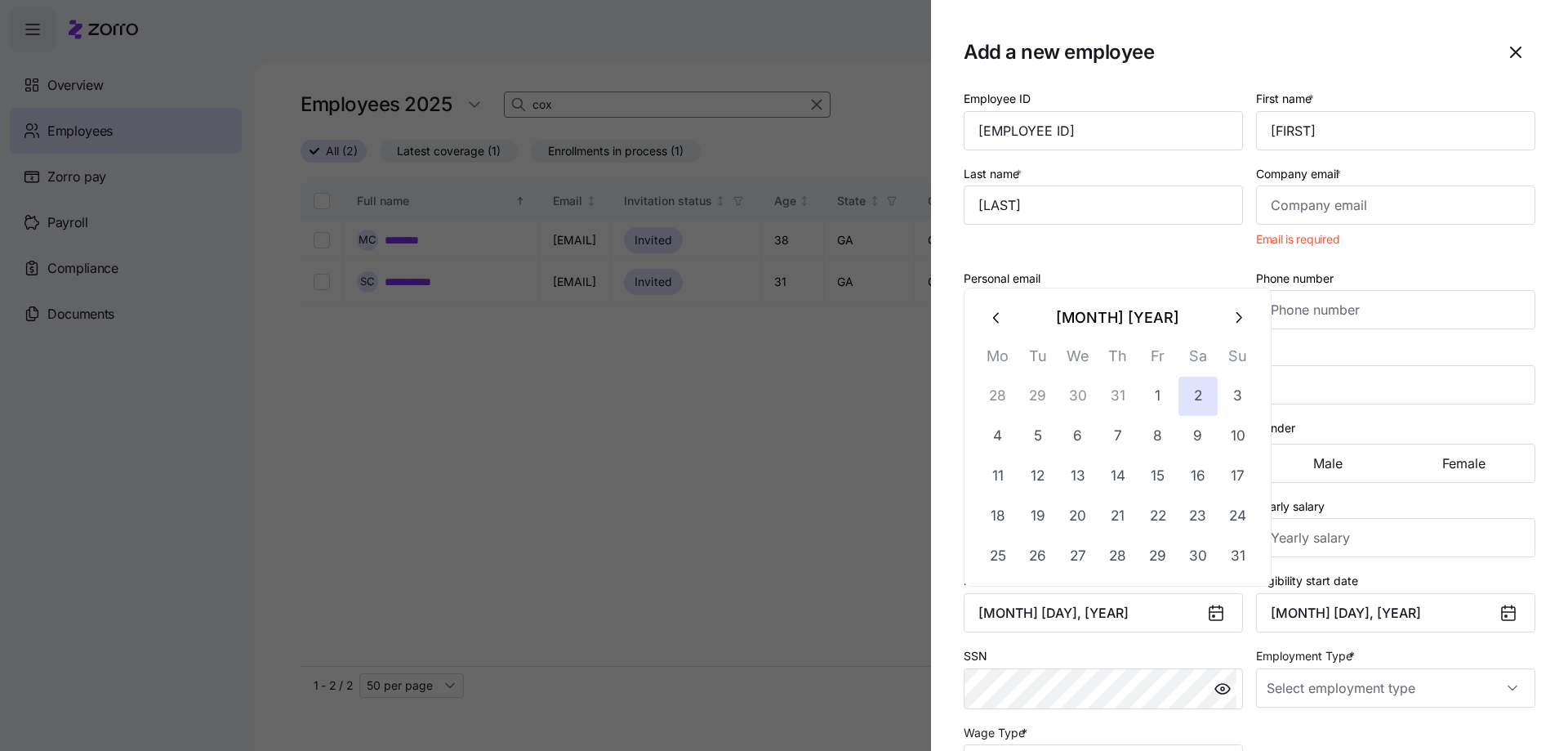 click on "Add a new employee Employee ID [EMPLOYEE ID] First name  * [FIRST NAME] Last name  * [LAST NAME] Company email  * Personal email Phone number Address  * Date of birth  * Gender Male Female Class  * Yearly salary Hire date  * [MONTH] [DAY], [YEAR] Eligibility start date [MONTH] [DAY], [YEAR] SSN Employment Type  * Wage Type  * Send invitation Add Employee" at bounding box center (1250, 375) 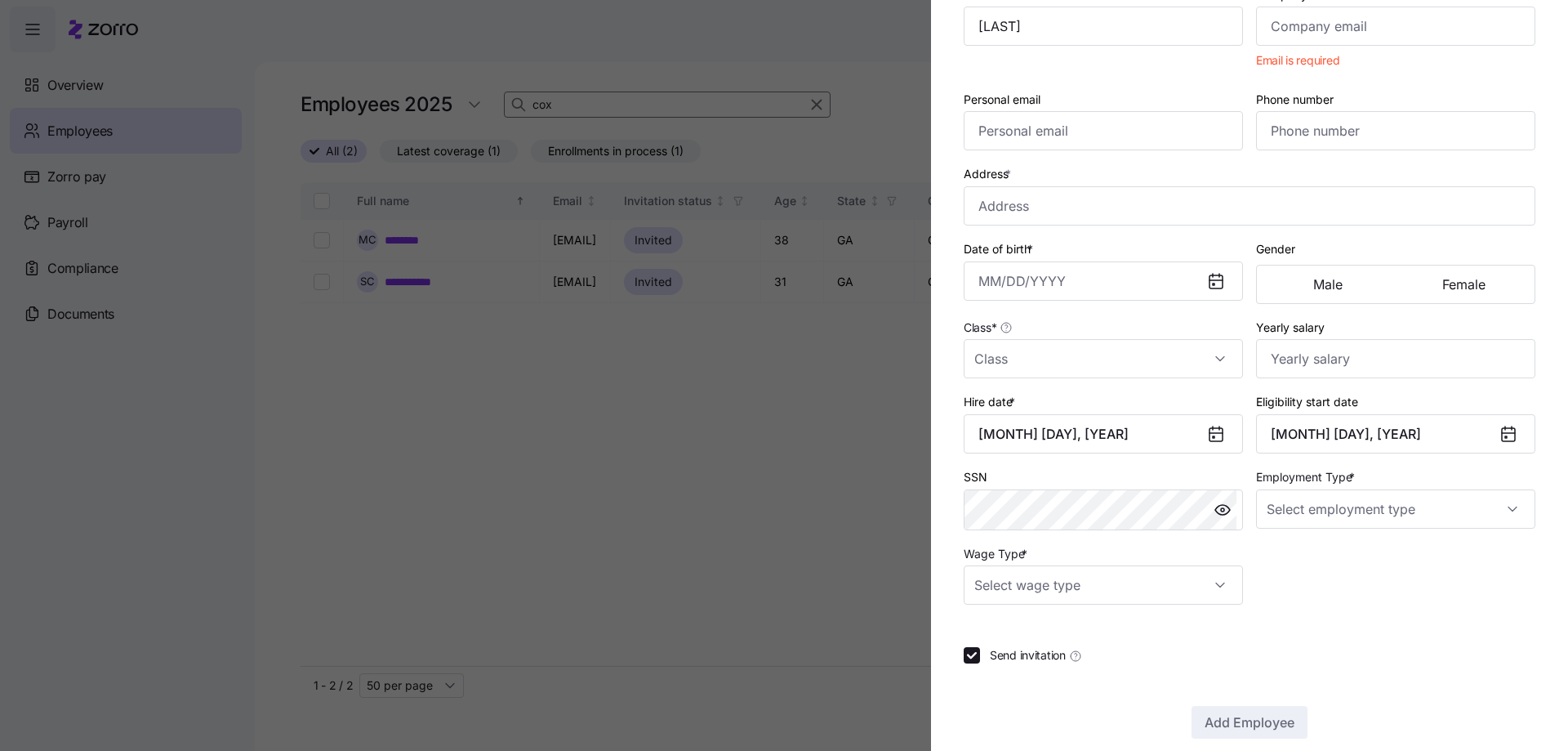 scroll, scrollTop: 199, scrollLeft: 0, axis: vertical 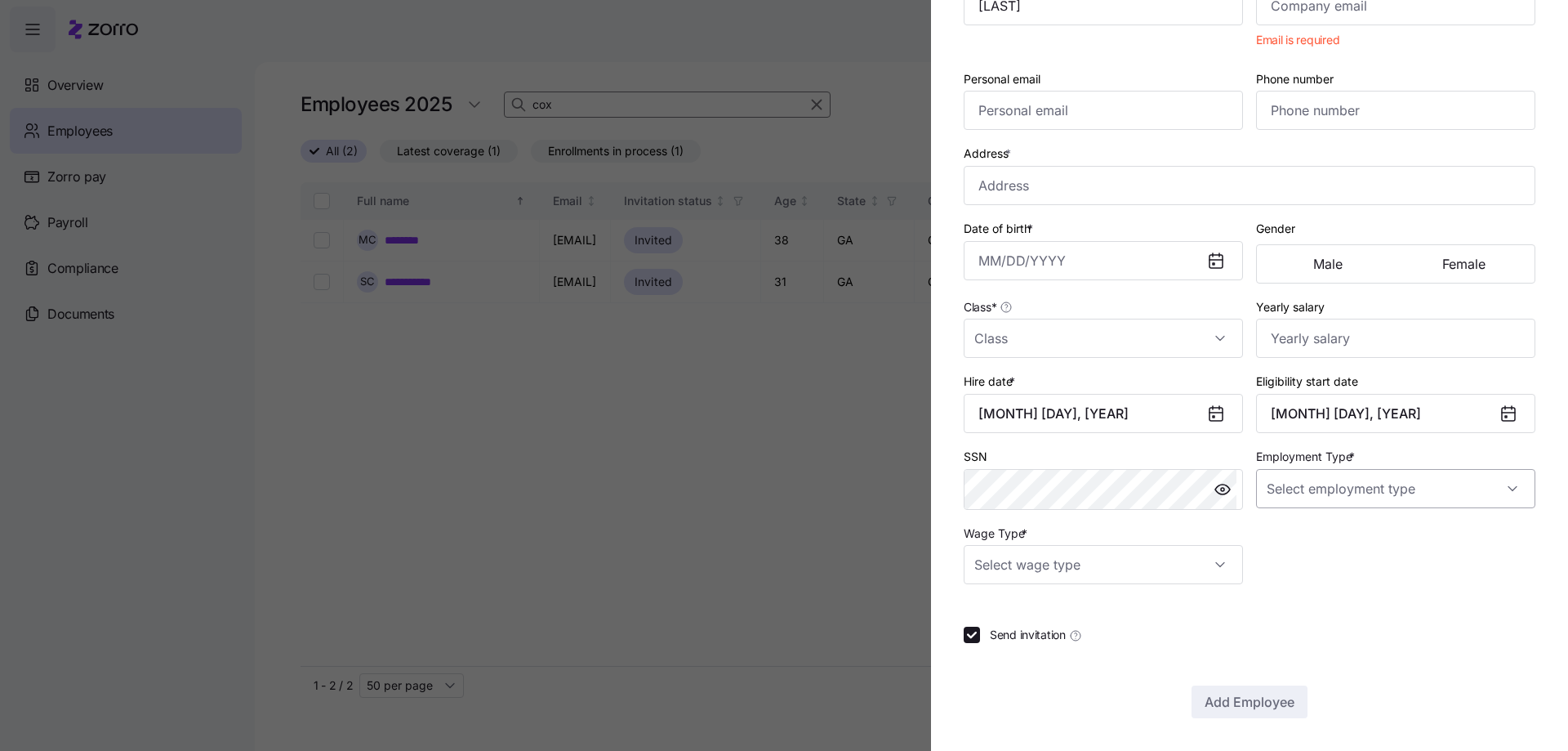 click on "Employment Type  *" at bounding box center (1396, 489) 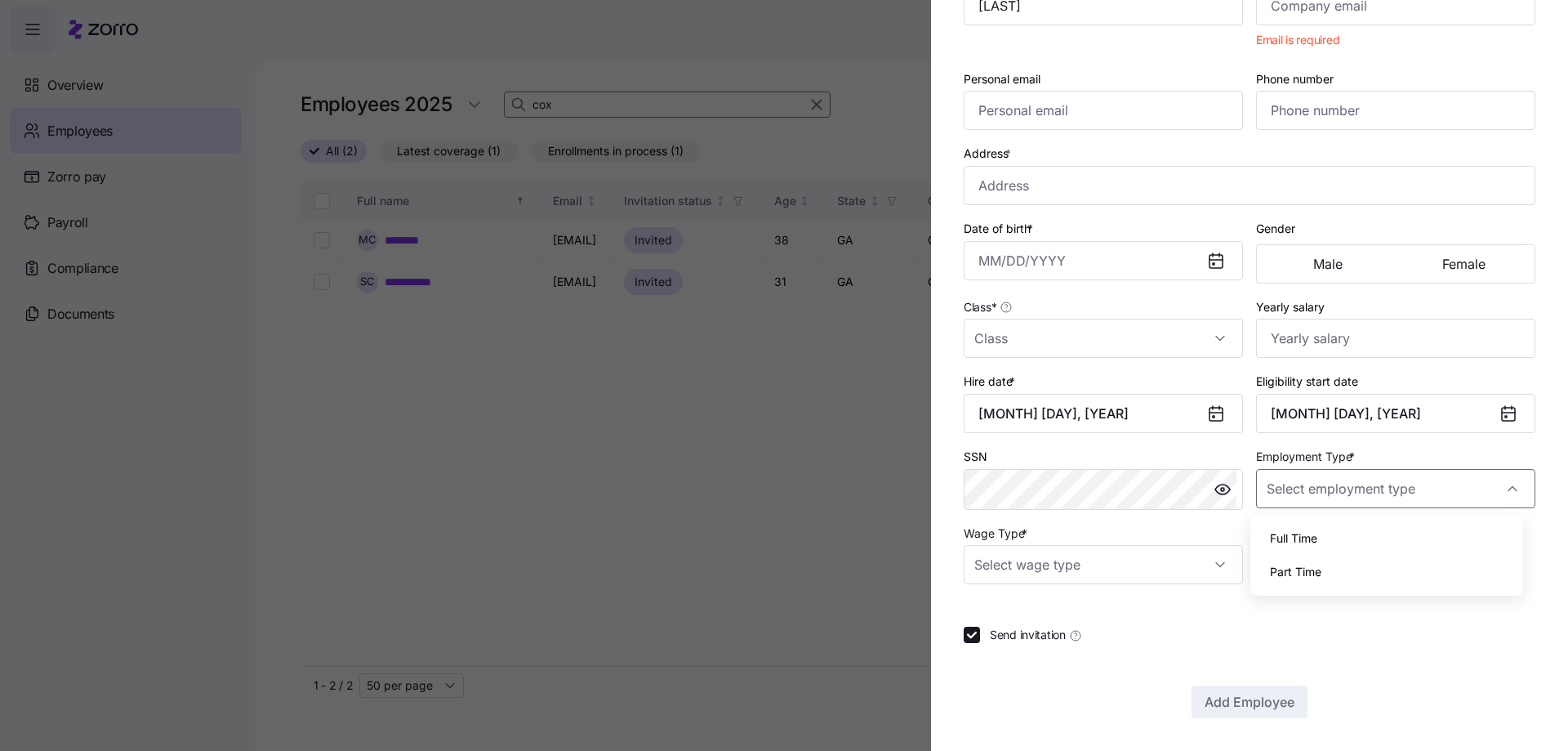 click on "Full Time" at bounding box center [1387, 539] 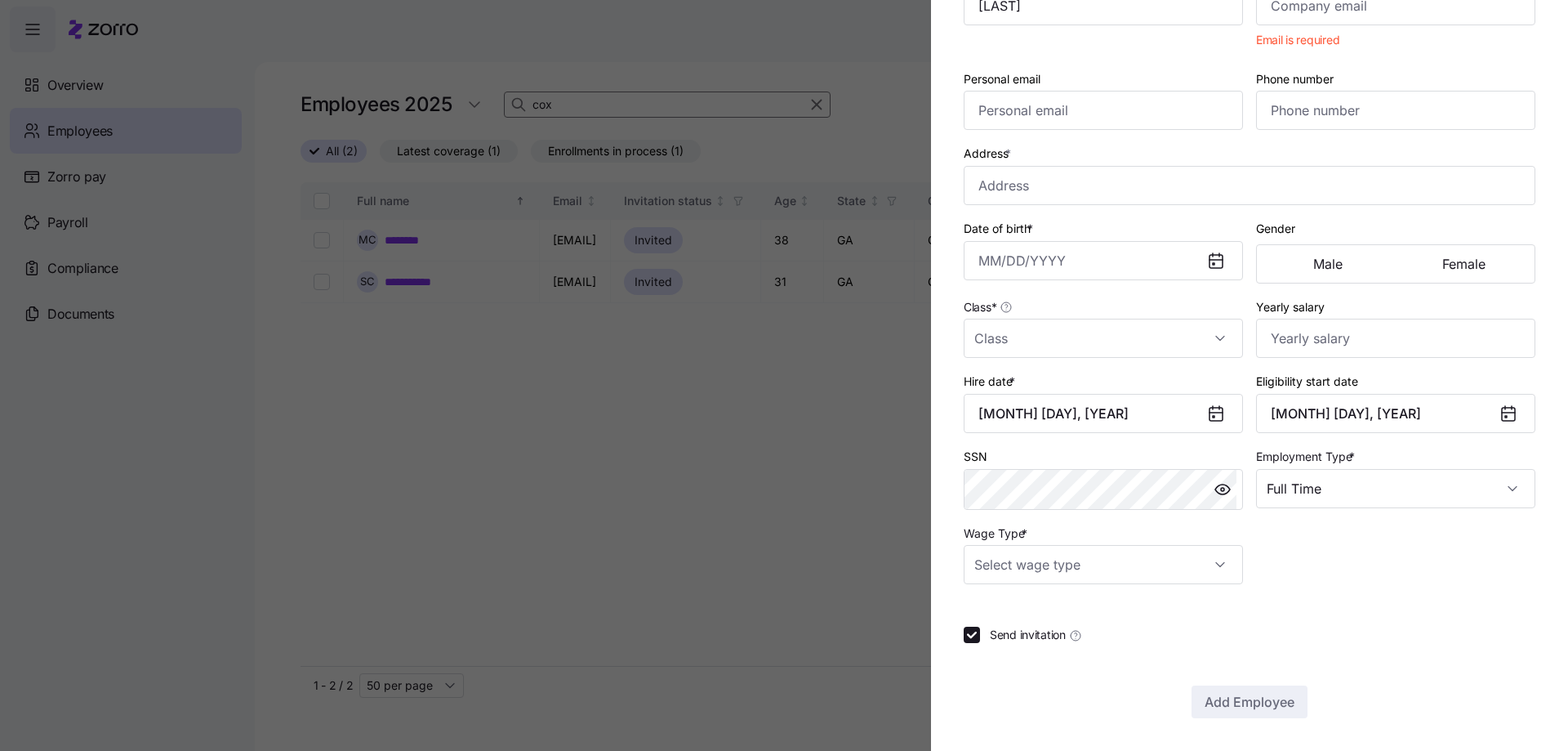 type on "Full Time" 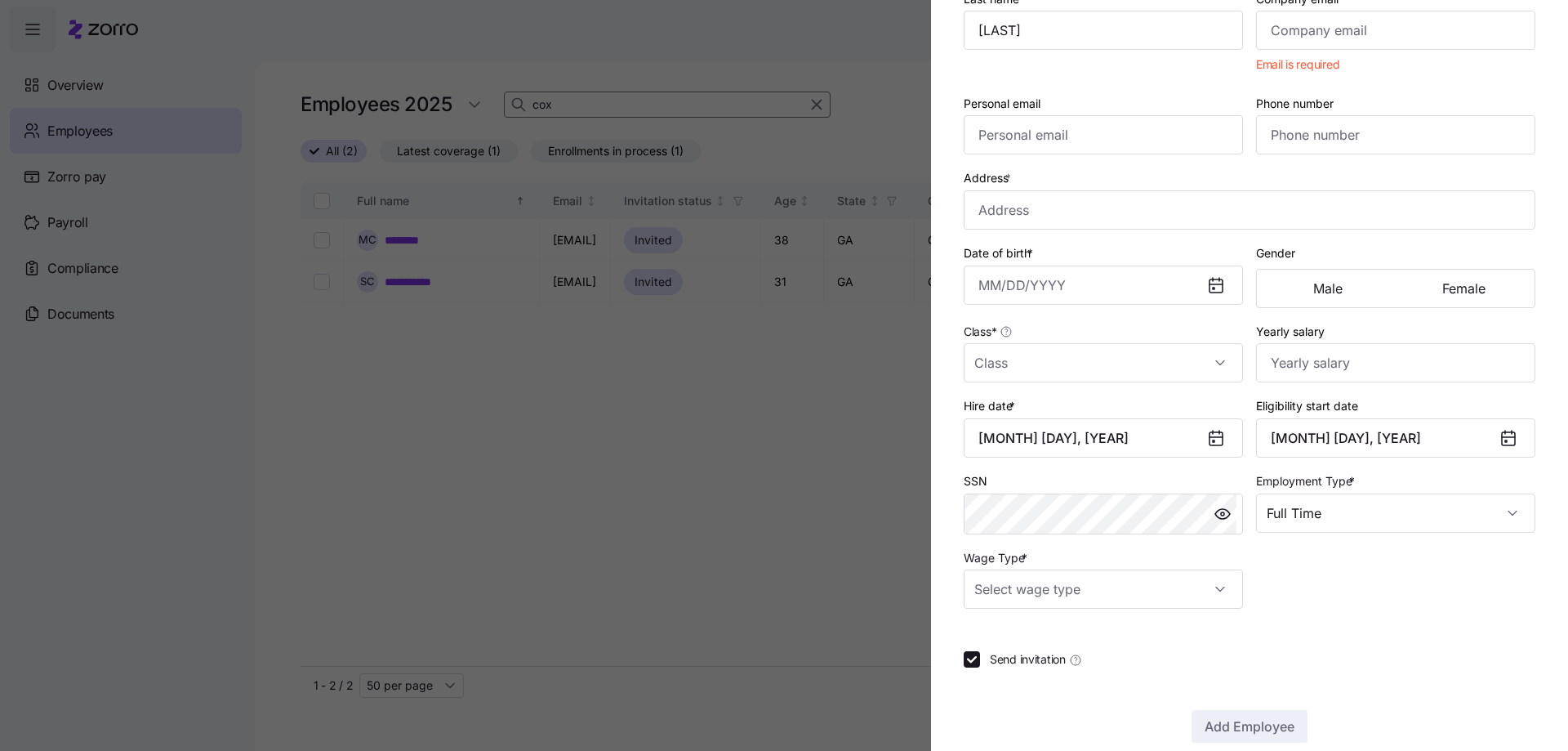 scroll, scrollTop: 199, scrollLeft: 0, axis: vertical 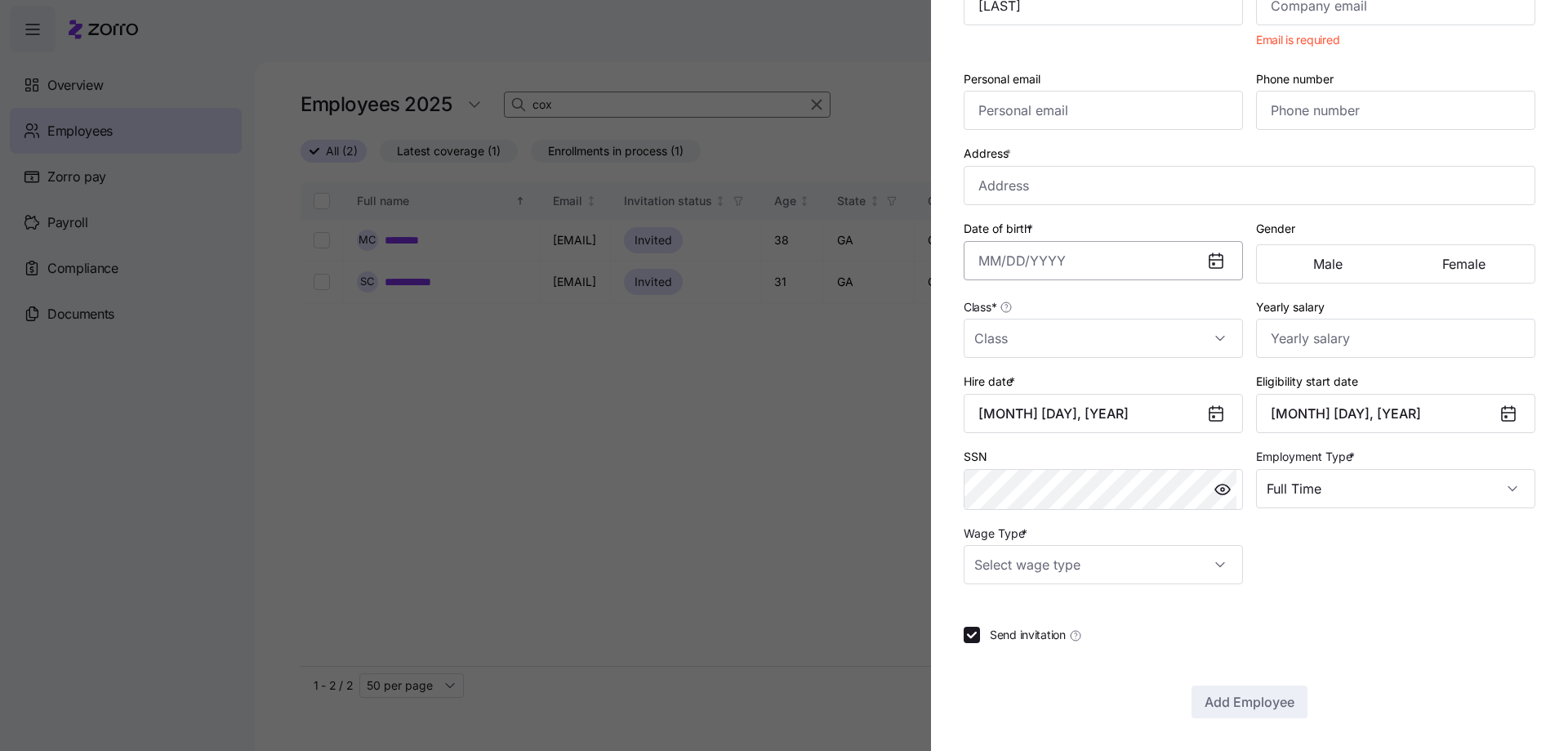 click on "Date of birth  *" at bounding box center [1103, 261] 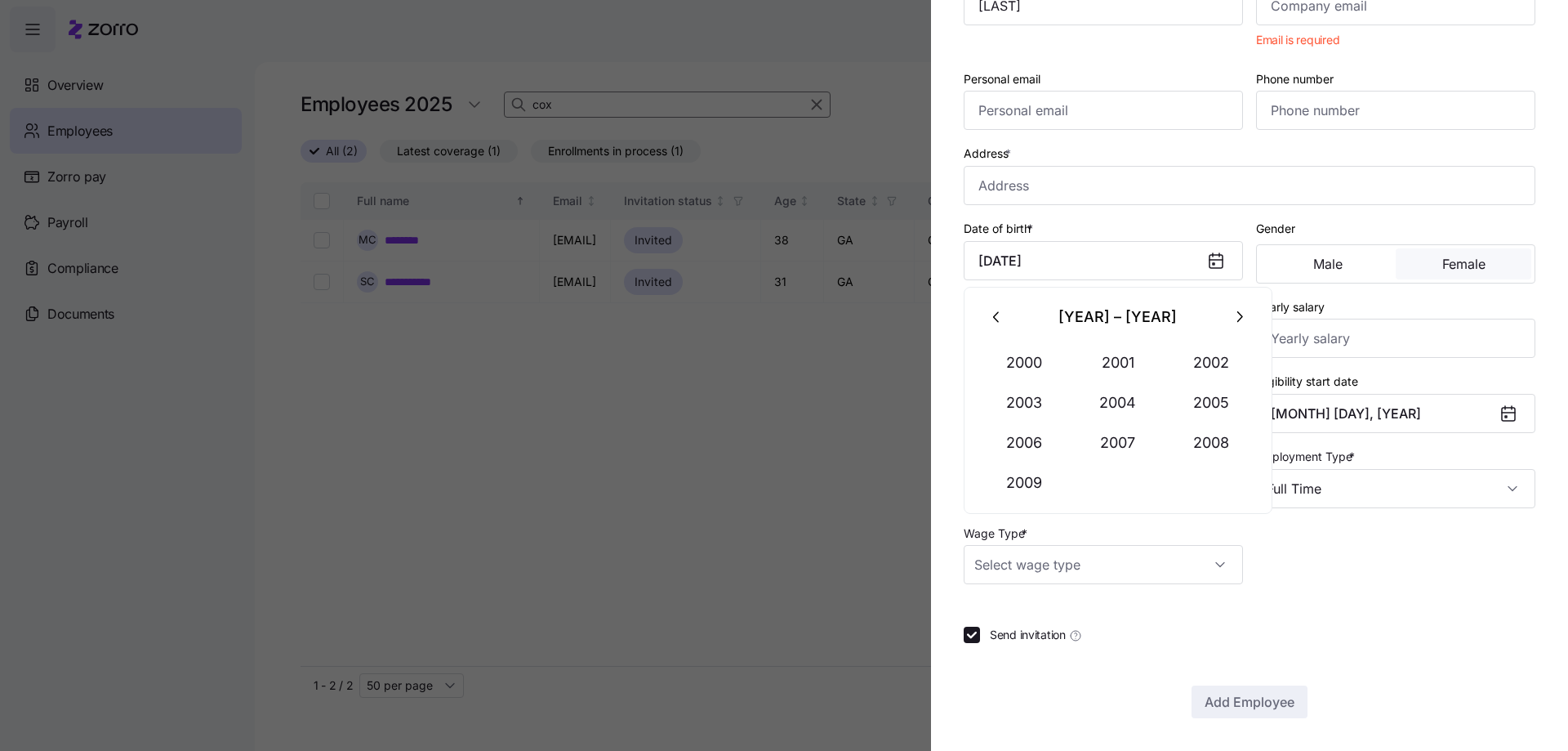 type on "[MONTH] [DAY], [YEAR]" 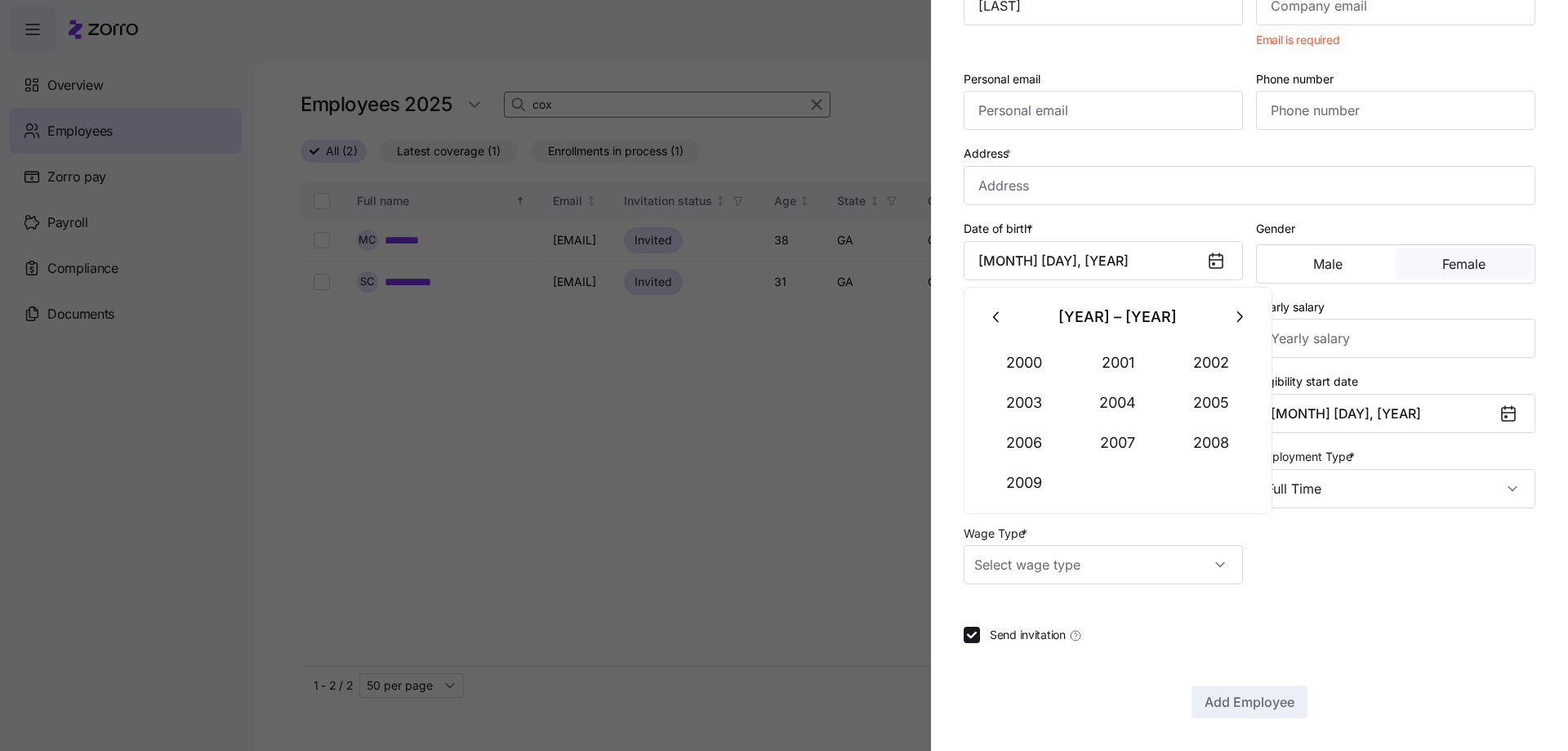 click on "Female" at bounding box center [1463, 264] 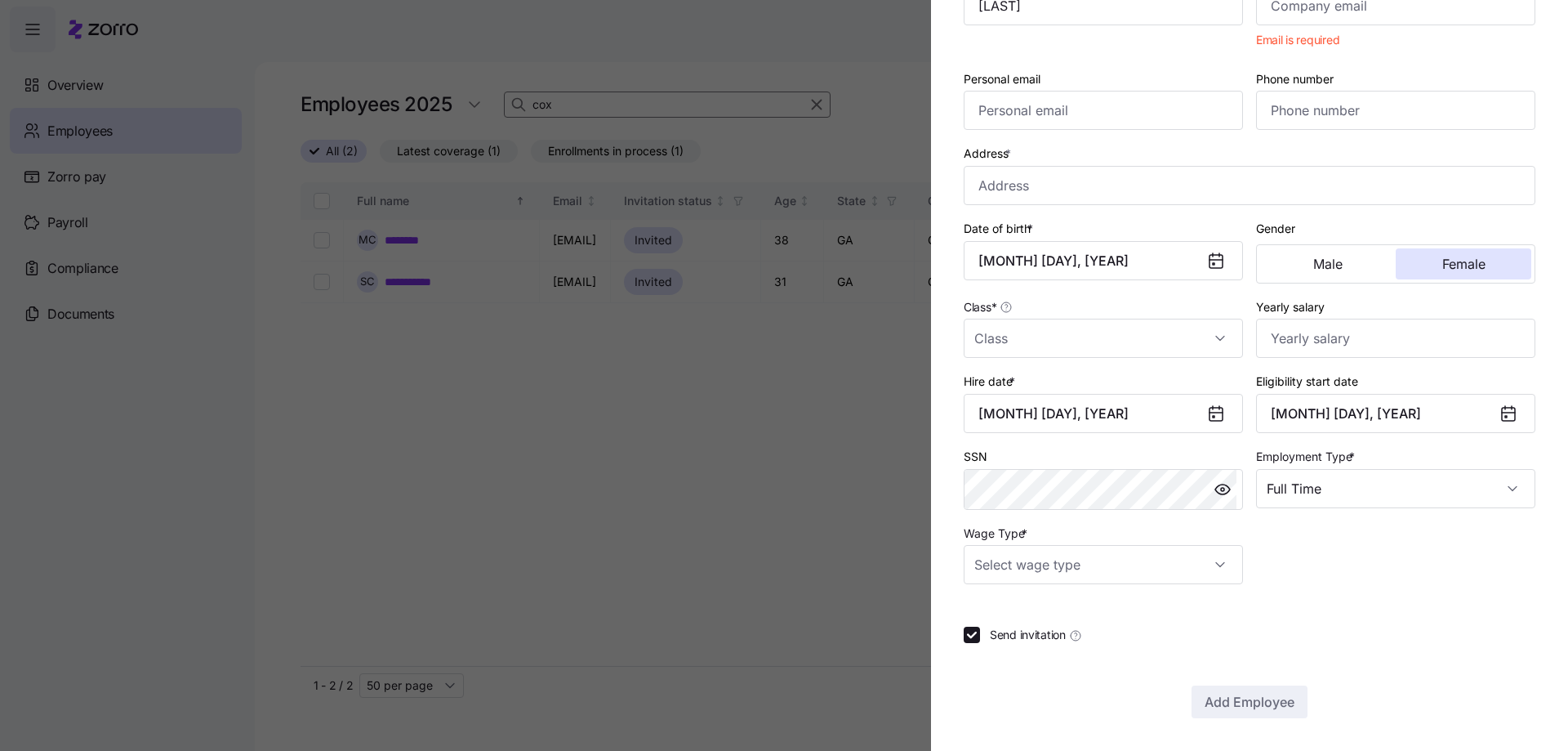 click on "Class  *" at bounding box center [1103, 327] 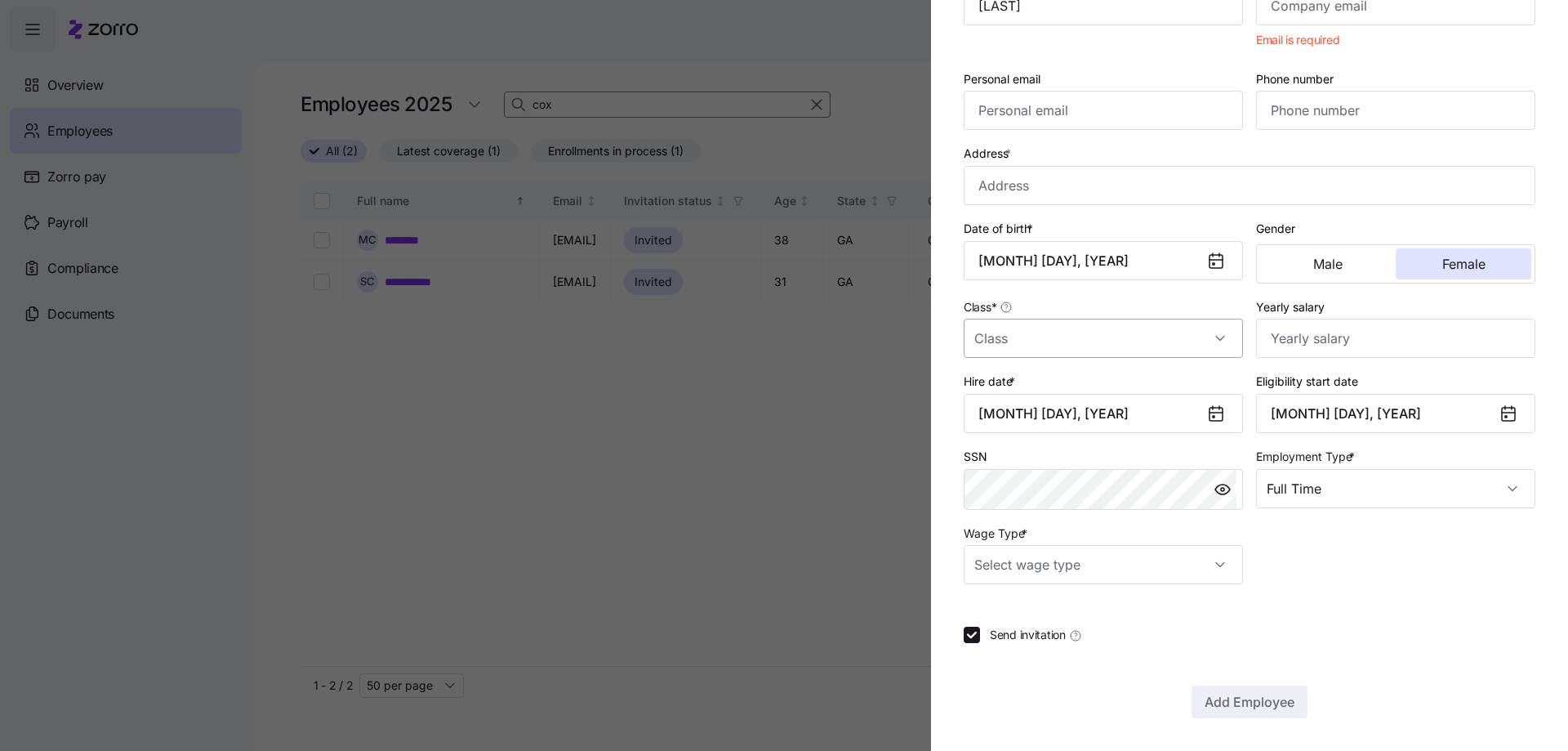 click on "Class  *" at bounding box center [1103, 338] 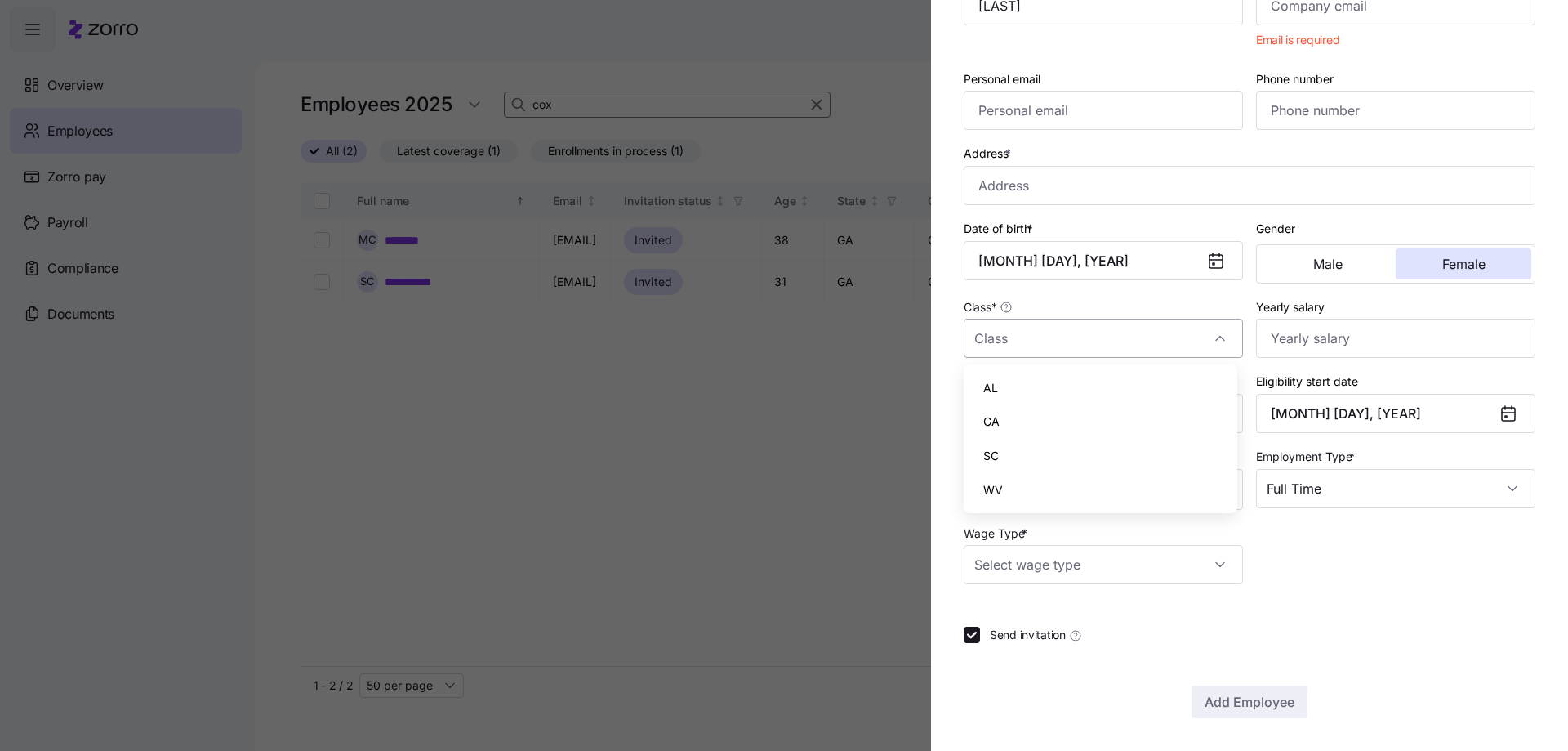 click on "Class  *" at bounding box center (1103, 338) 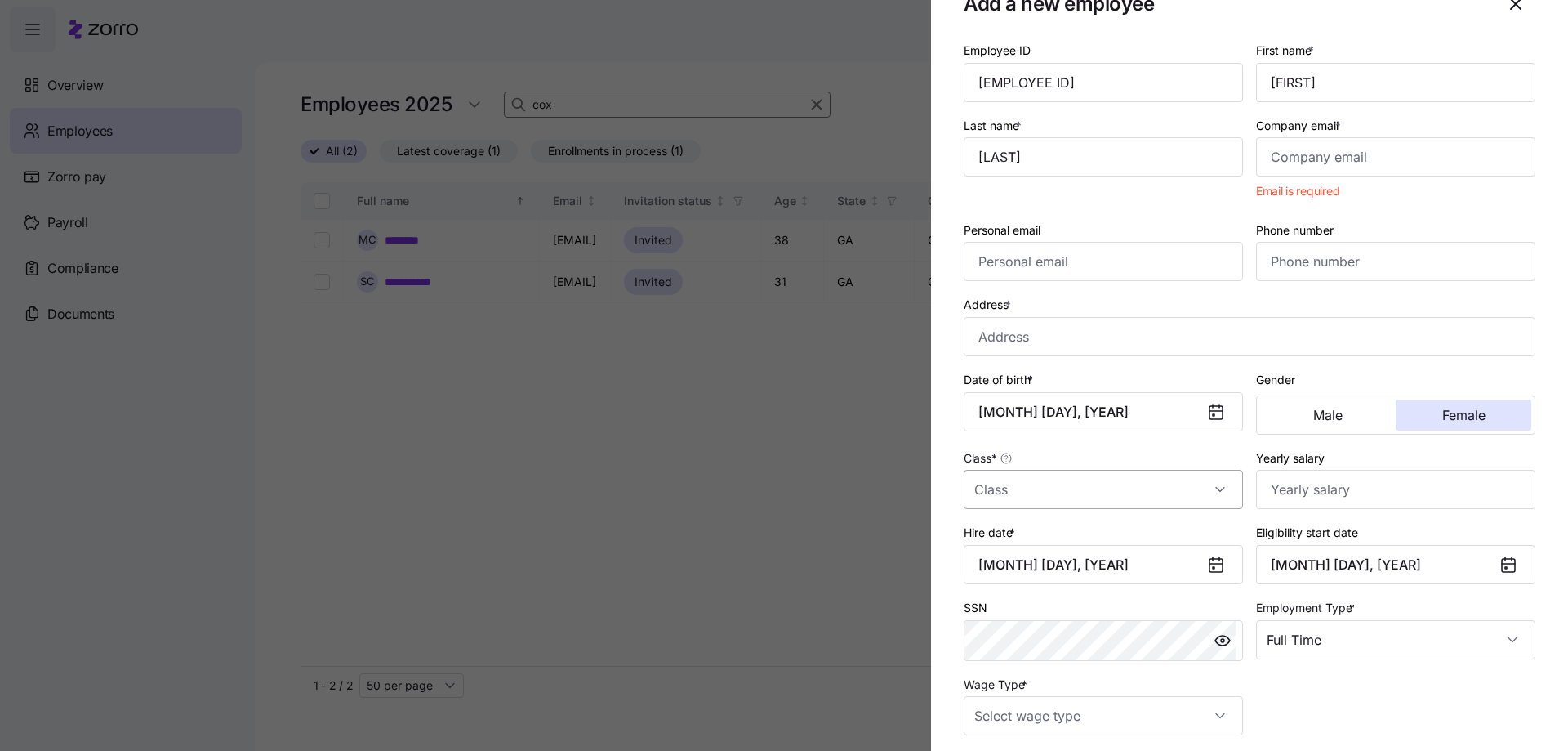 scroll, scrollTop: 0, scrollLeft: 0, axis: both 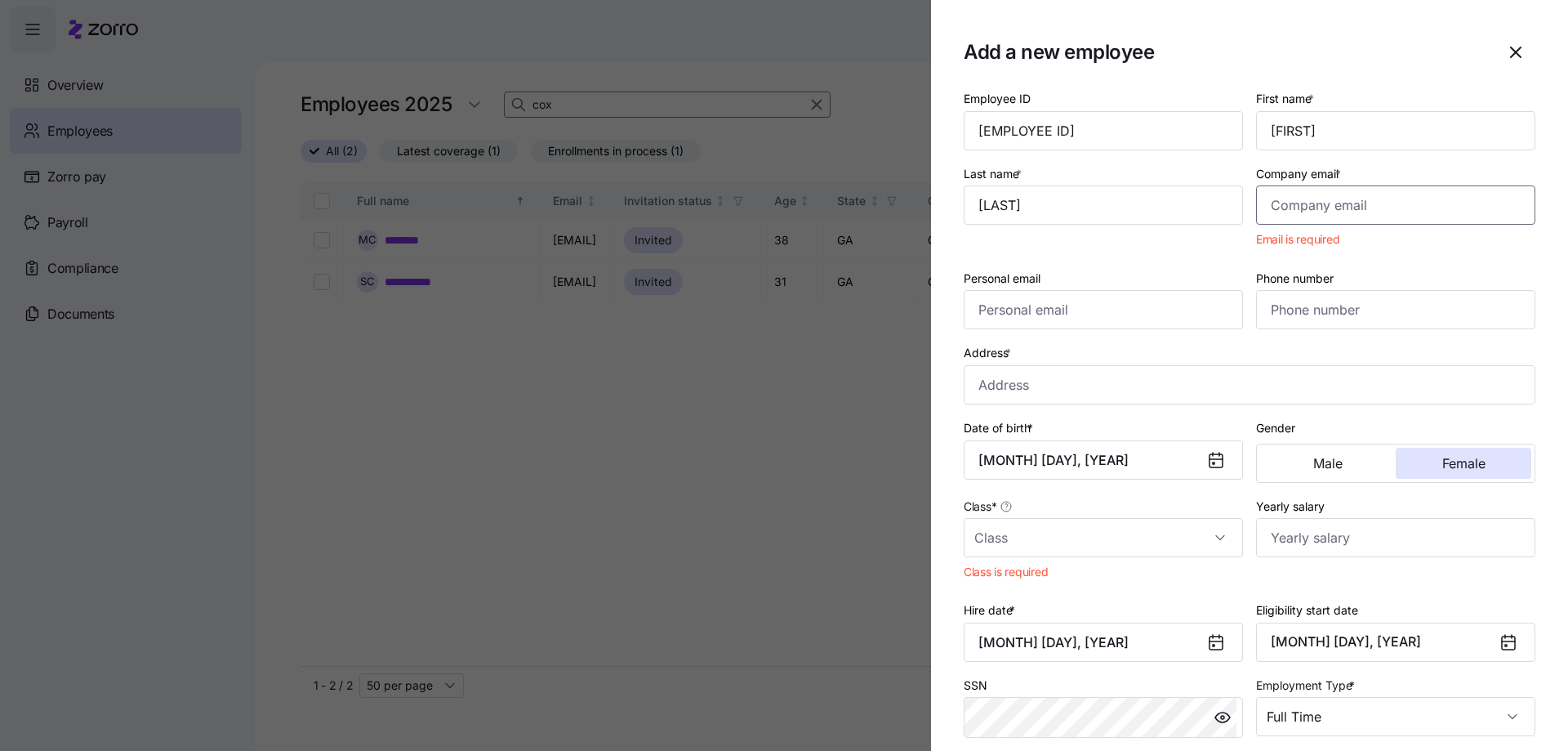 click on "Company email  *" at bounding box center (1396, 205) 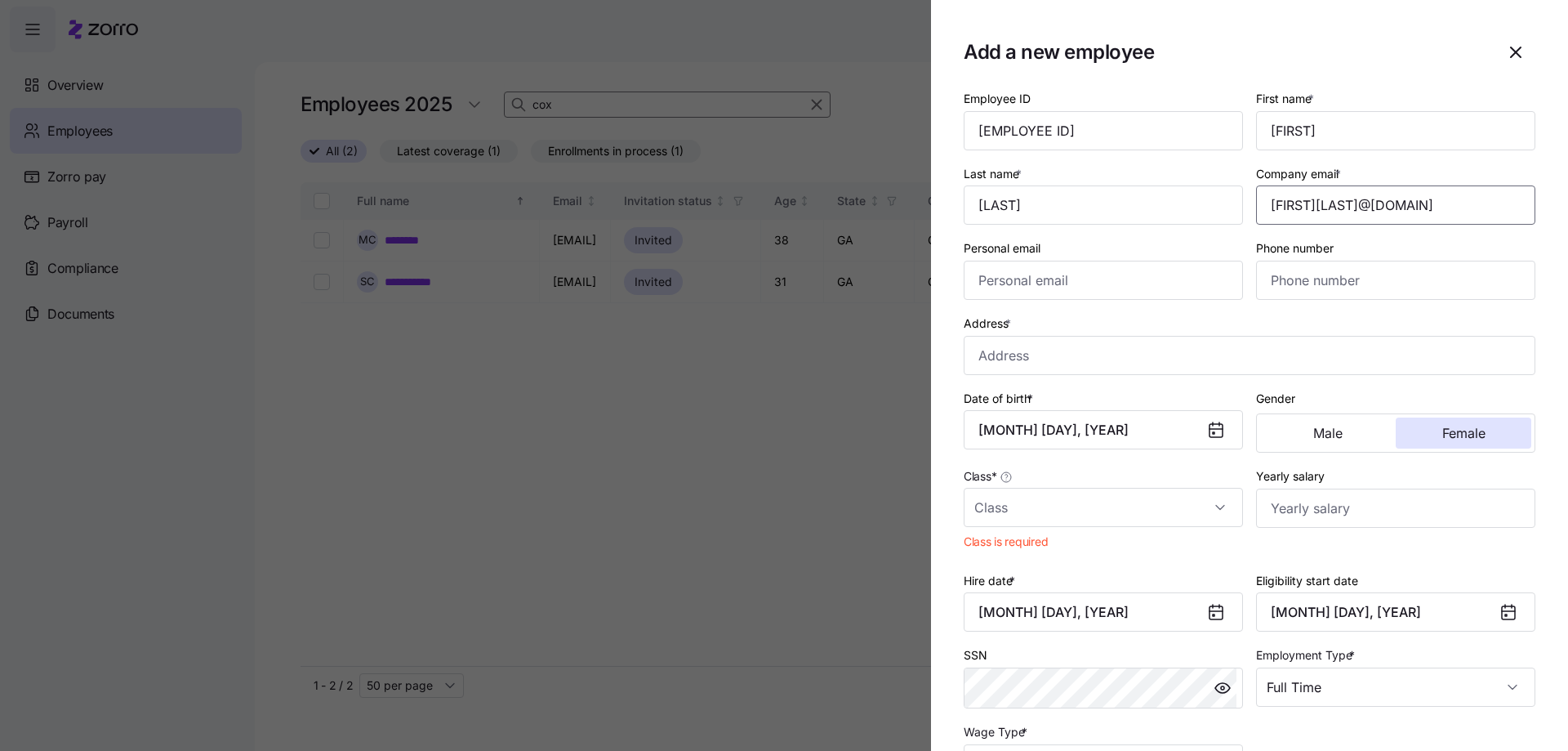 type on "[FIRST][LAST]@[DOMAIN]" 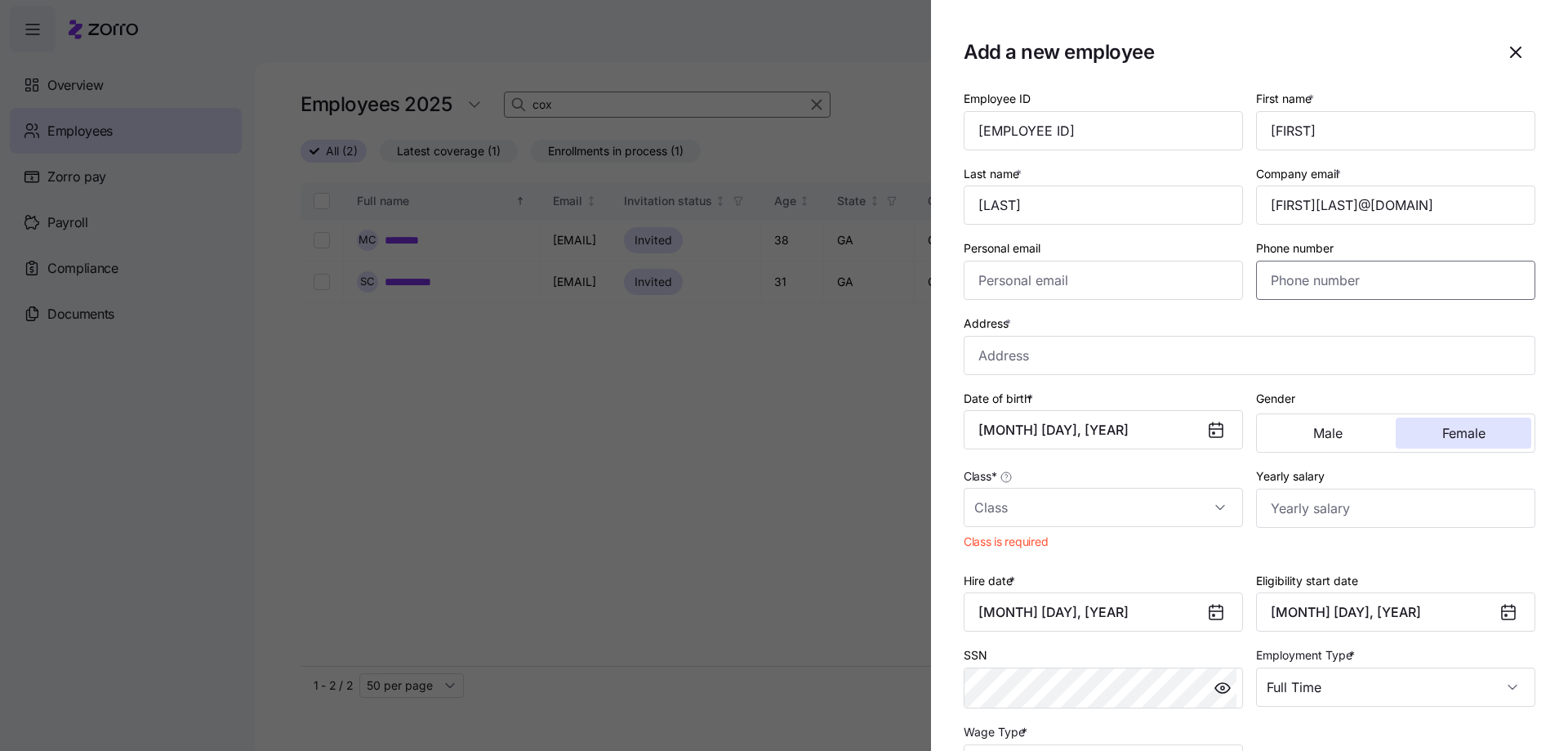 click on "Phone number" at bounding box center (1396, 280) 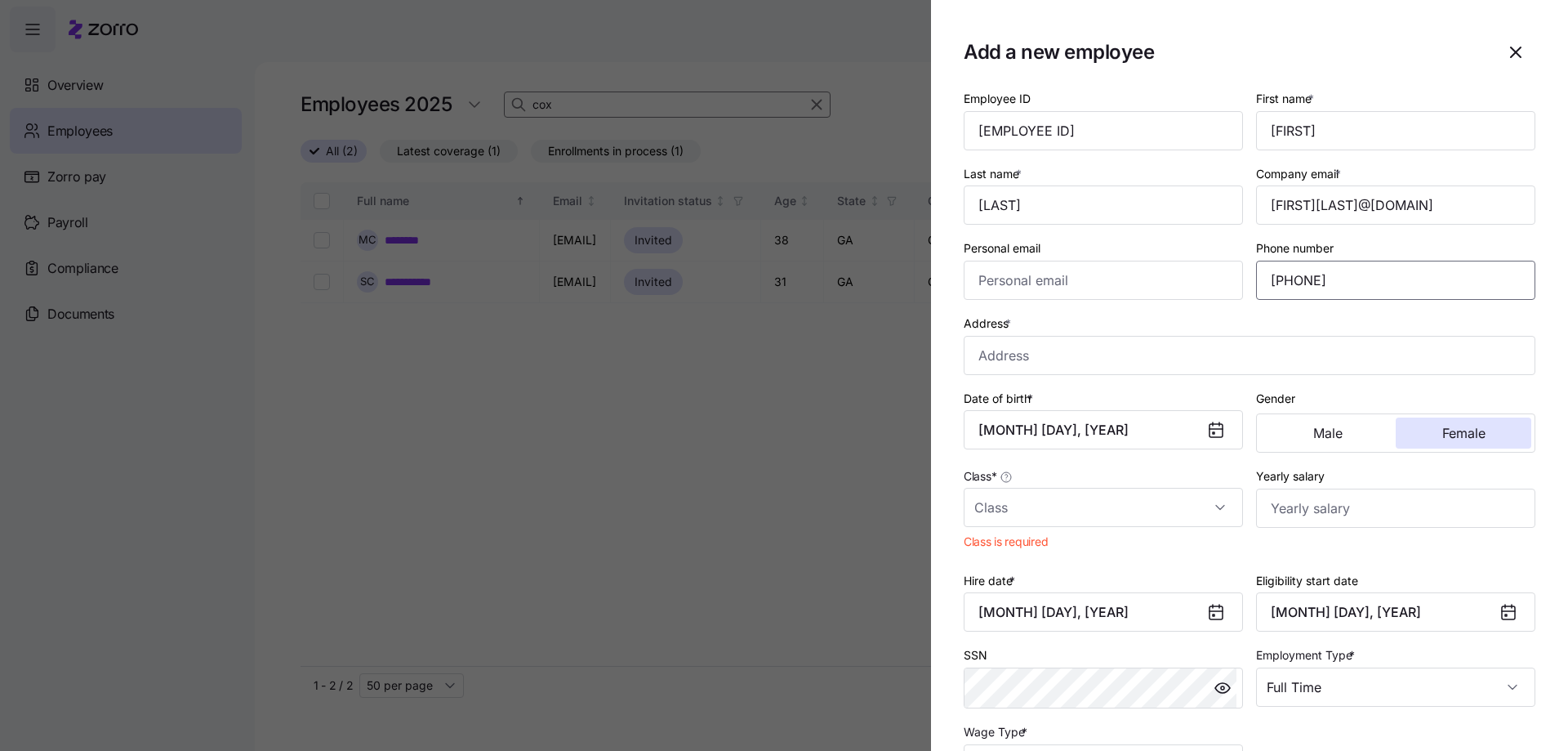 type on "[PHONE]" 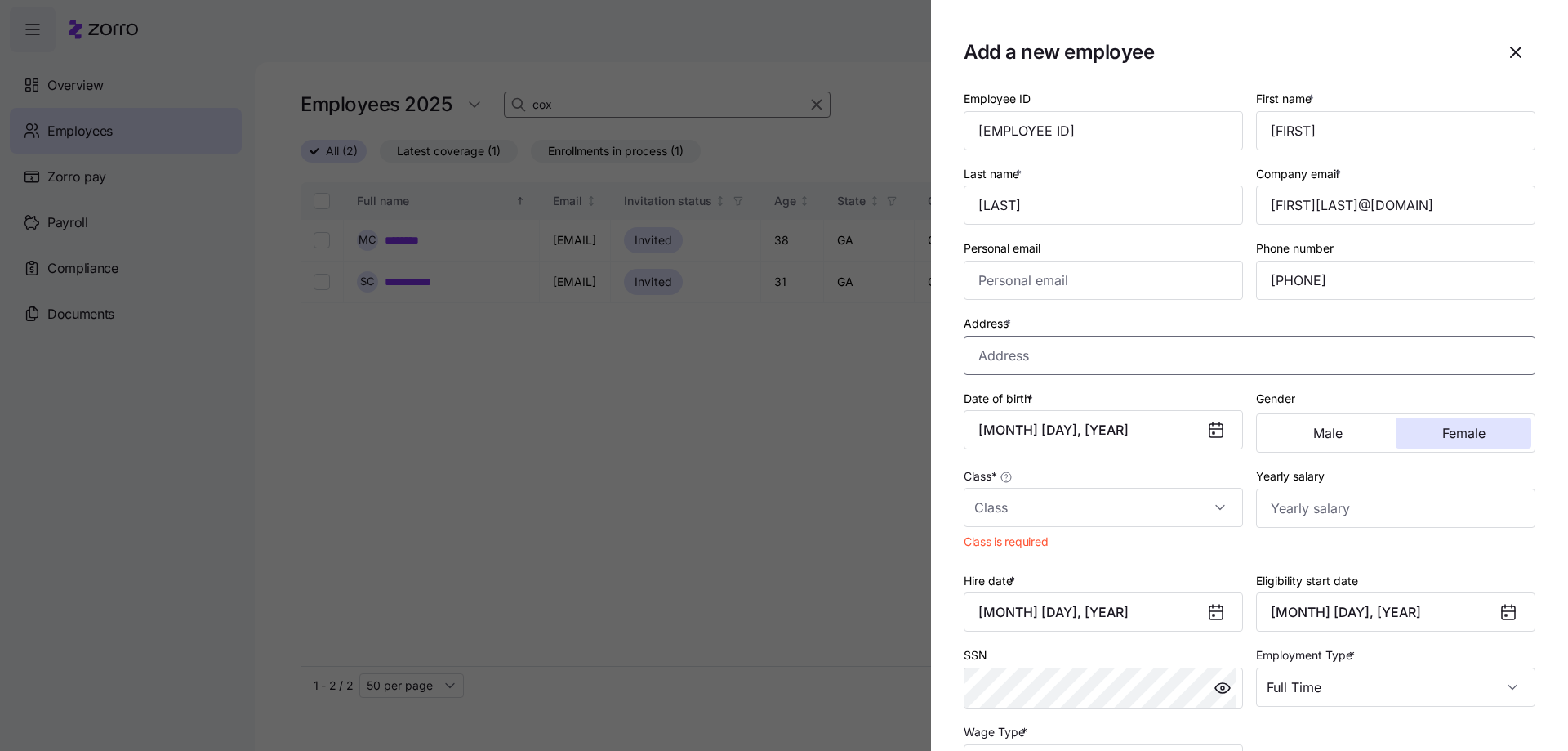 click on "Address  *" at bounding box center [1250, 355] 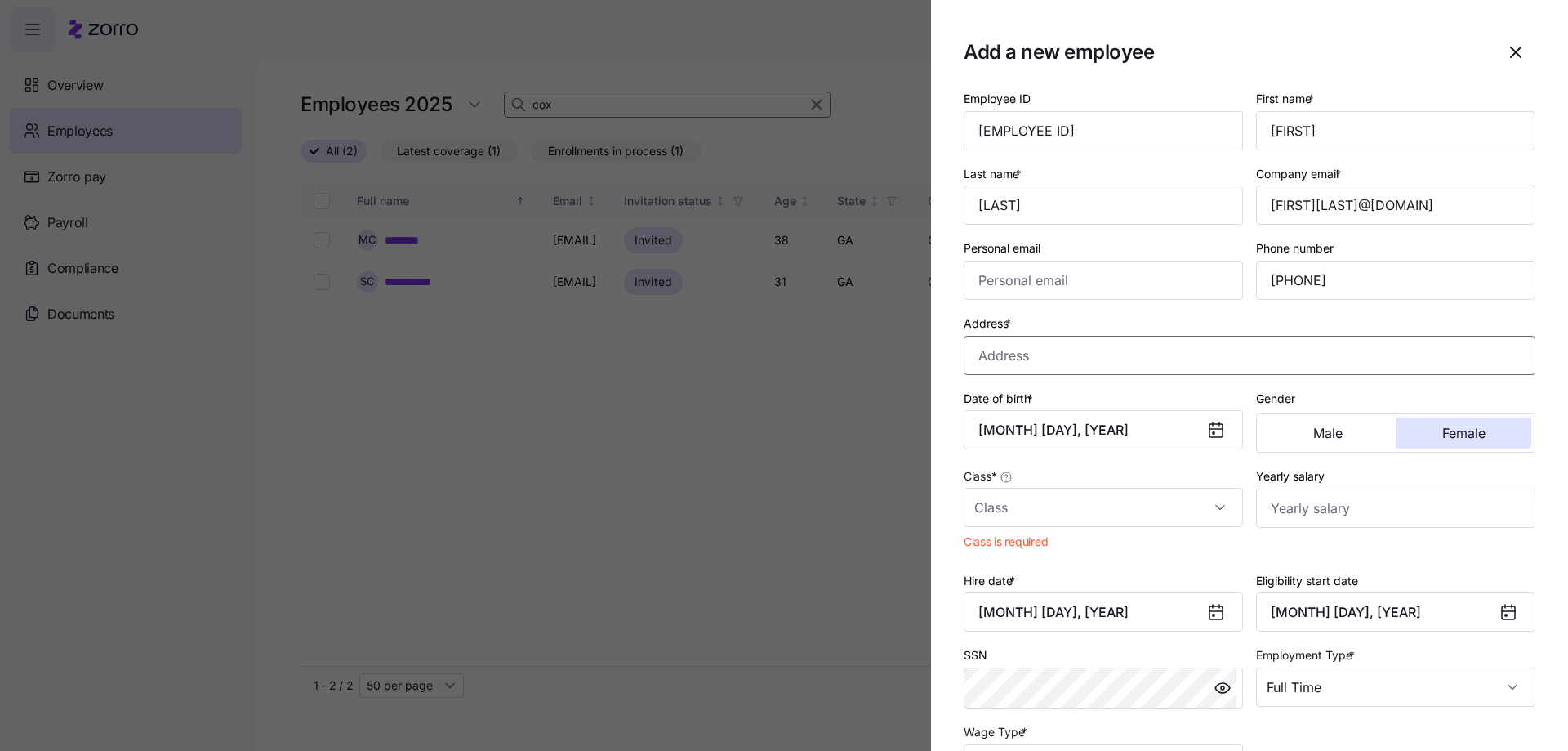 paste on "[NUMBER] [STREET]" 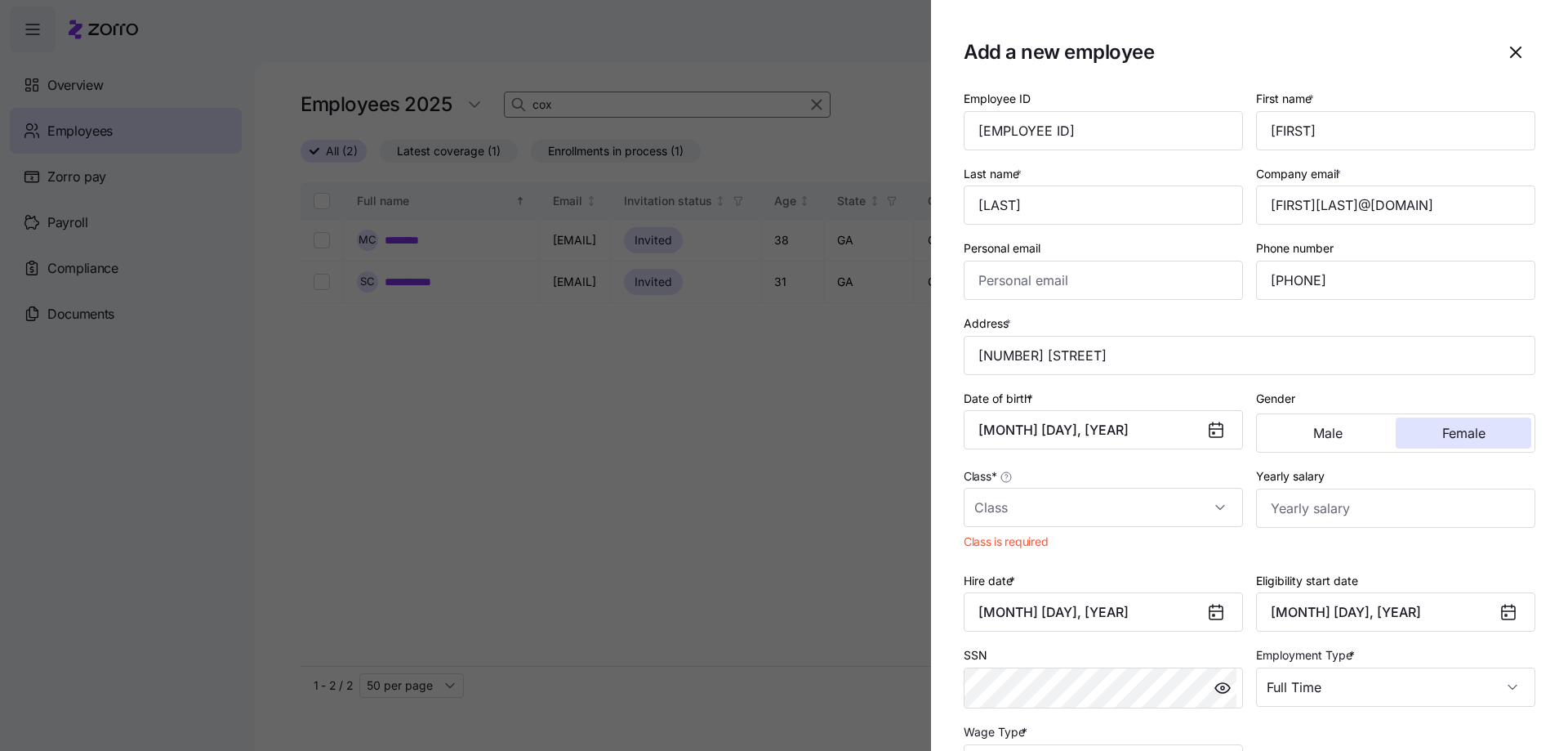 click on "Address  * [NUMBER] [STREET]" at bounding box center [1250, 344] 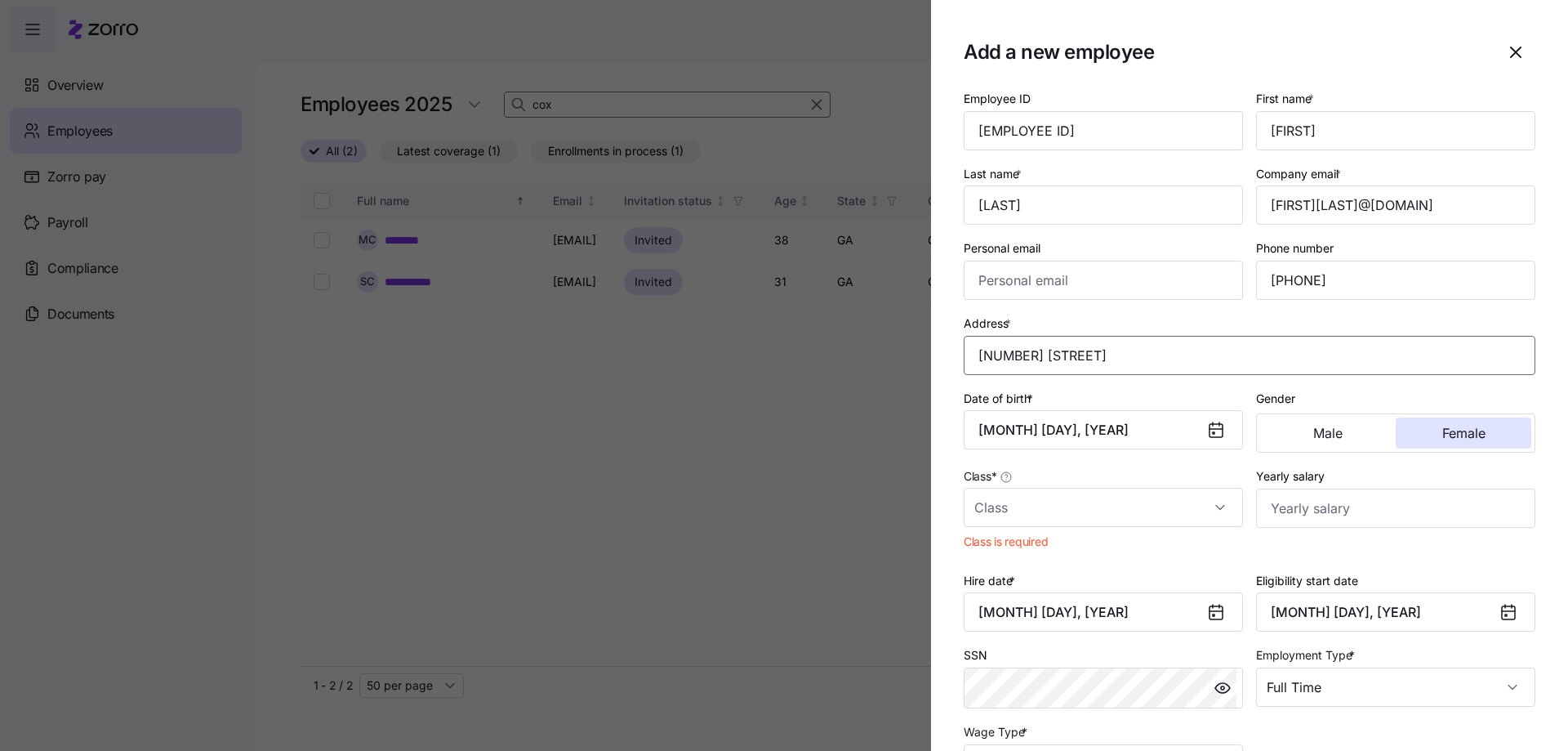 click on "[NUMBER] [STREET]" at bounding box center [1250, 355] 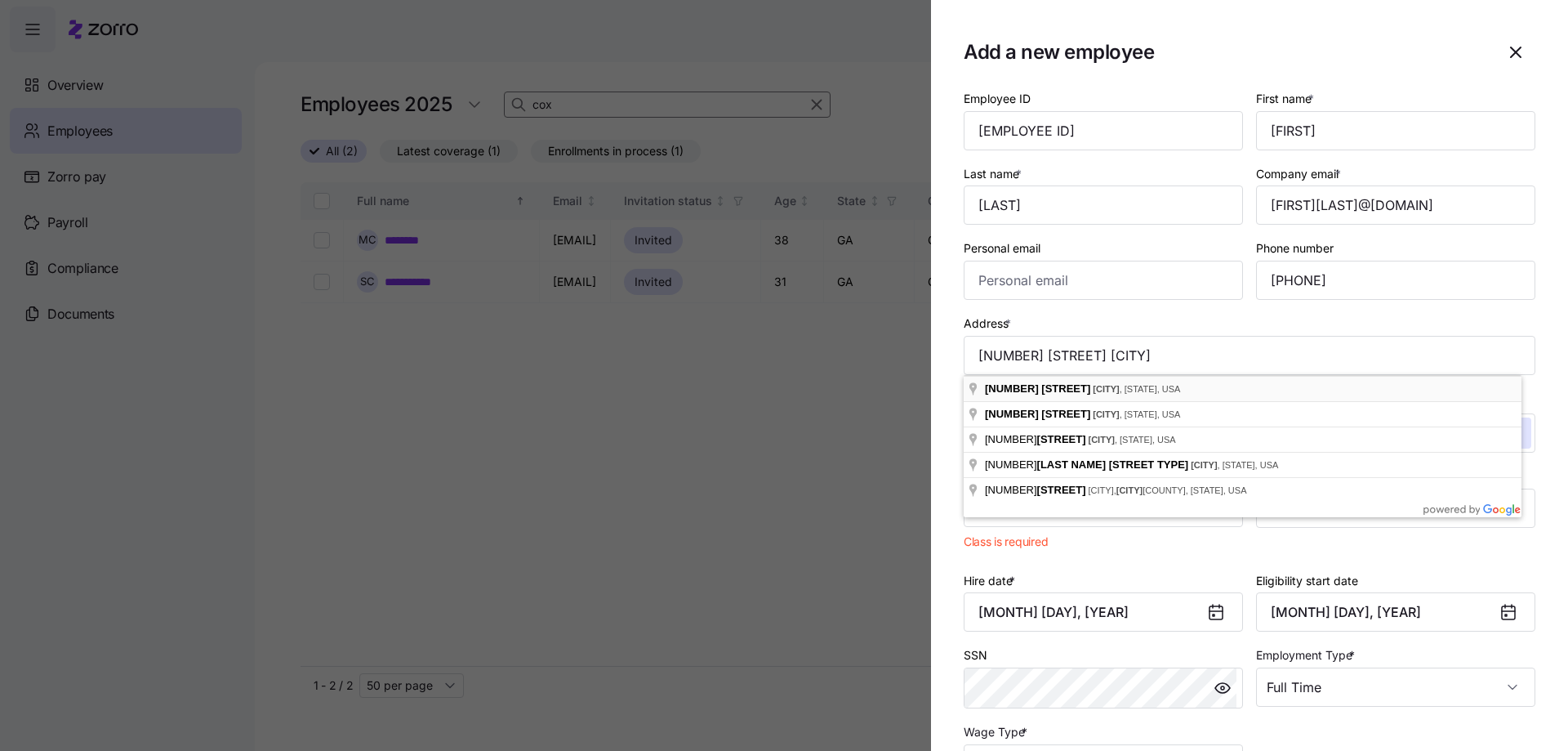 type on "[NUMBER] [STREET], [CITY], [STATE] [ZIP CODE], USA" 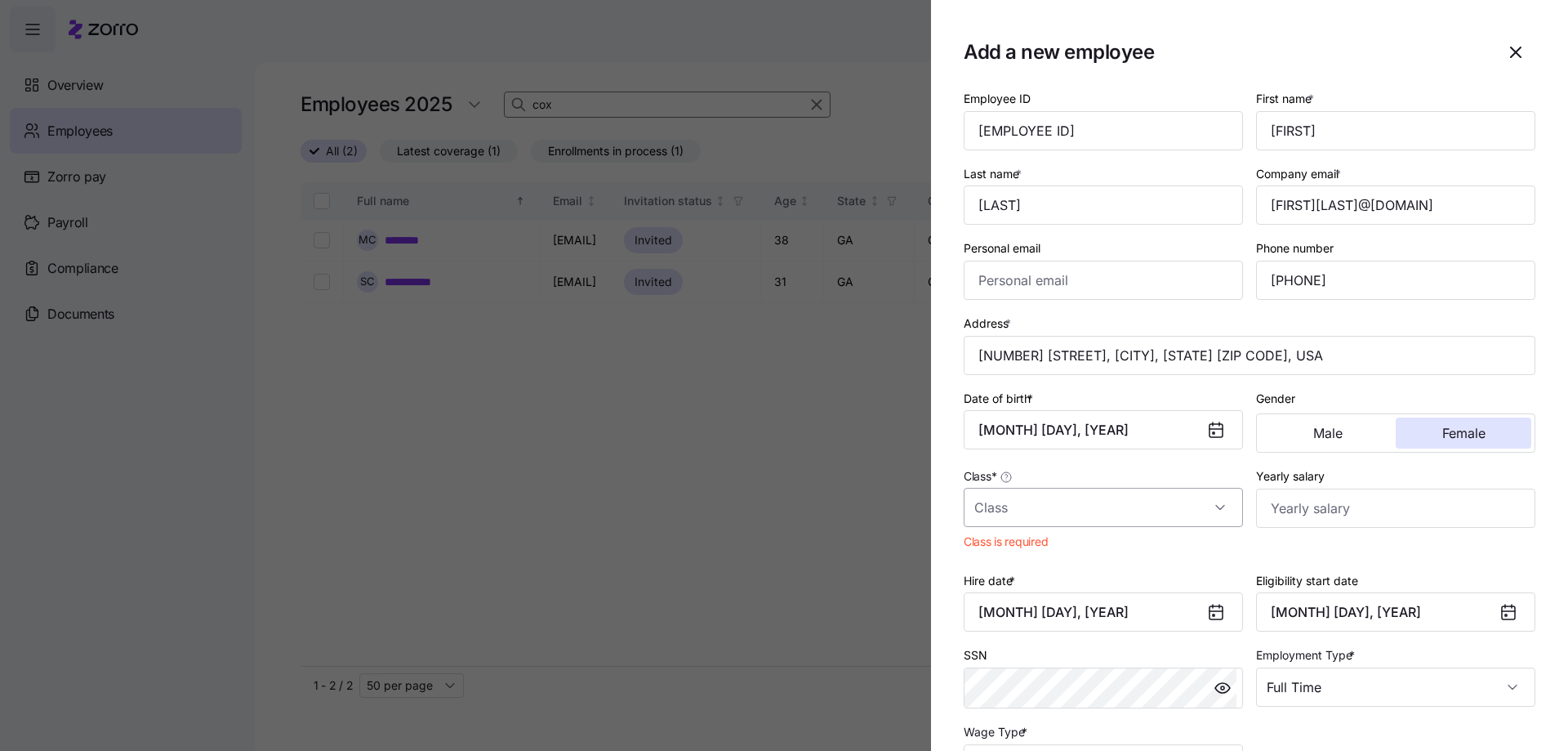 click on "Class  *" at bounding box center (1103, 507) 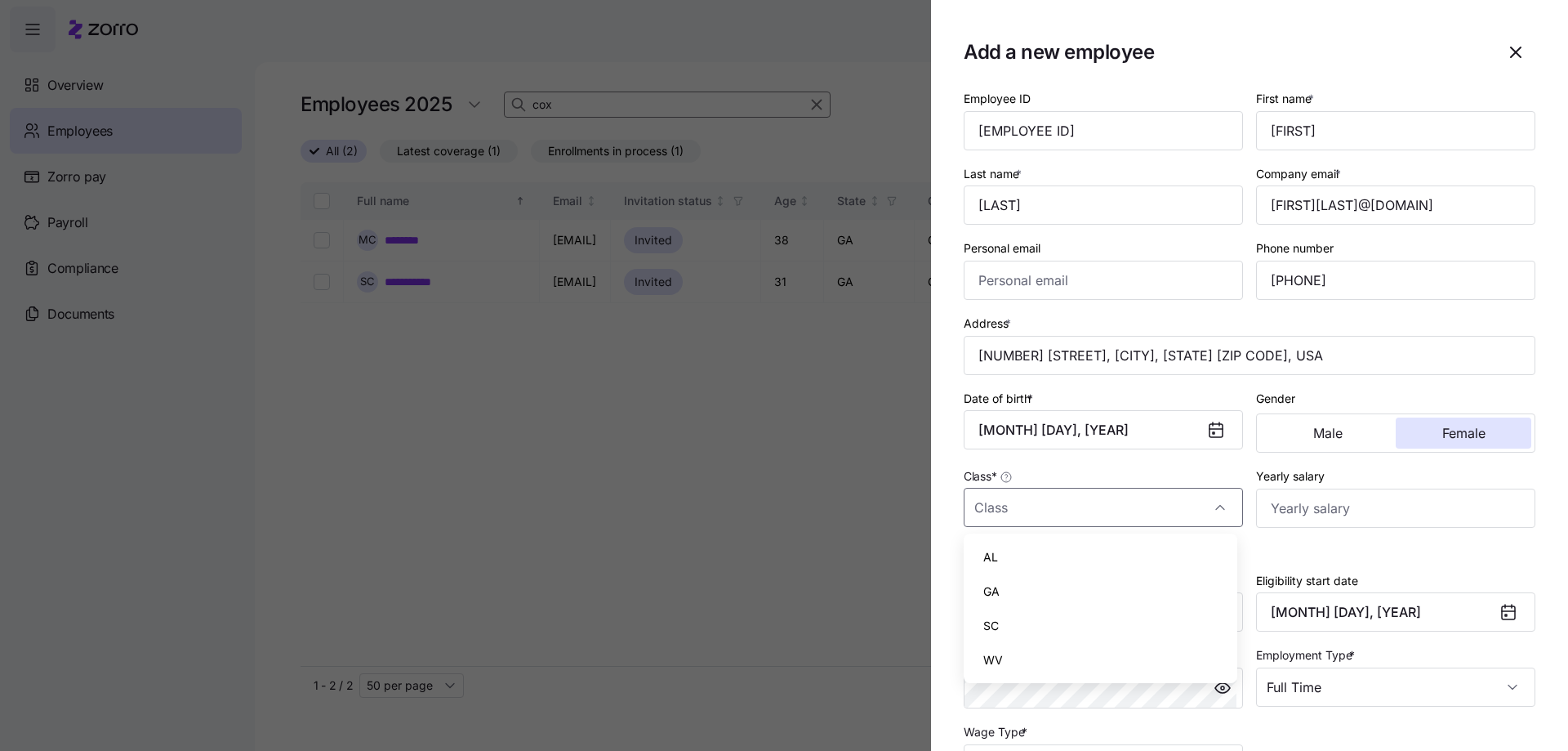 click on "GA" at bounding box center [1100, 592] 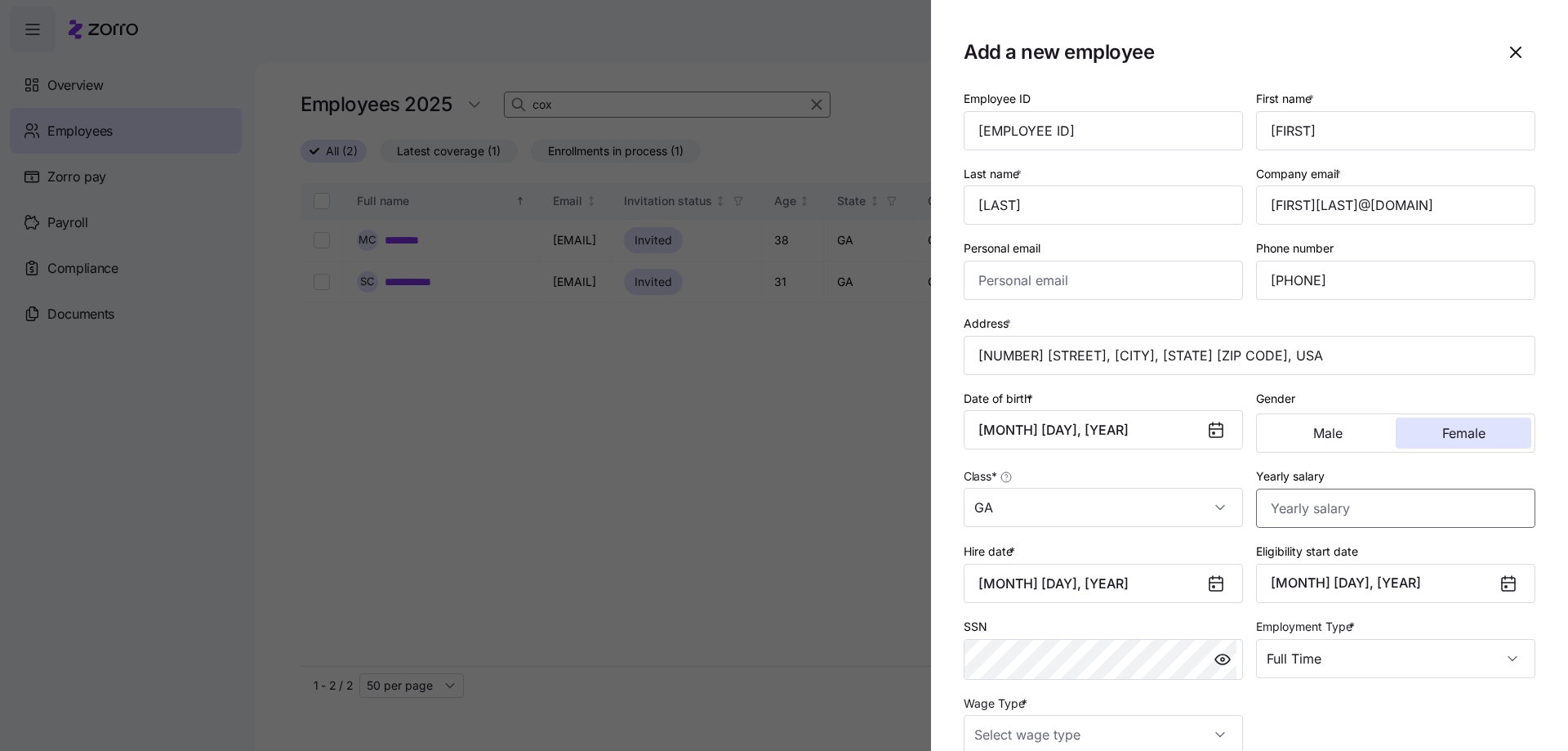 click on "Yearly salary" at bounding box center (1396, 508) 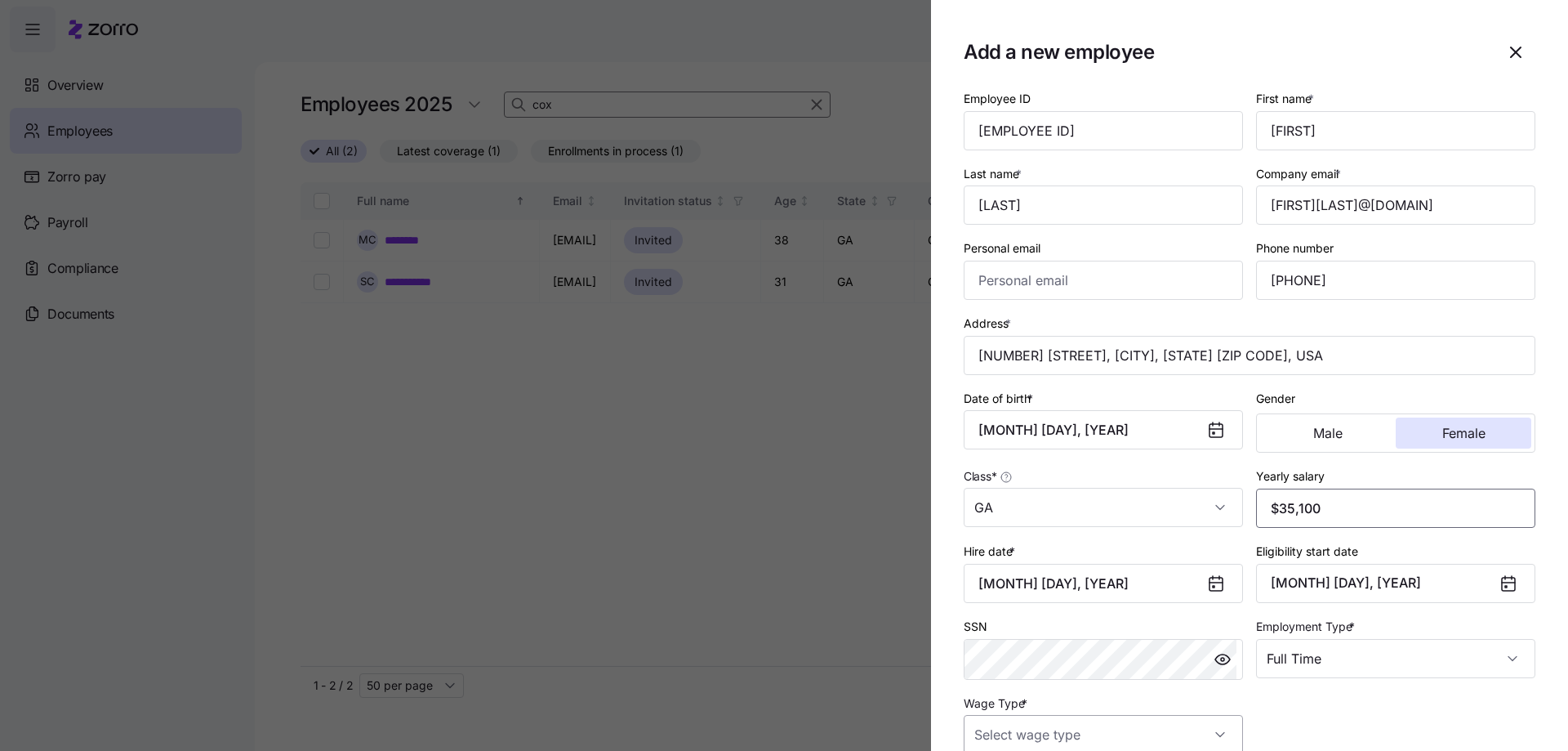 type on "$35,100" 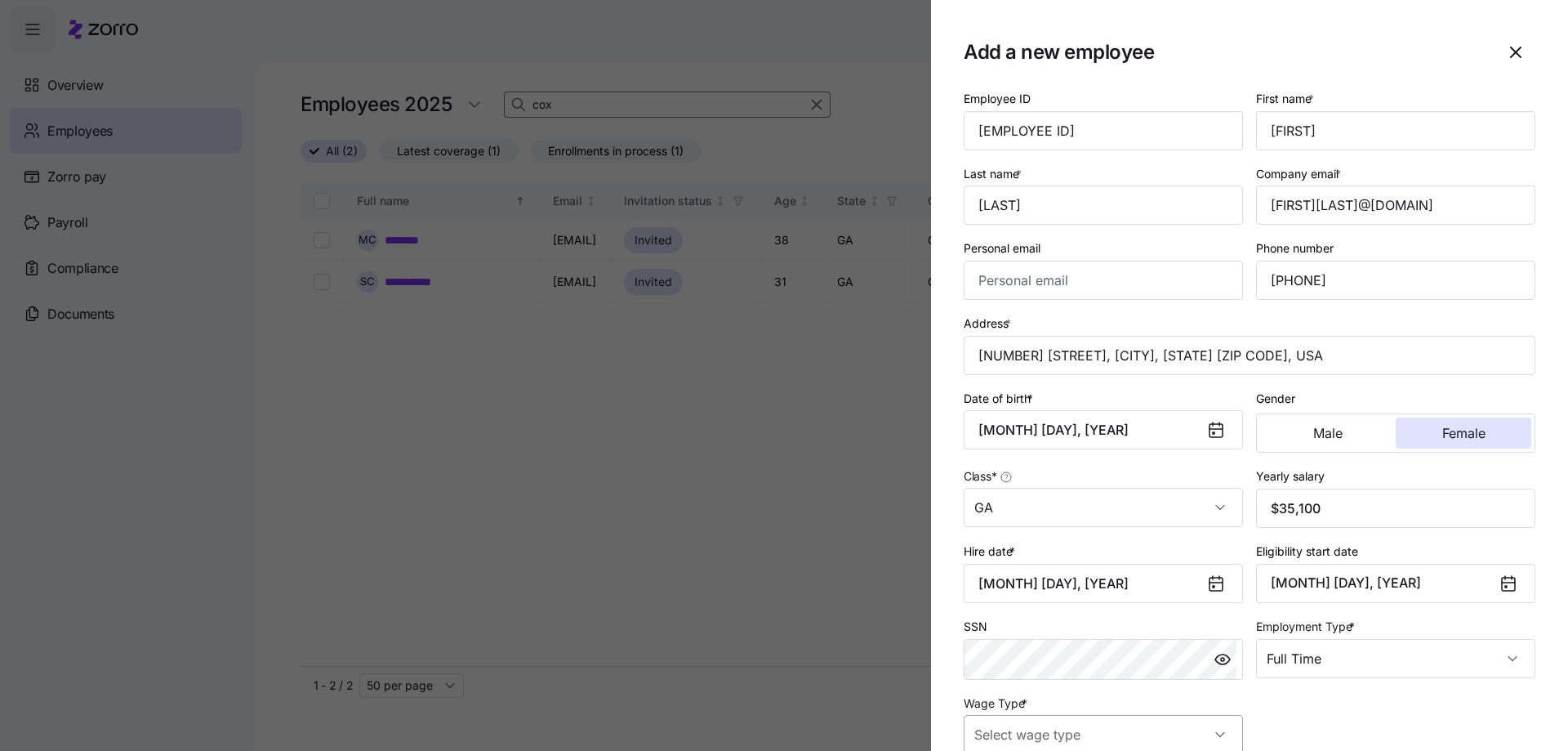 click on "Wage Type  *" at bounding box center [1103, 735] 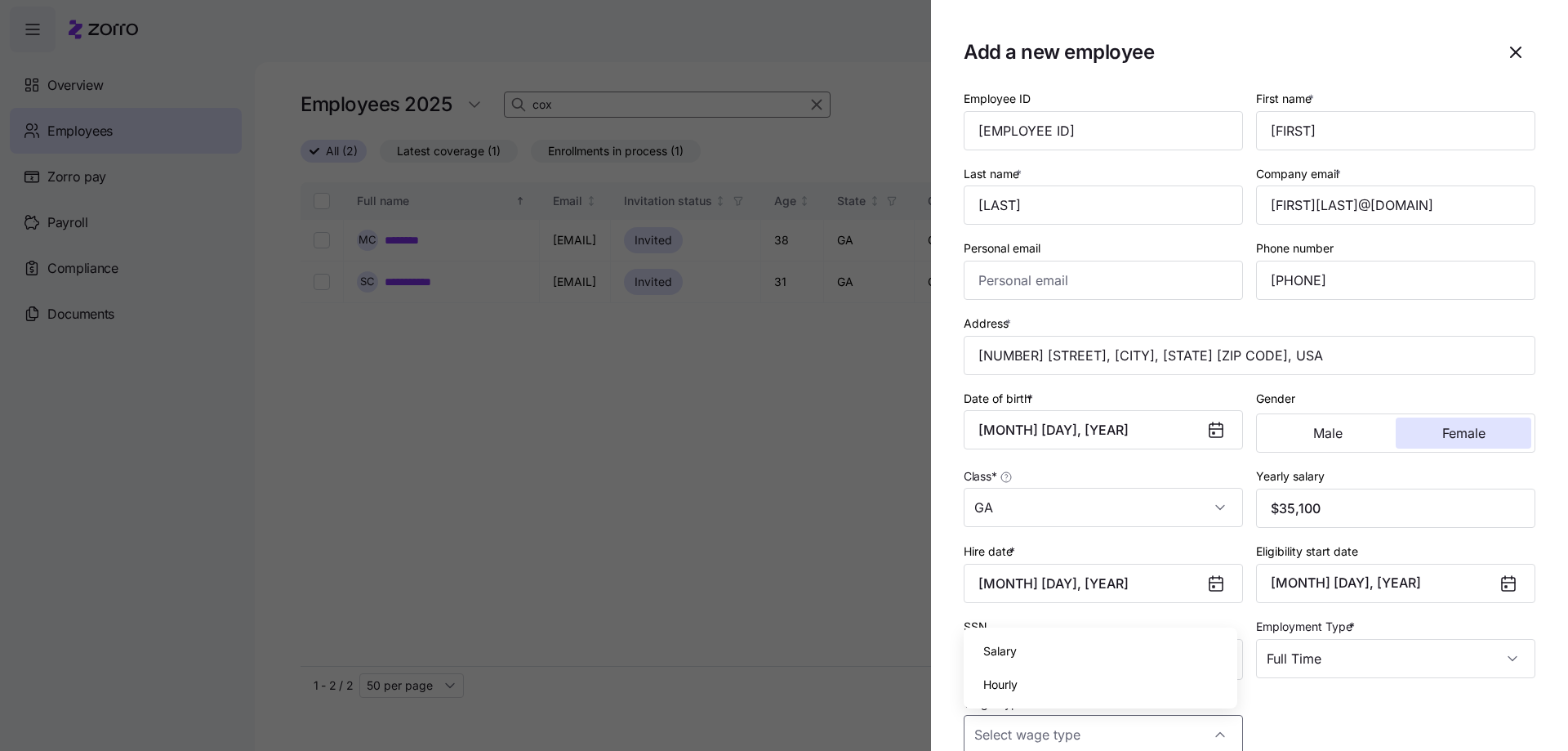 click on "Hourly" at bounding box center [1100, 685] 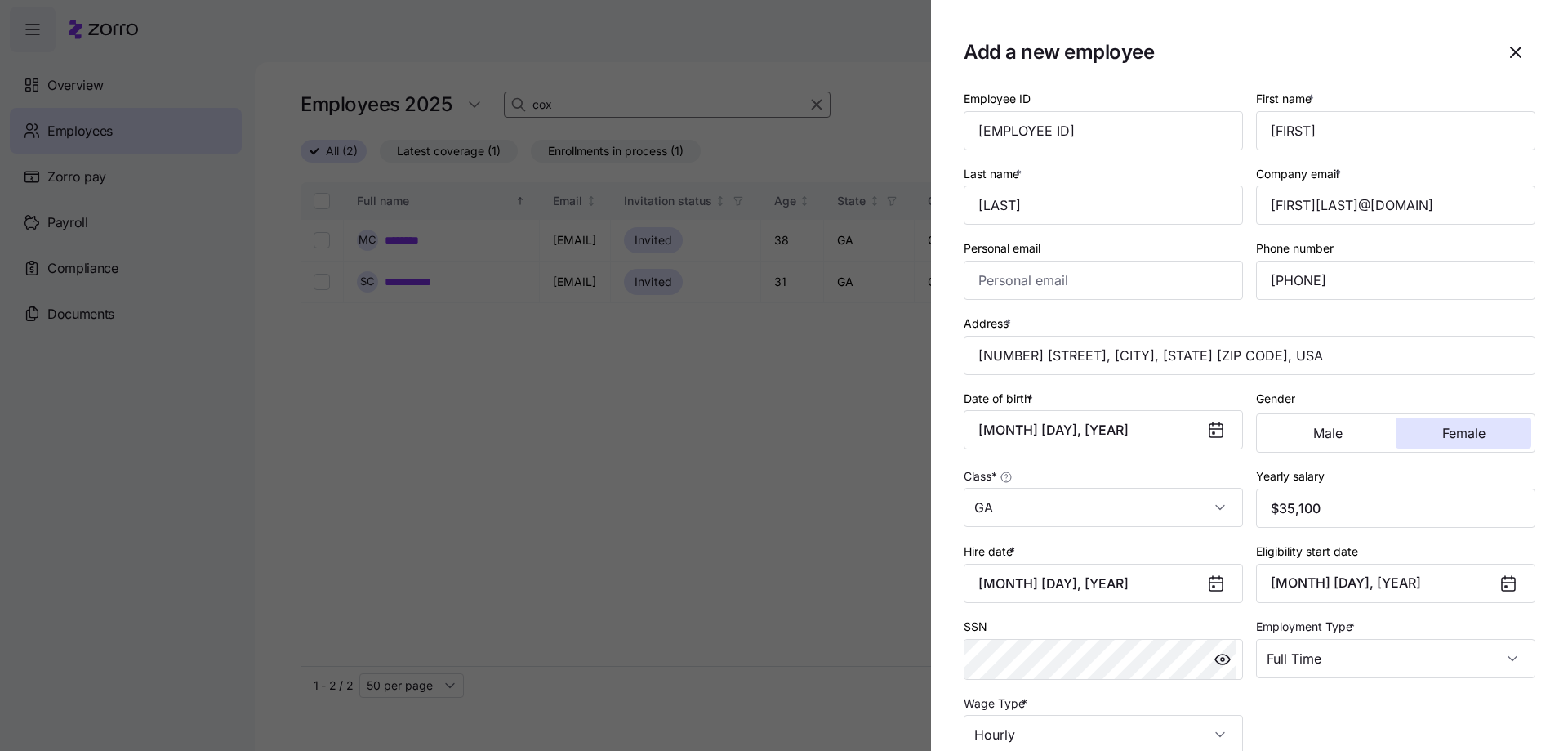 click on "Employee ID [EMPLOYEE ID] First name  * [FIRST NAME] Last name  * [LAST NAME] Company email  * [EMAIL] Personal email Phone number [PHONE] Address  * [NUMBER] [STREET], [CITY], [STATE] [ZIP CODE], USA Date of birth  * [MONTH] [DAY], [YEAR] Gender Male Female Class  * [STATE] Yearly salary $35,100 Hire date  * [MONTH] [DAY], [YEAR] Eligibility start date [MONTH] [DAY], [YEAR] SSN Employment Type  * Full Time Wage Type  * Hourly" at bounding box center (1250, 421) 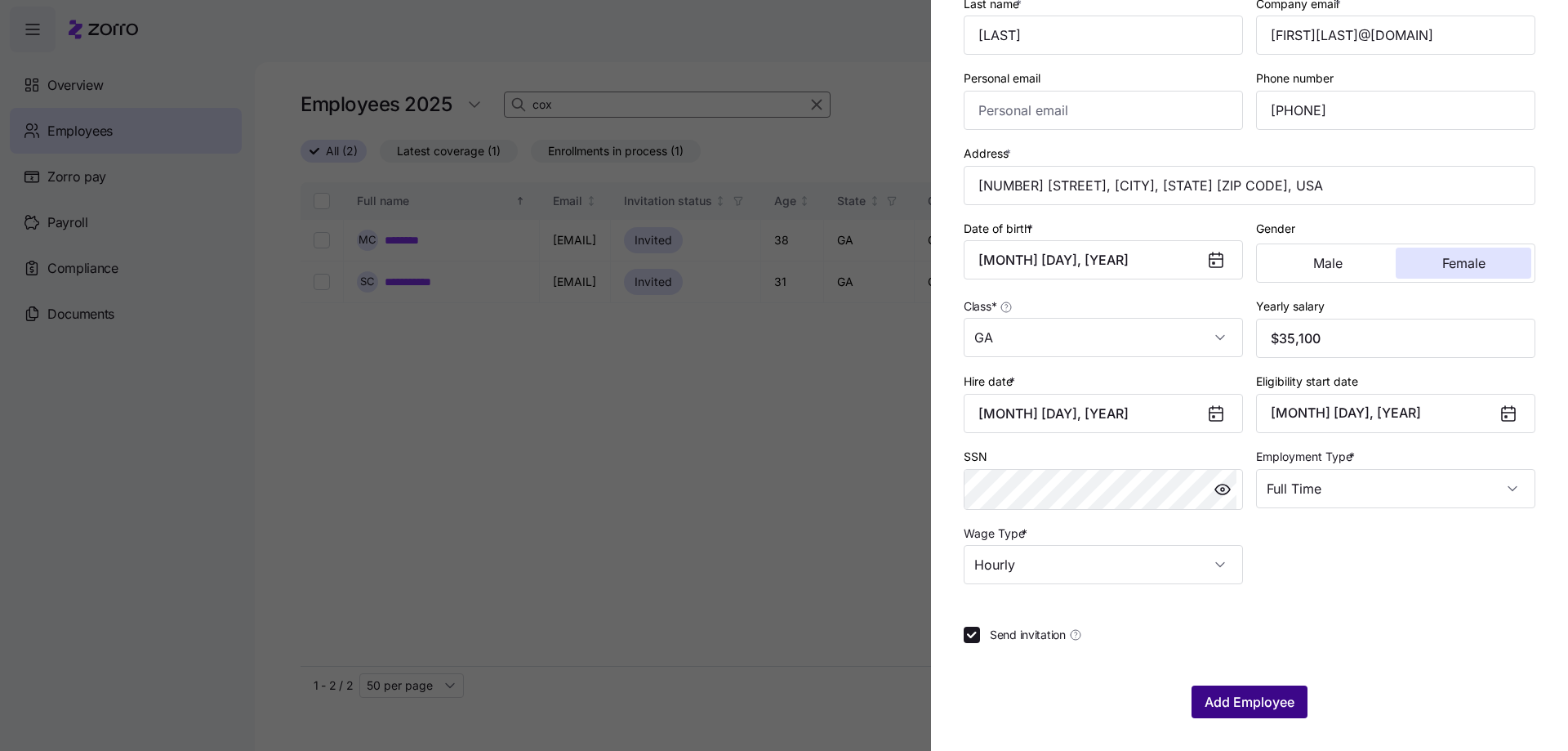 click on "Add Employee" at bounding box center [1250, 702] 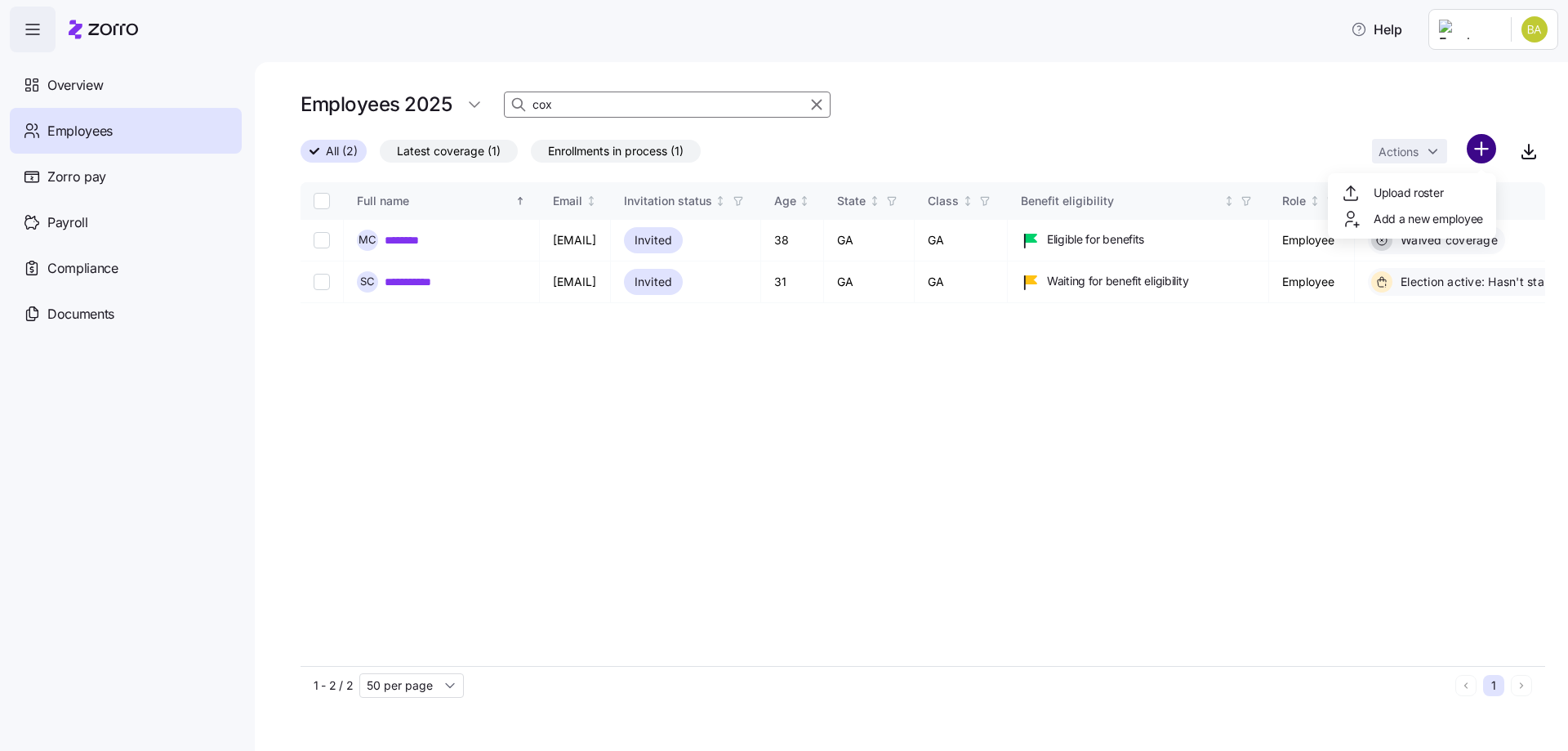 click on "shekoyahcox@[DOMAIN]" at bounding box center (784, 370) 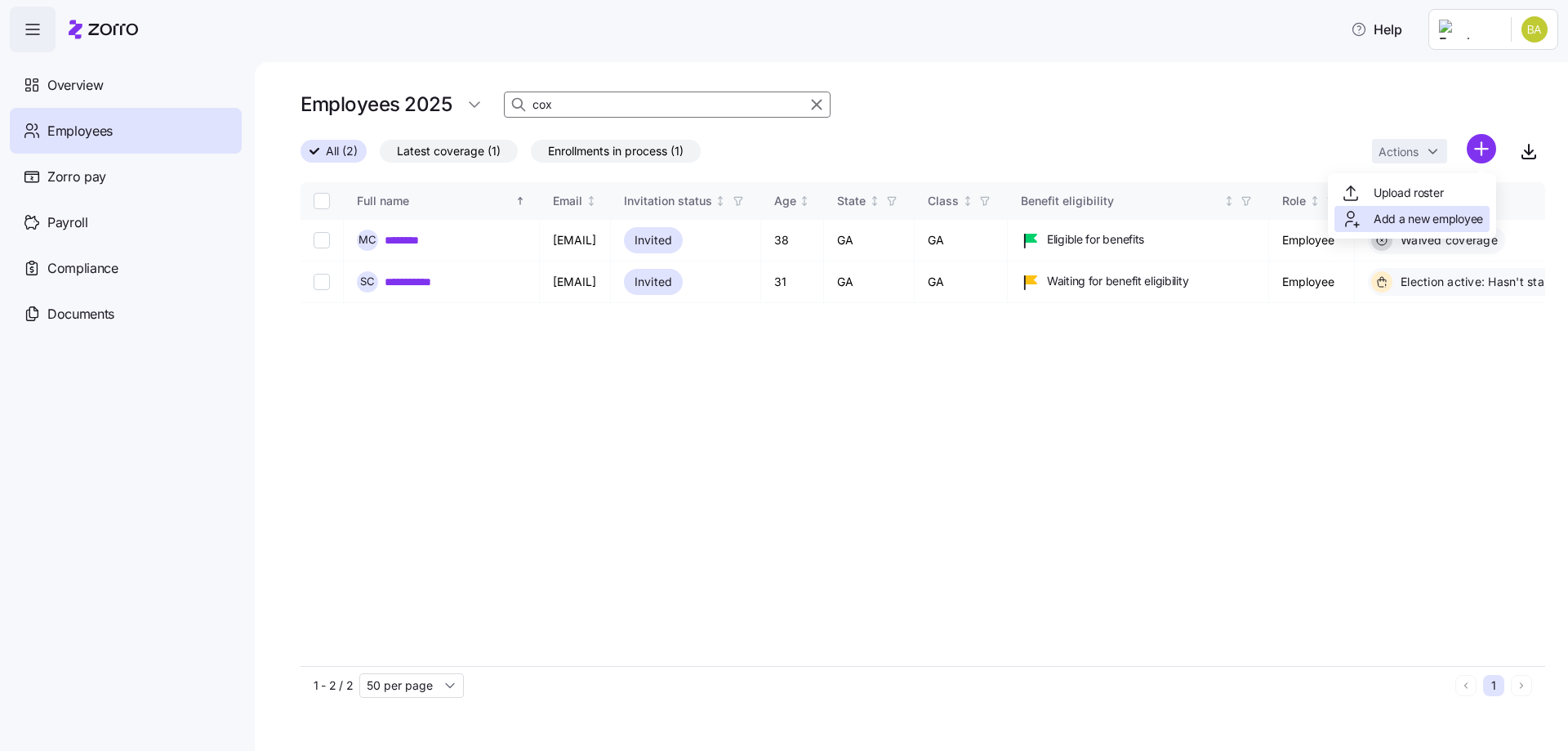 click on "Add a new employee" at bounding box center (1428, 219) 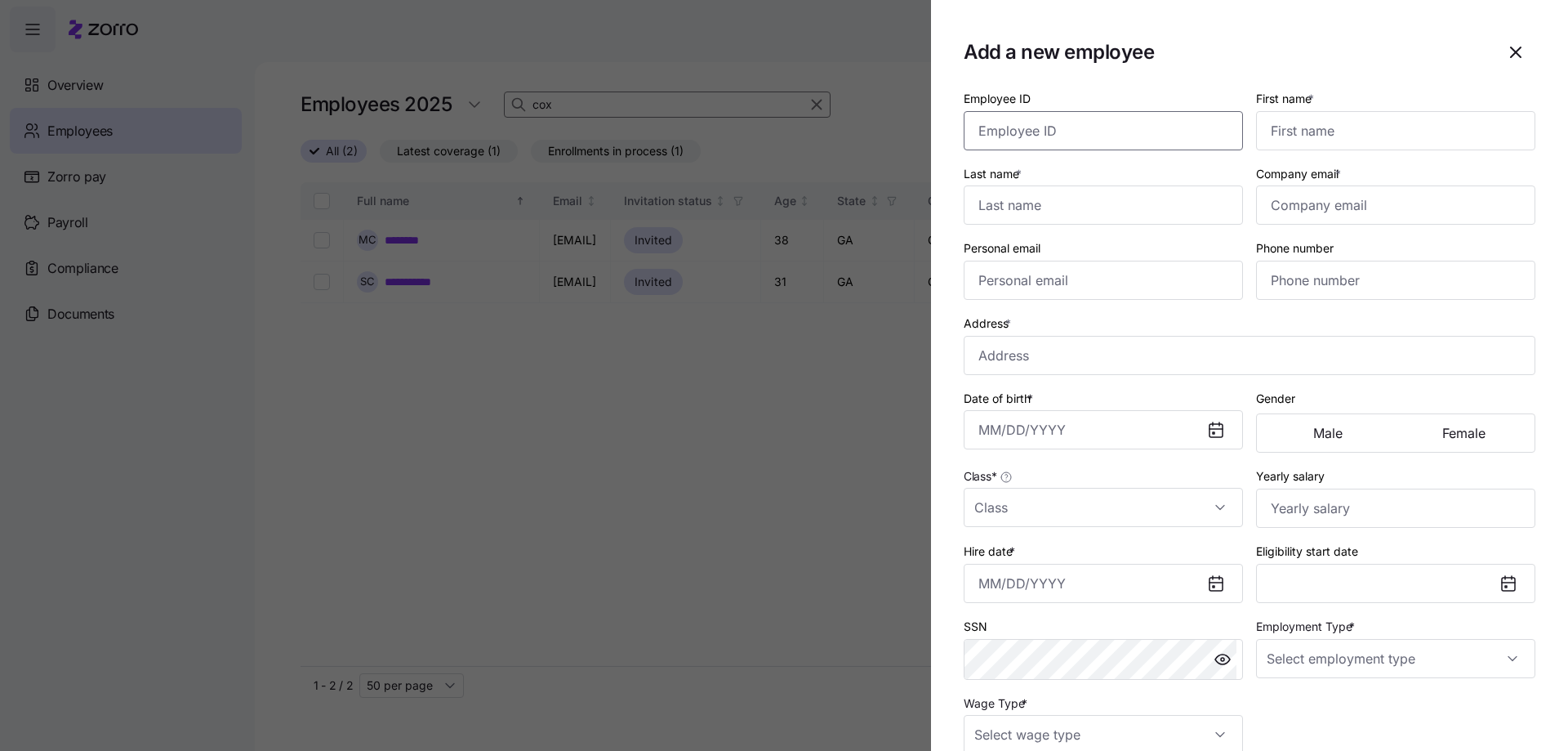 click on "Employee ID" at bounding box center (1103, 131) 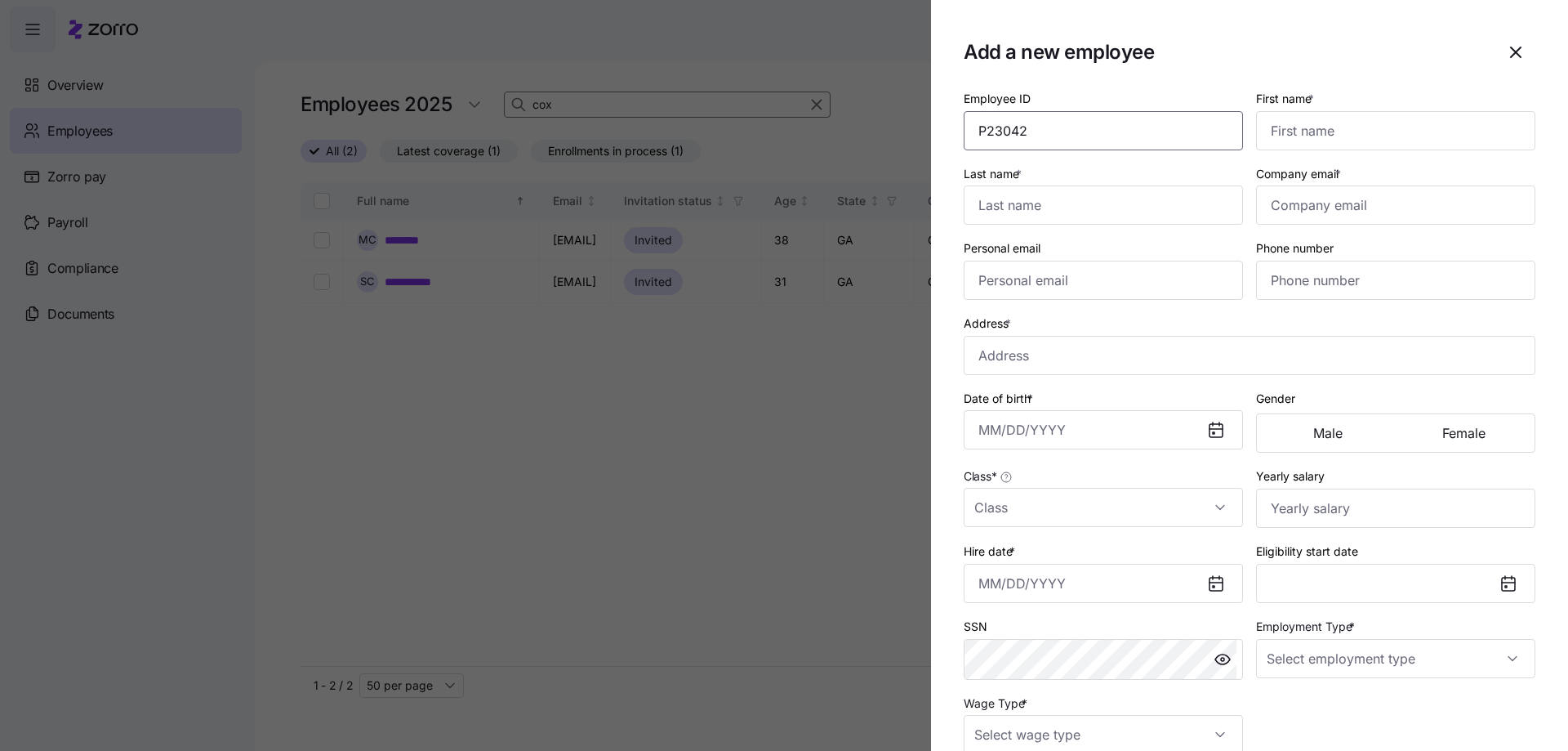 type on "P23042" 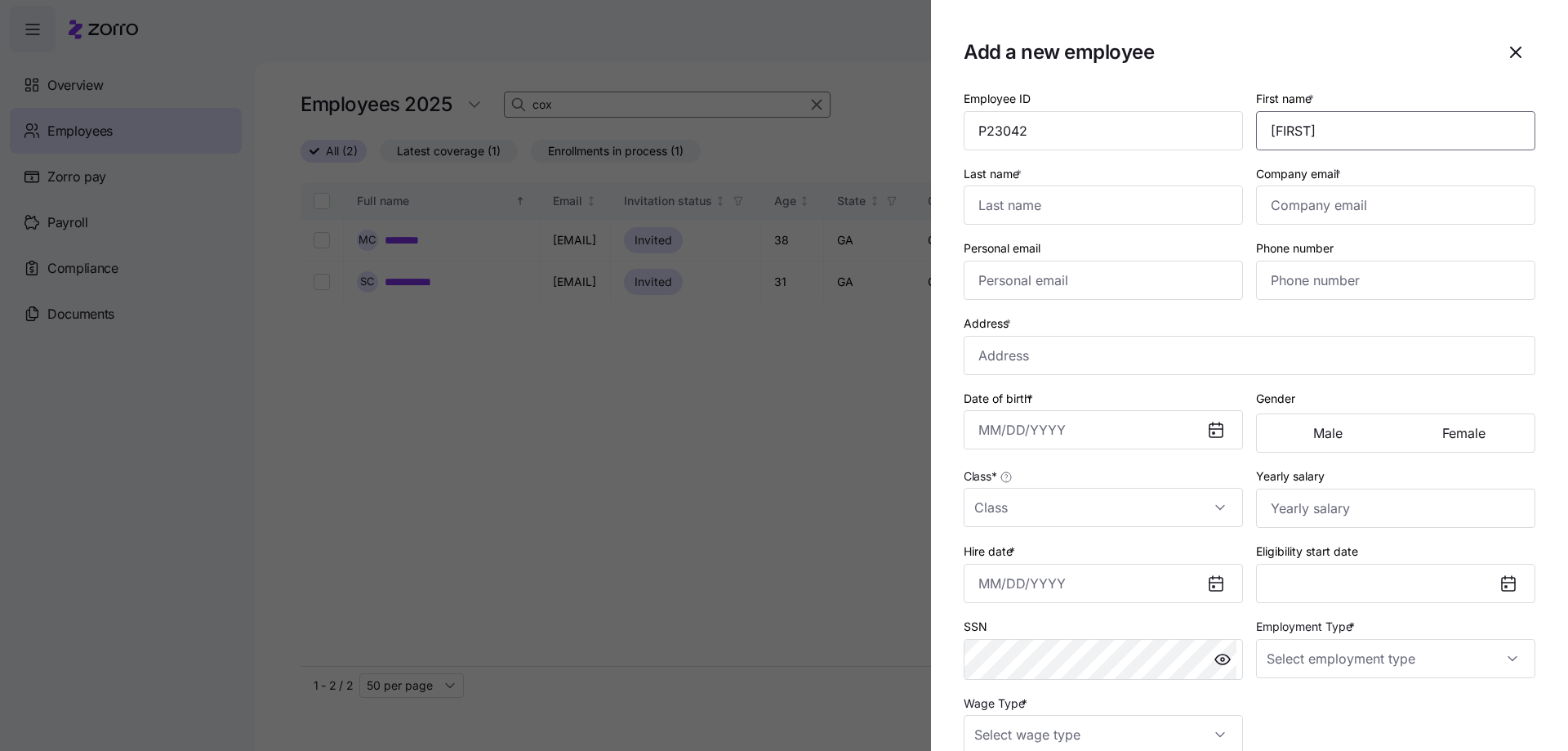 type on "[FIRST]" 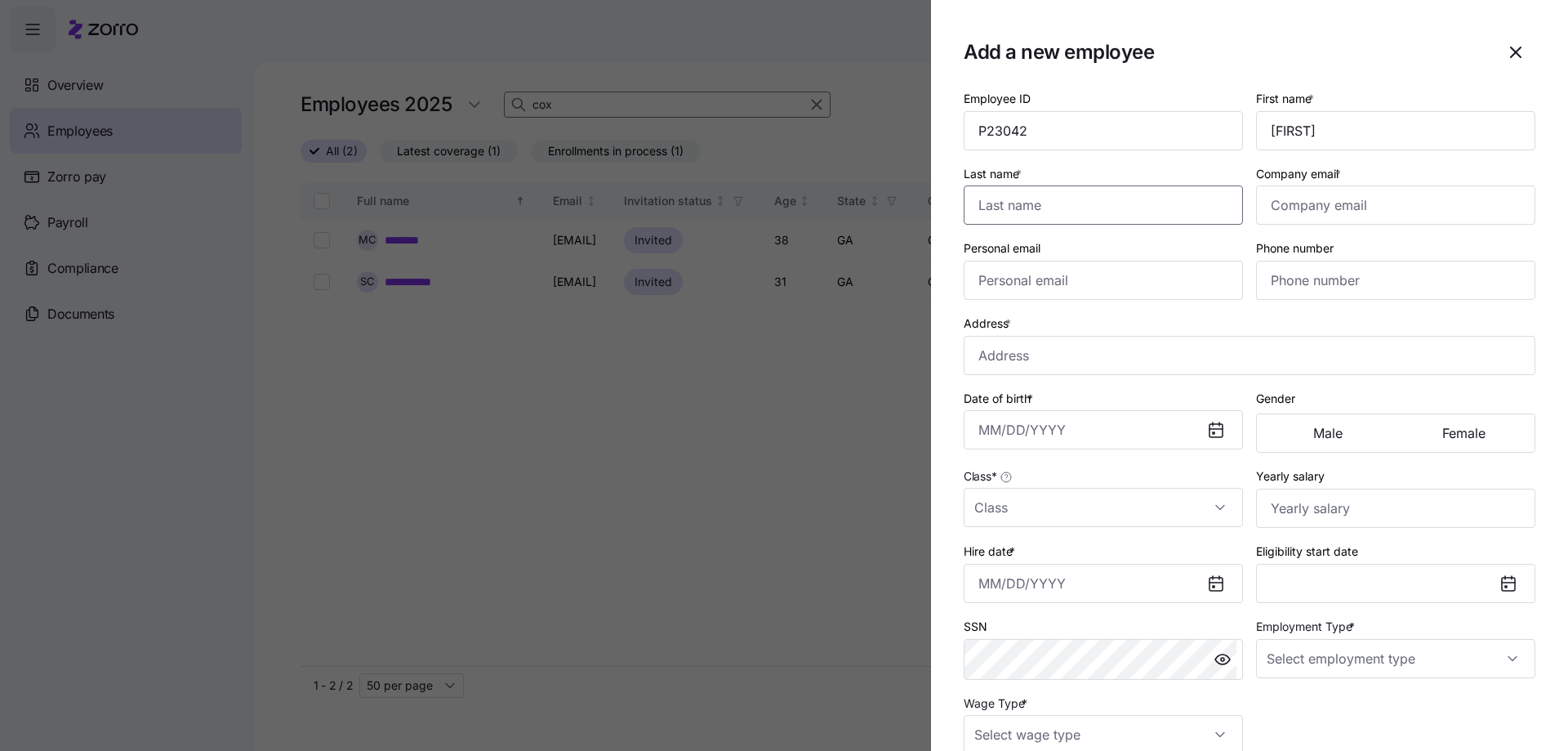 type on "D" 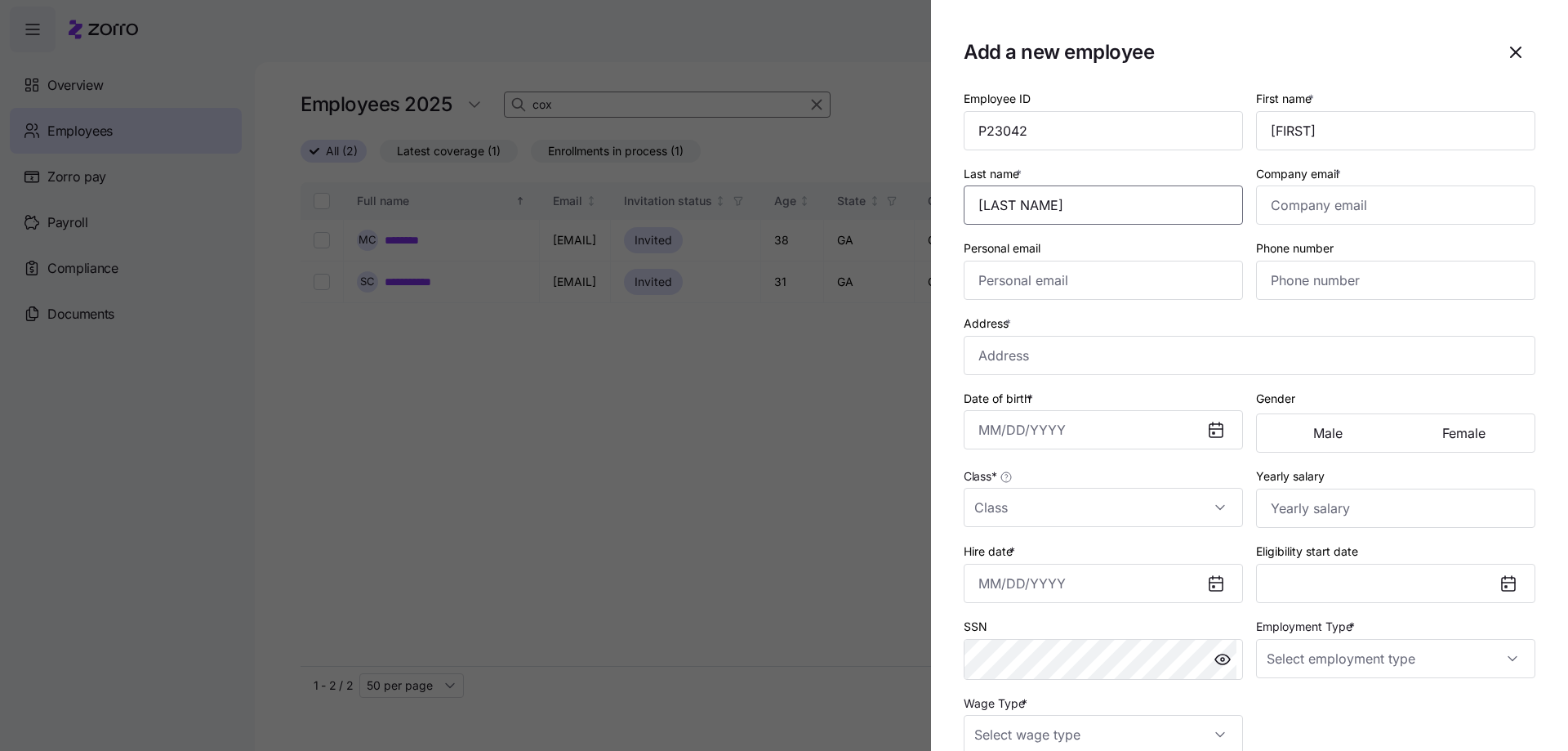 type on "[LAST NAME]" 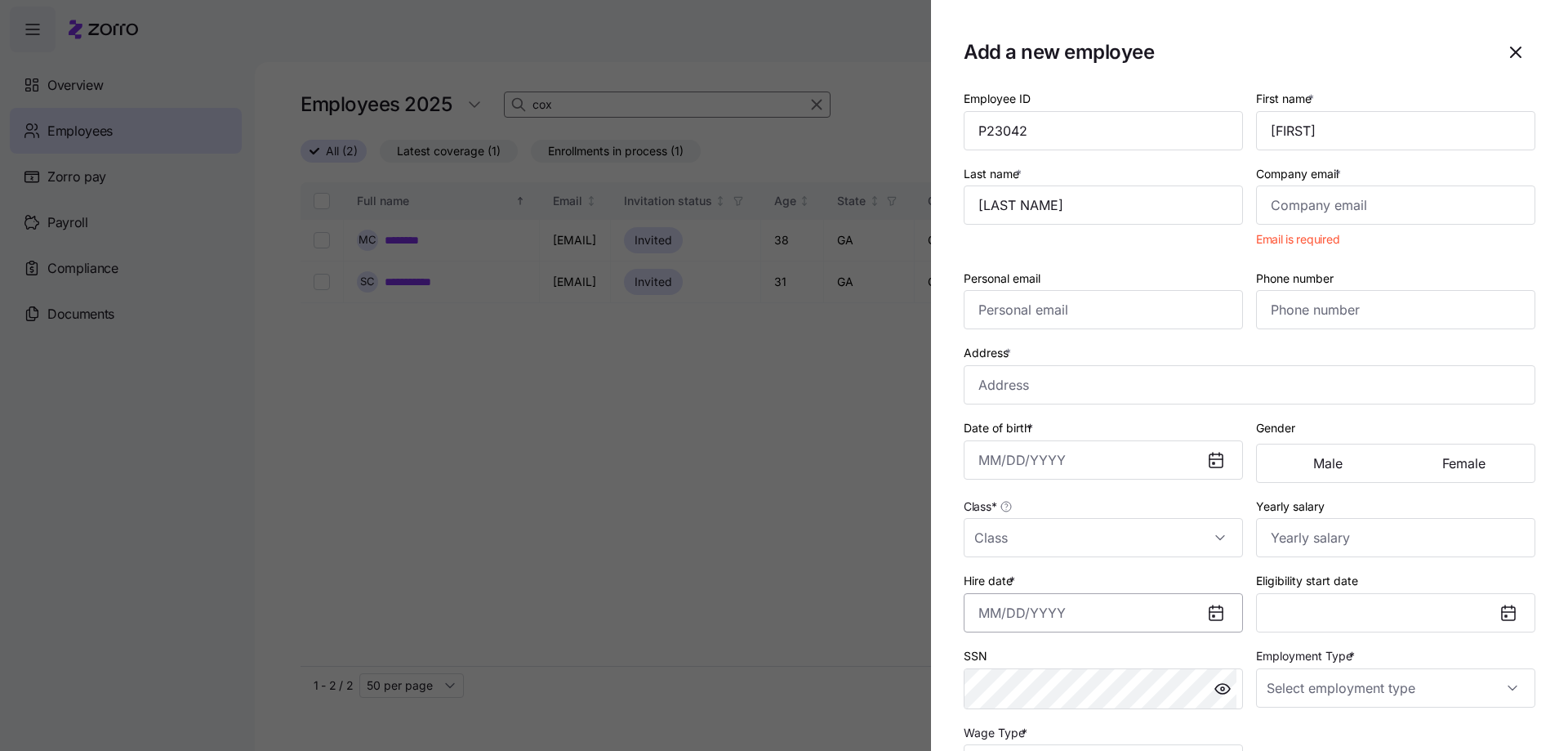 click on "Hire date  *" at bounding box center [1103, 613] 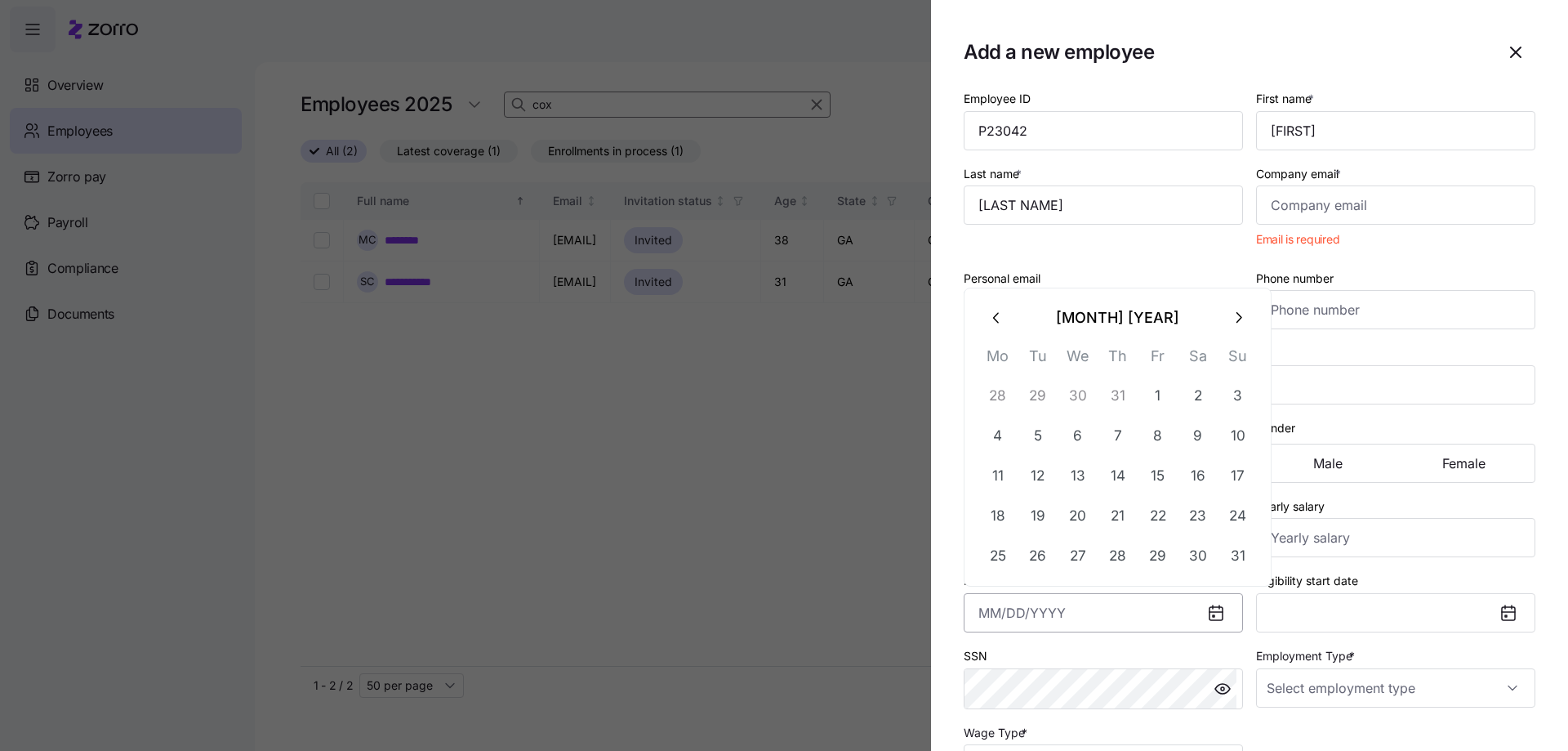 paste on "[MM]/[DD]/[YEAR]" 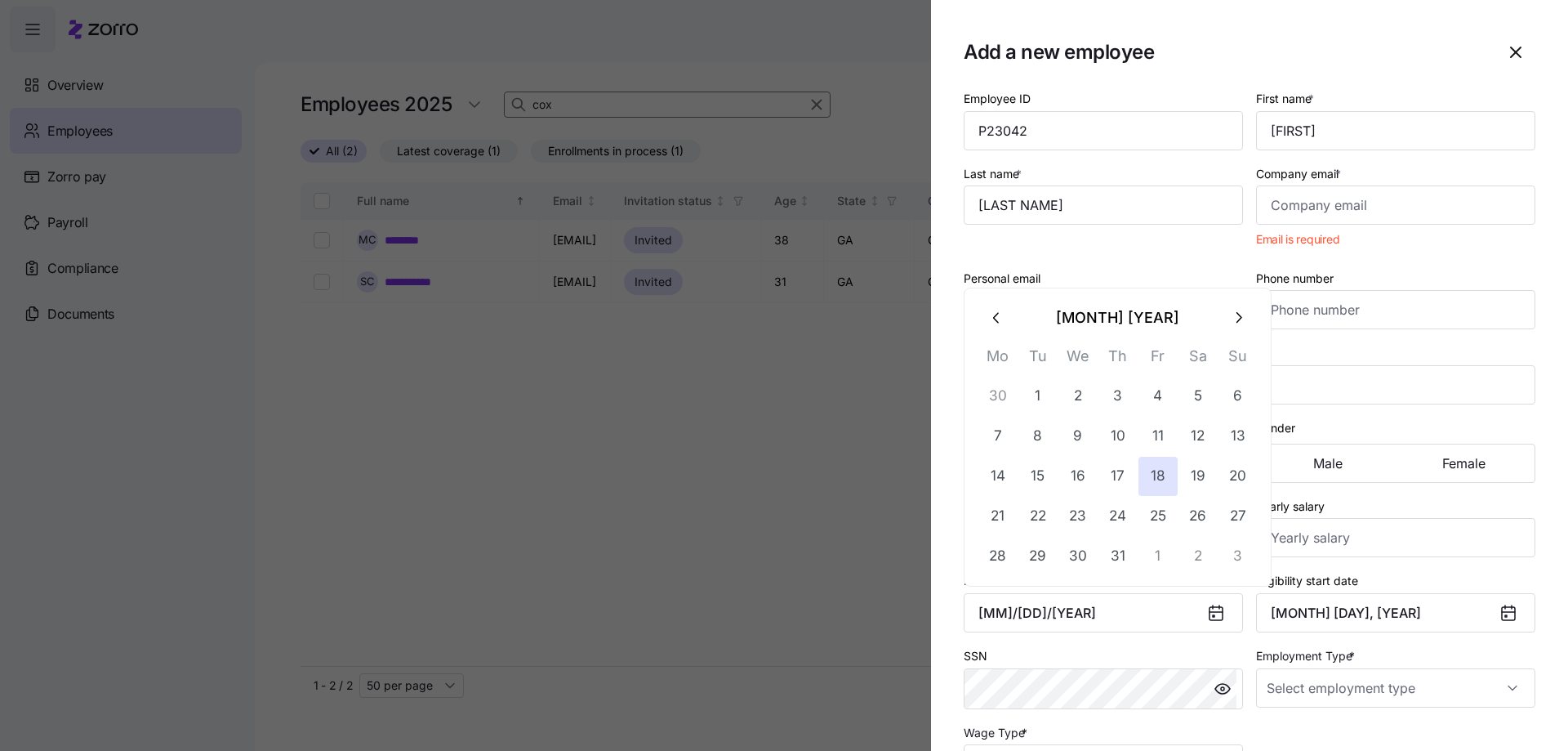 type on "[MONTH] [DAY], [YEAR]" 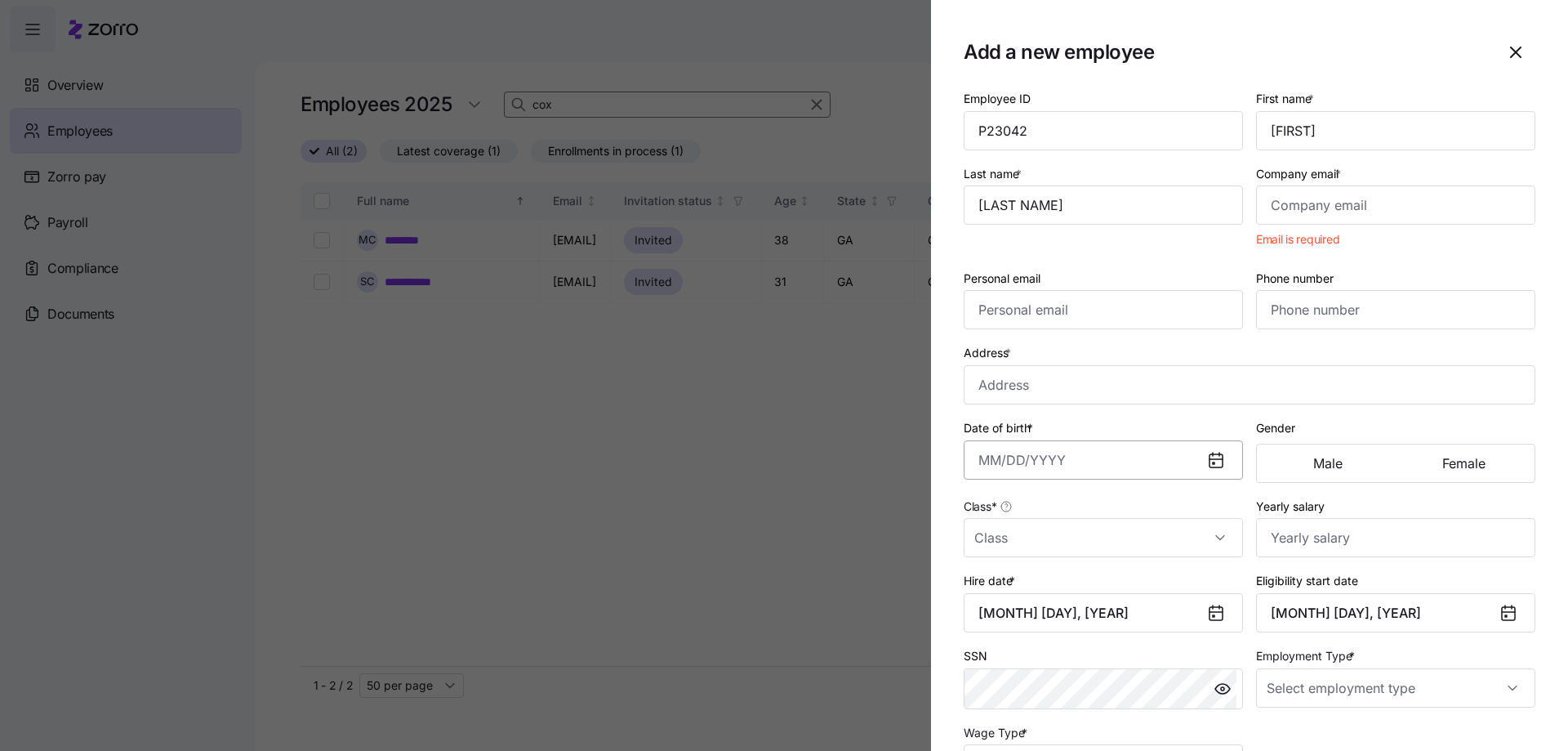 click on "Date of birth  *" at bounding box center [1103, 460] 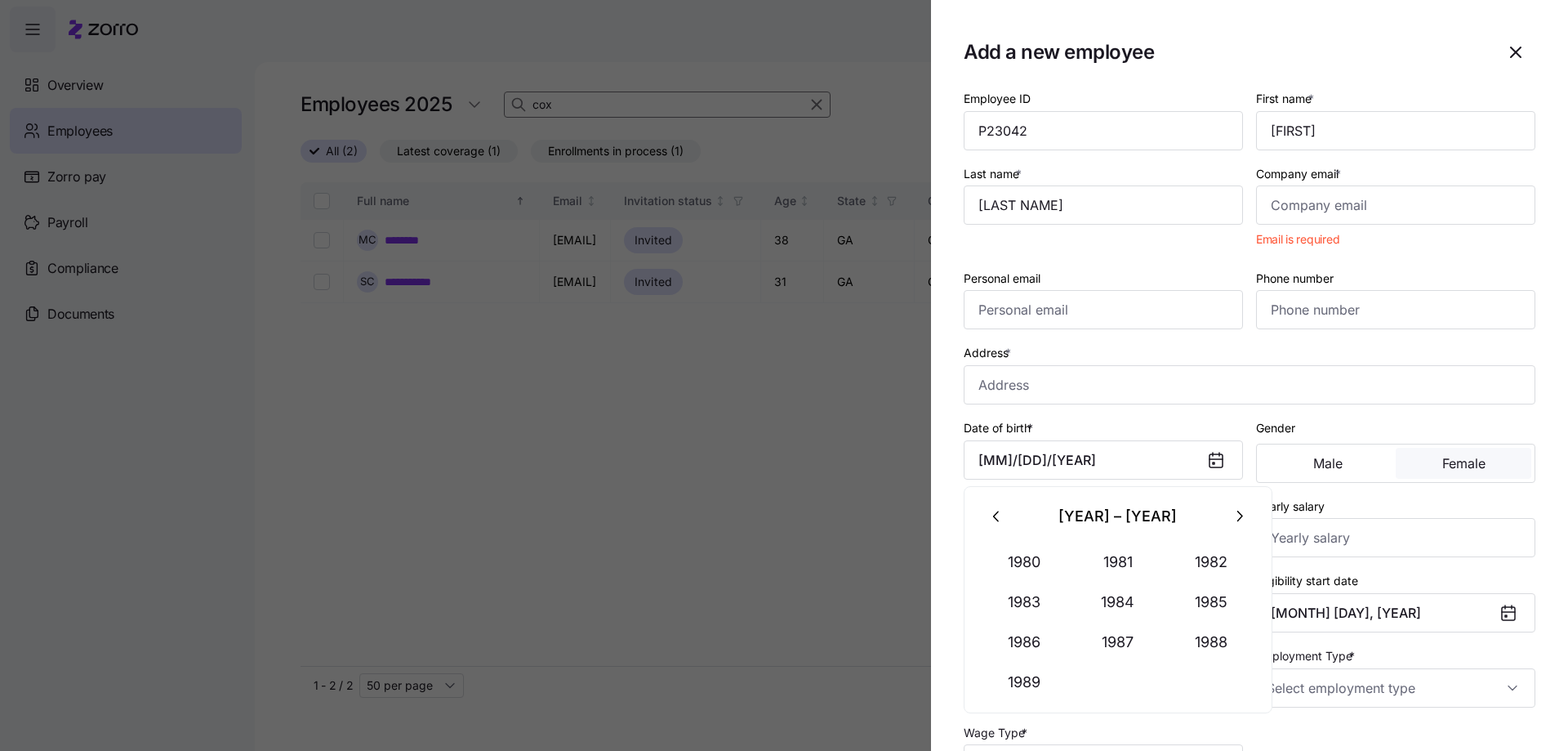 type on "[MONTH] [DAY], [YEAR]" 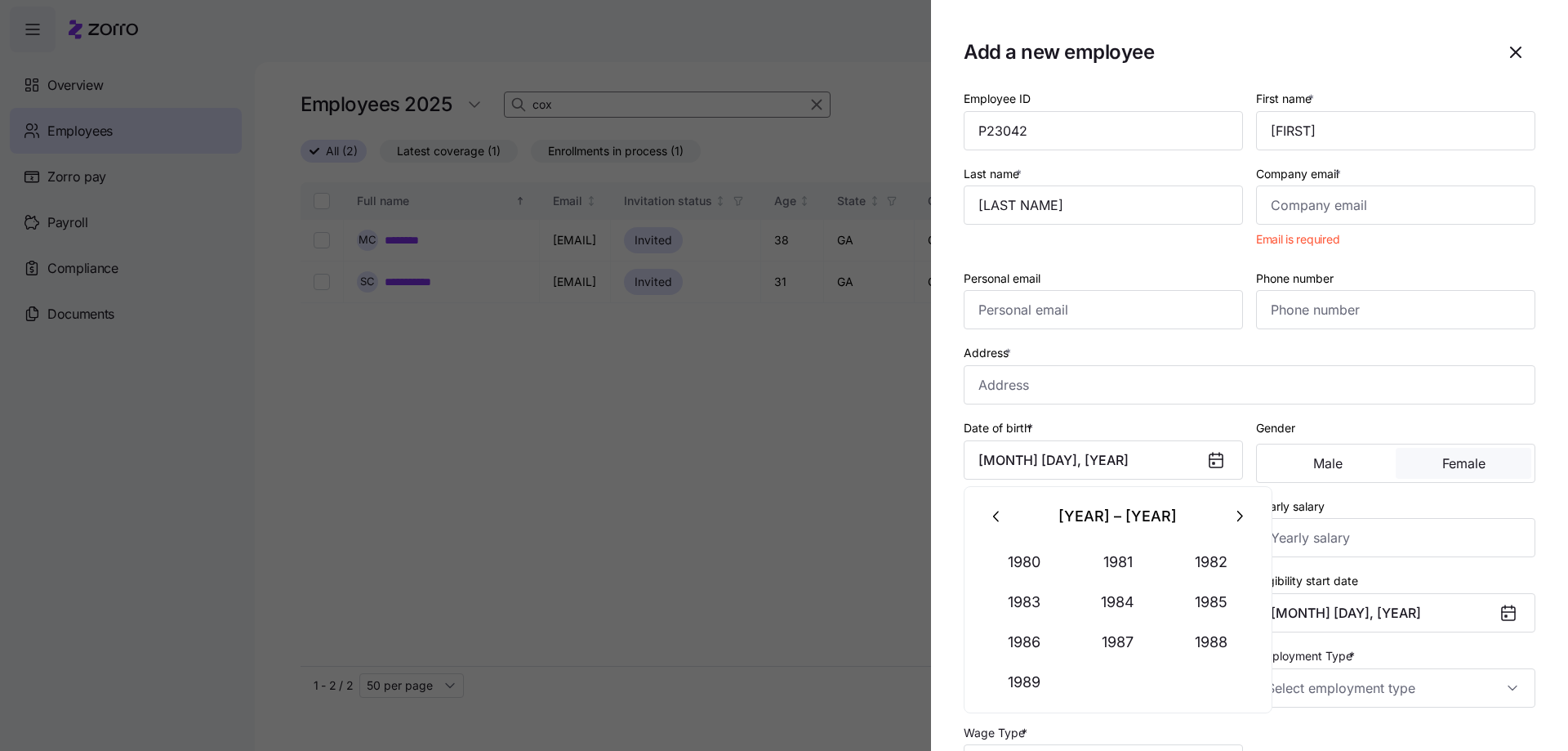 click on "Female" at bounding box center [1463, 463] 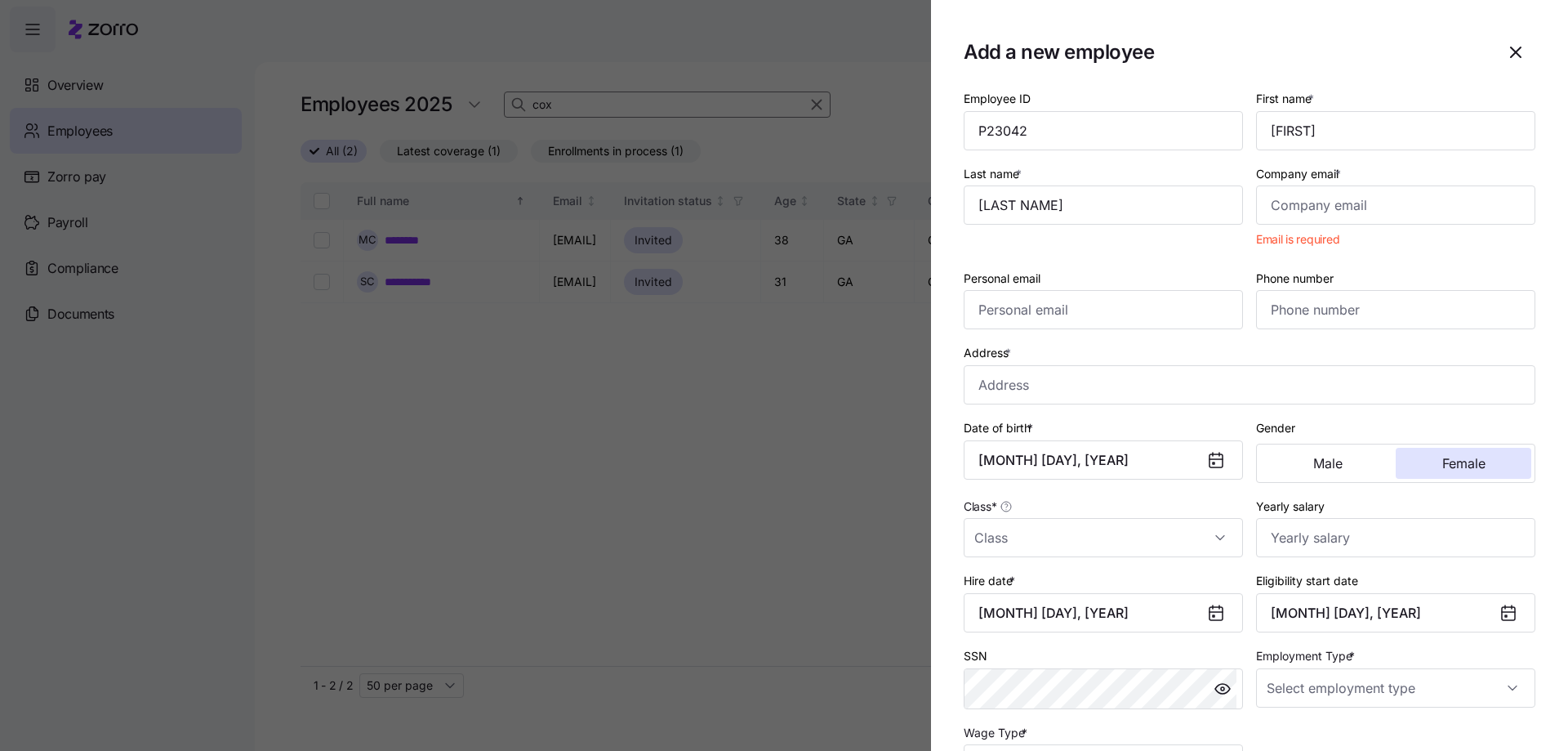 click on "Address  *" at bounding box center [1250, 373] 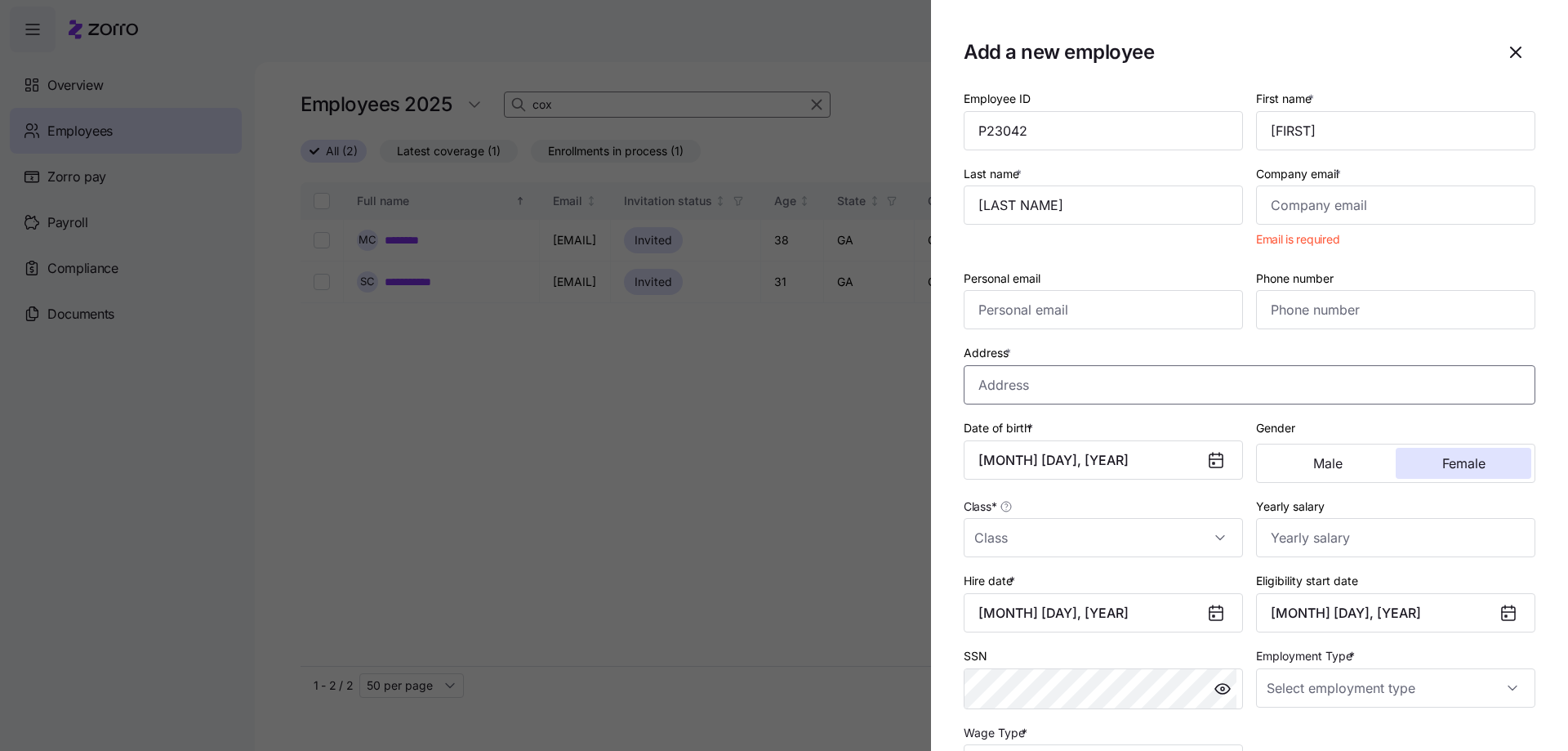 click on "Address  *" at bounding box center [1250, 385] 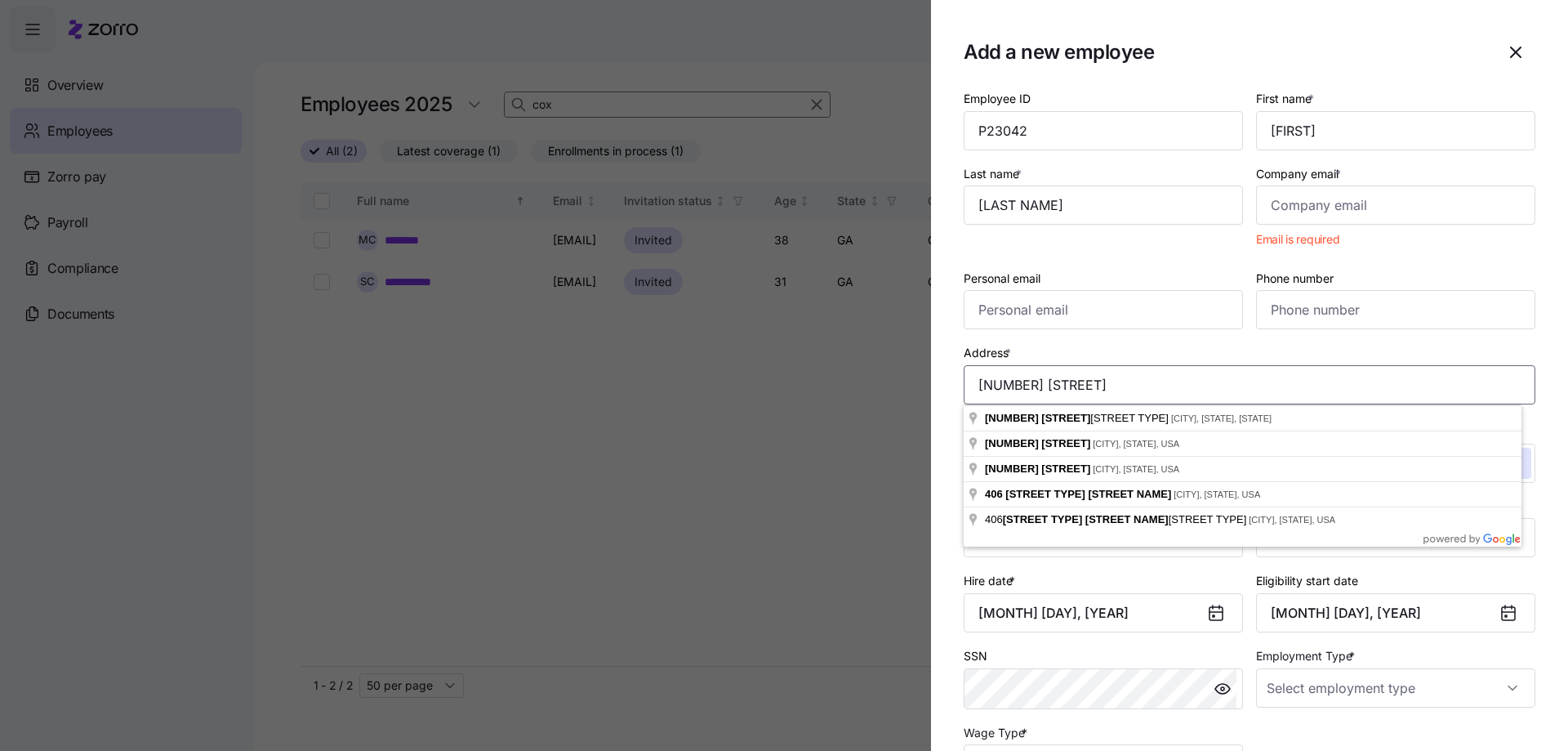 click on "[NUMBER] [STREET]" at bounding box center (1250, 385) 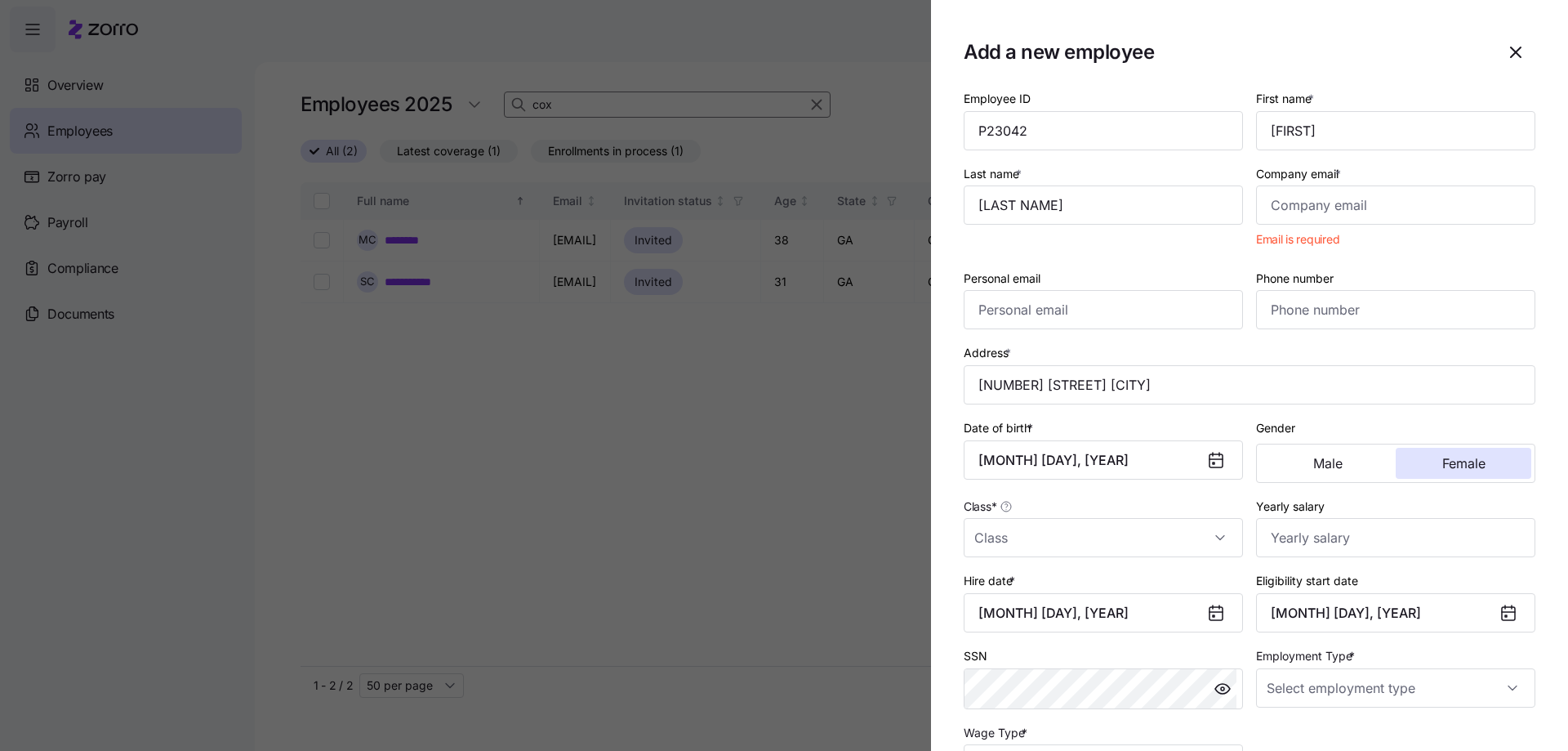type on "[NUMBER] [STREET], [CITY], [STATE] [ZIP CODE], USA" 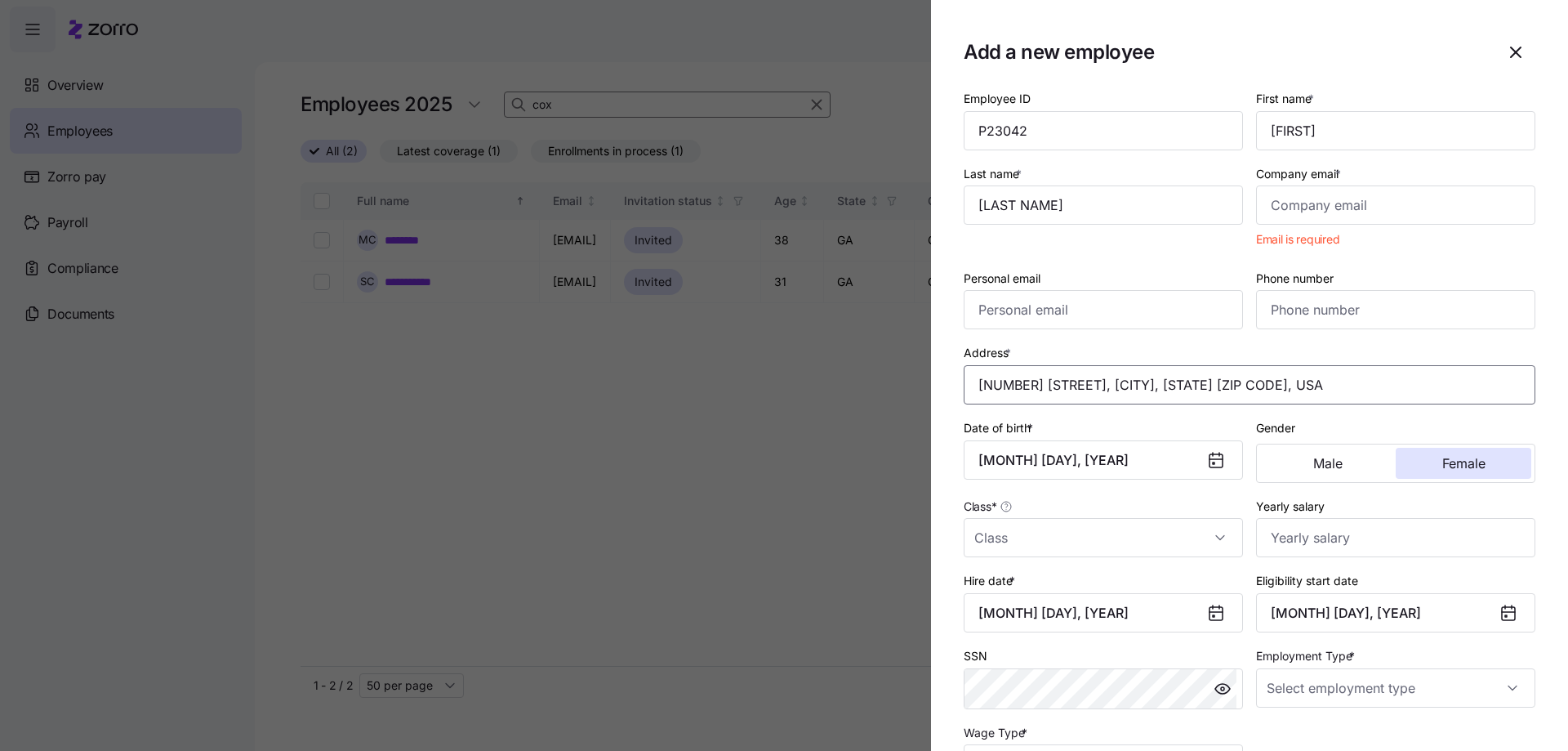 click on "[NUMBER] [STREET], [CITY], [STATE] [ZIP CODE], USA" at bounding box center [1250, 385] 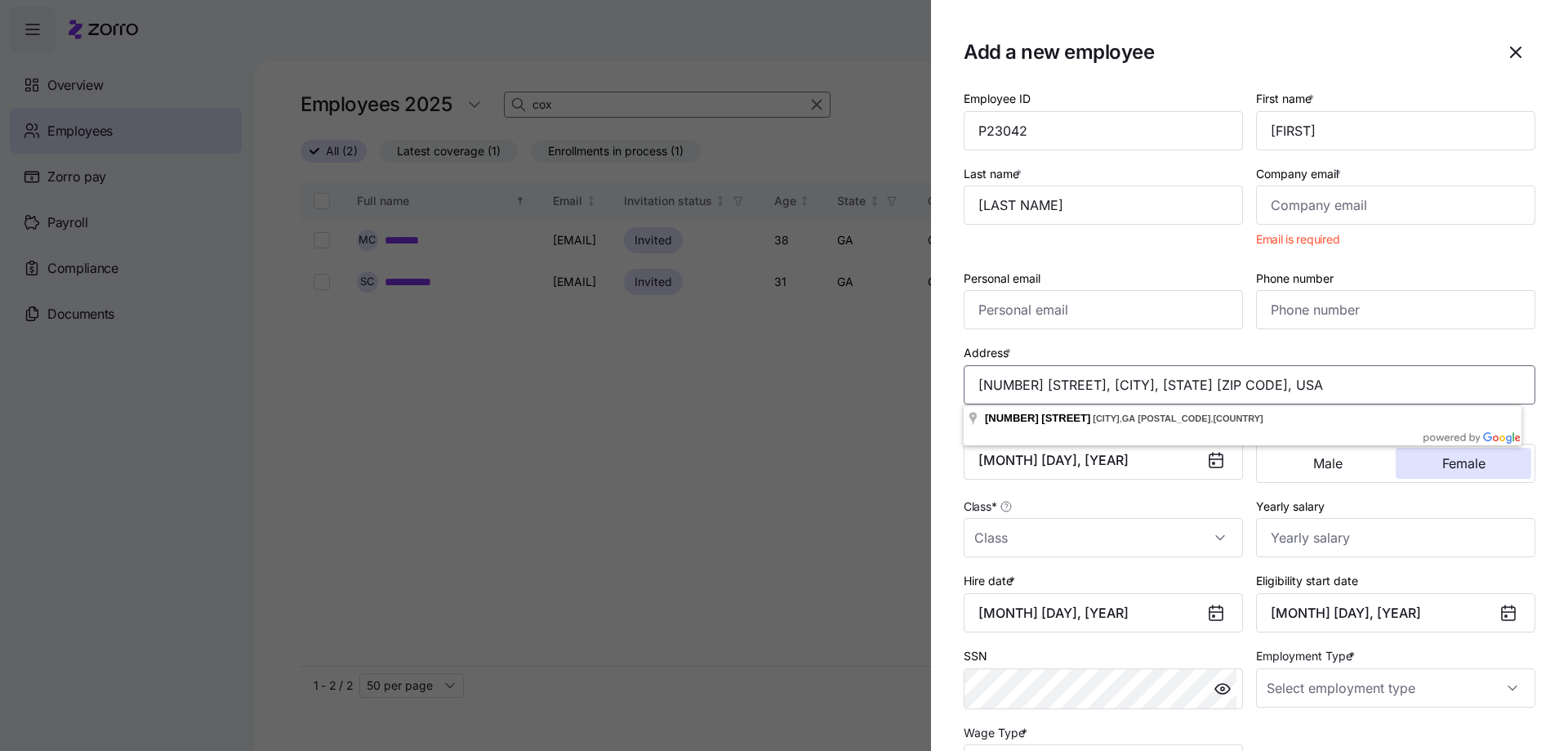 click on "[NUMBER] [STREET], [CITY], [STATE] [ZIP CODE], USA" at bounding box center (1250, 385) 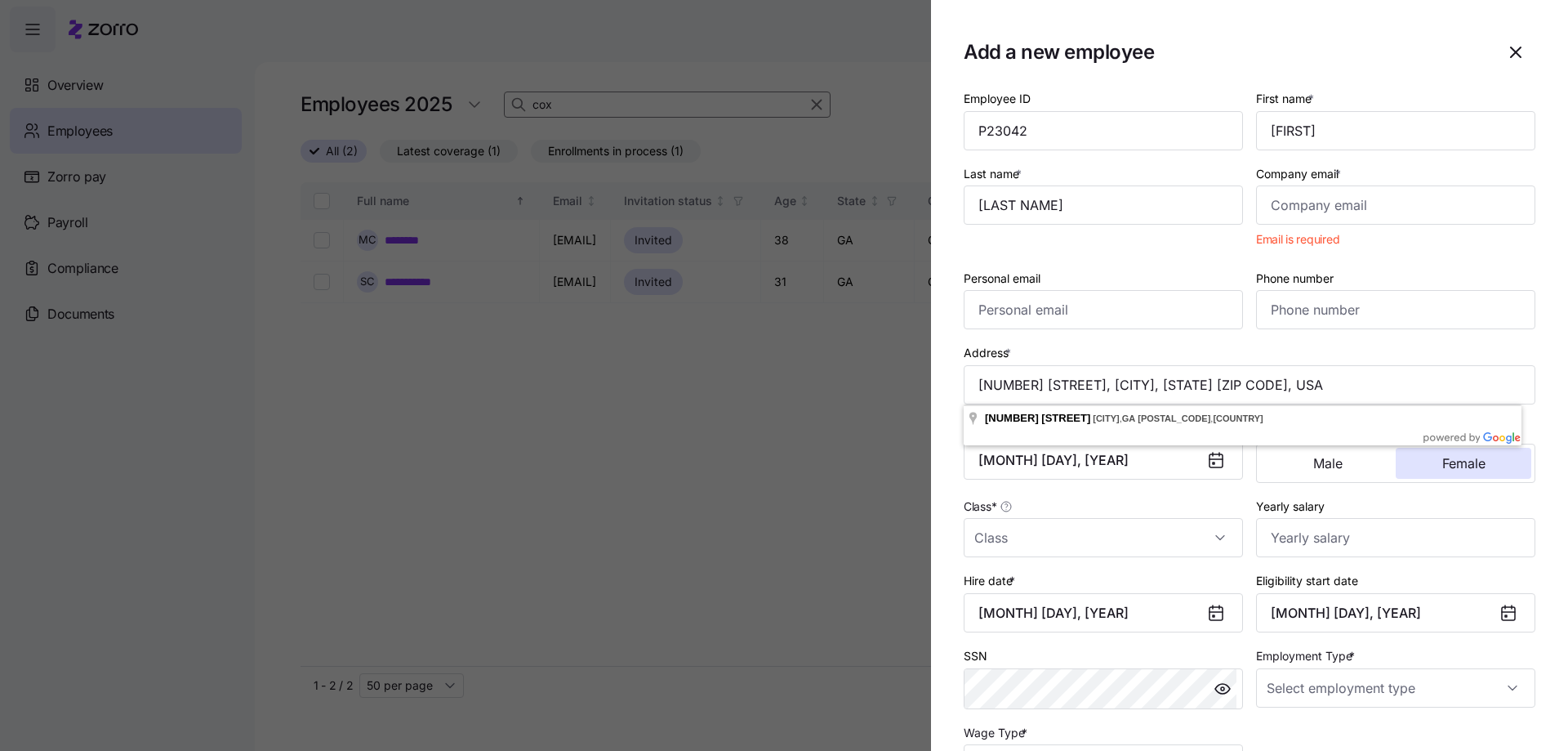 click on "Address  * [NUMBER] [STREET], [CITY], [STATE] [ZIP CODE], USA" at bounding box center (1250, 373) 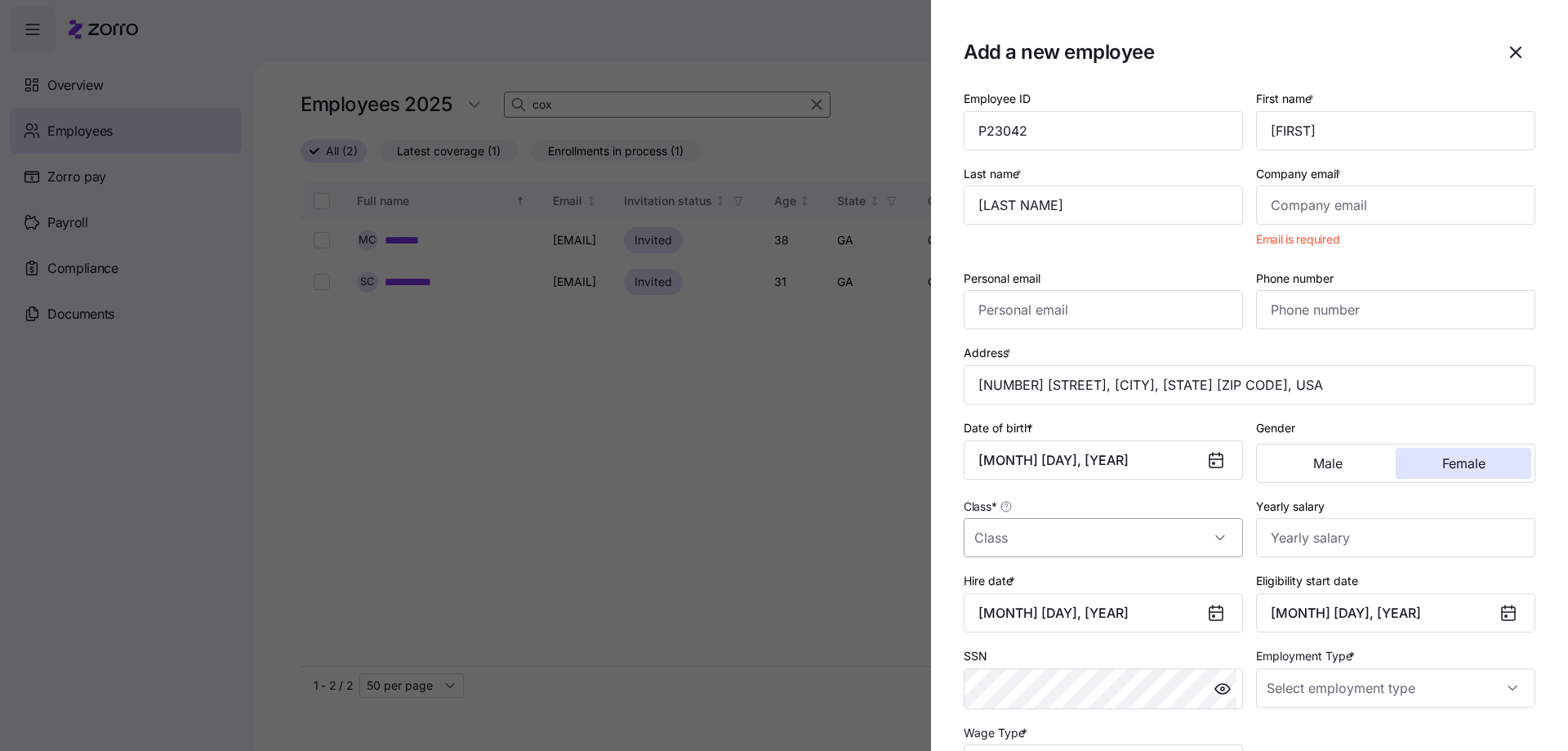 click on "Class  *" at bounding box center (1103, 538) 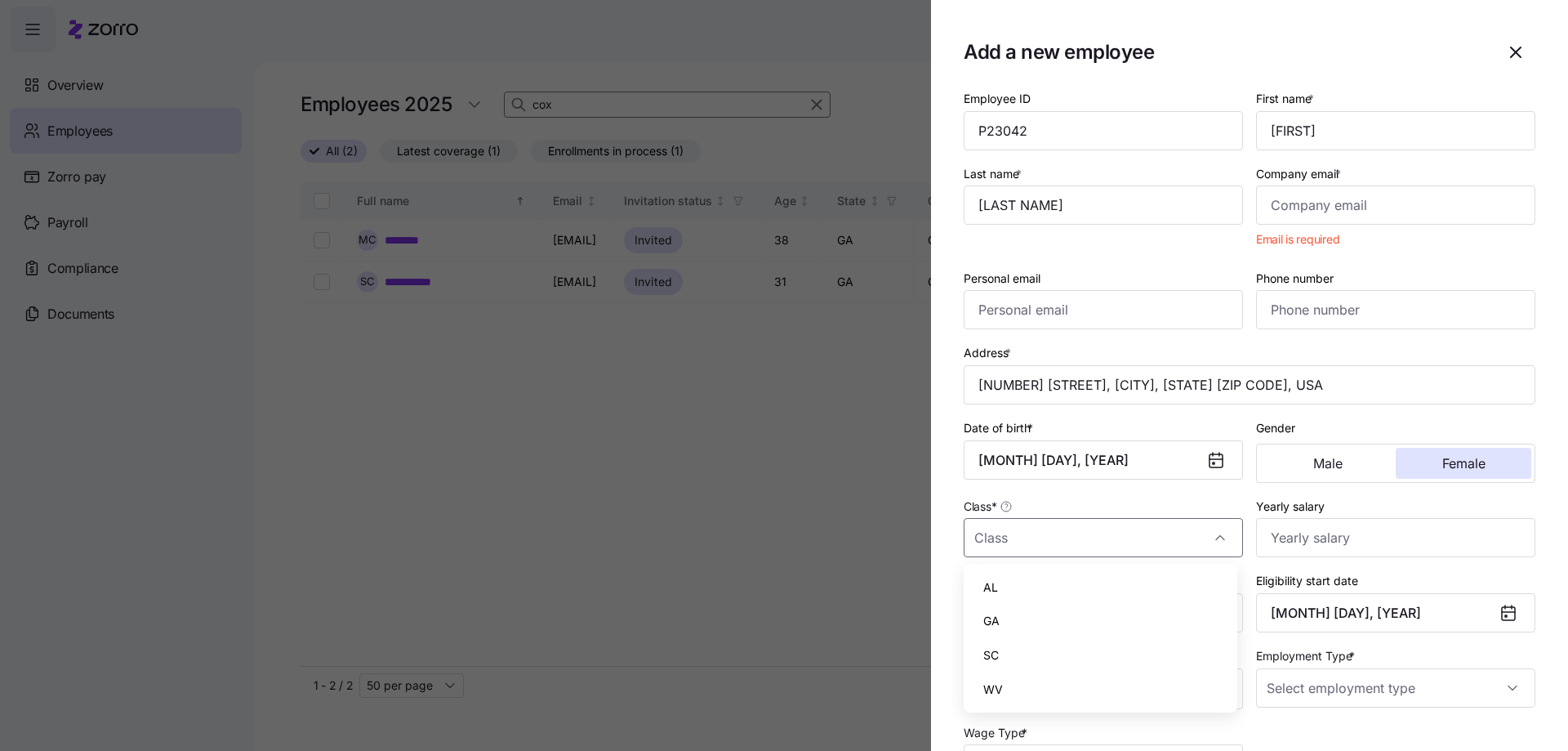 click on "GA" at bounding box center (1100, 621) 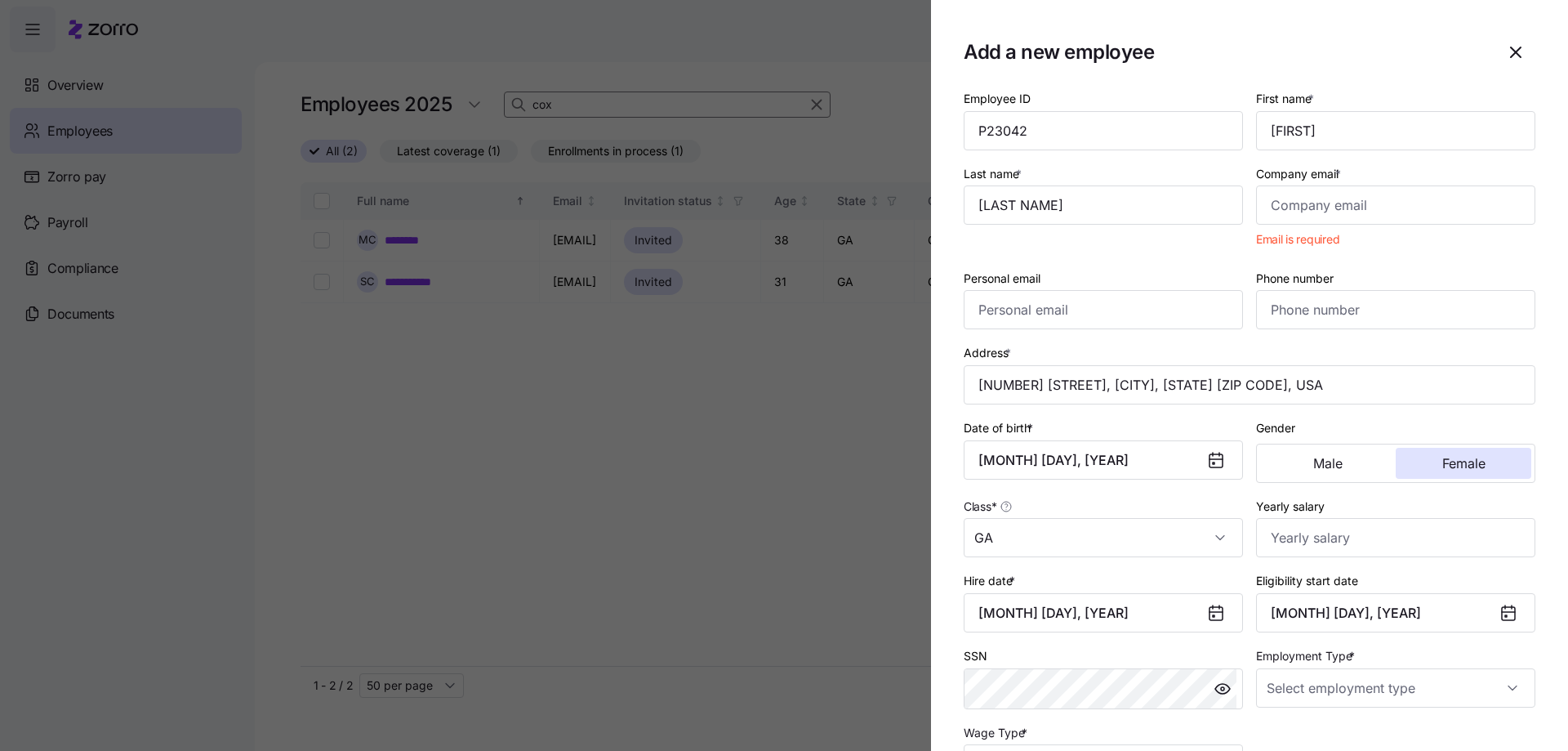 type on "GA" 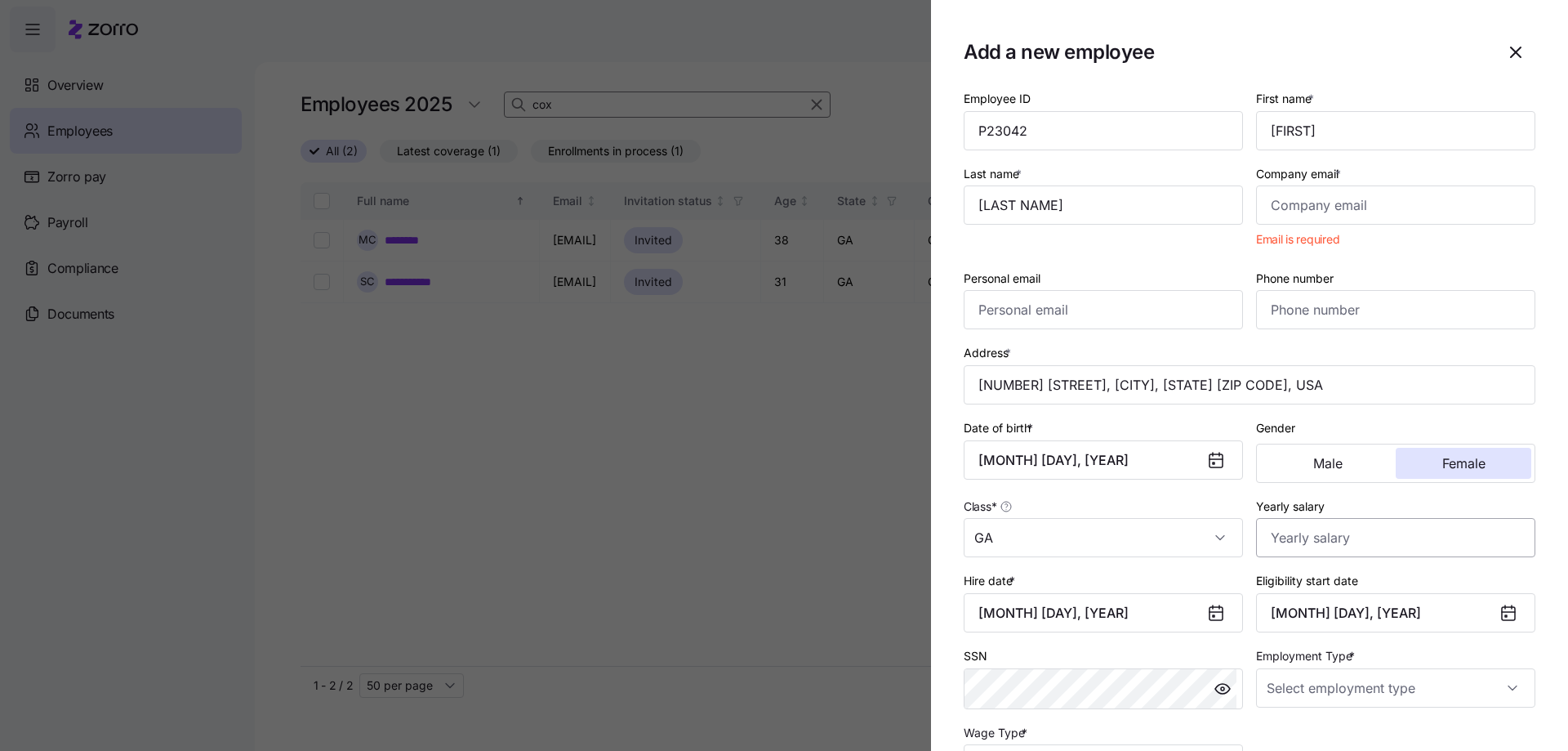 scroll, scrollTop: 199, scrollLeft: 0, axis: vertical 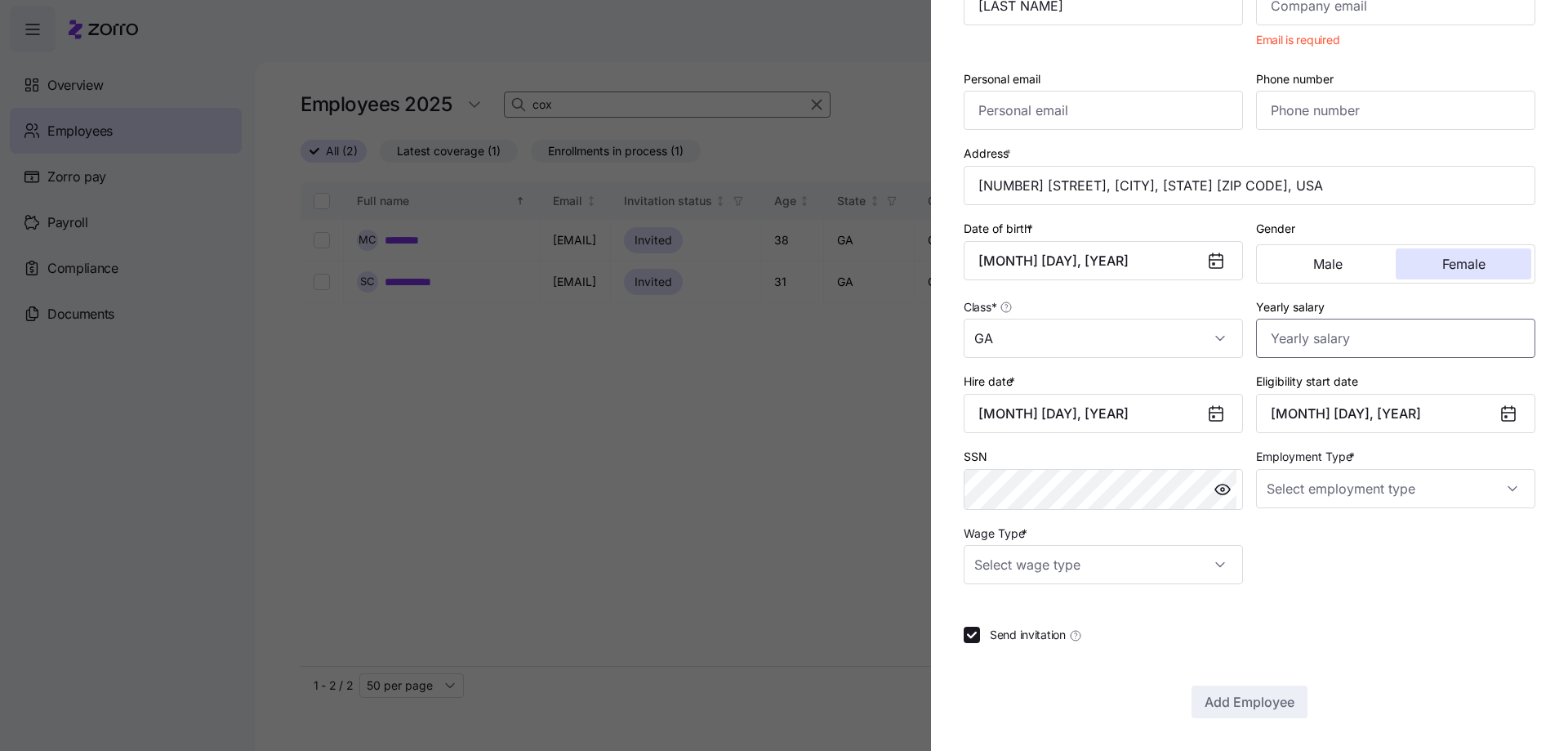 click on "Yearly salary" at bounding box center [1396, 338] 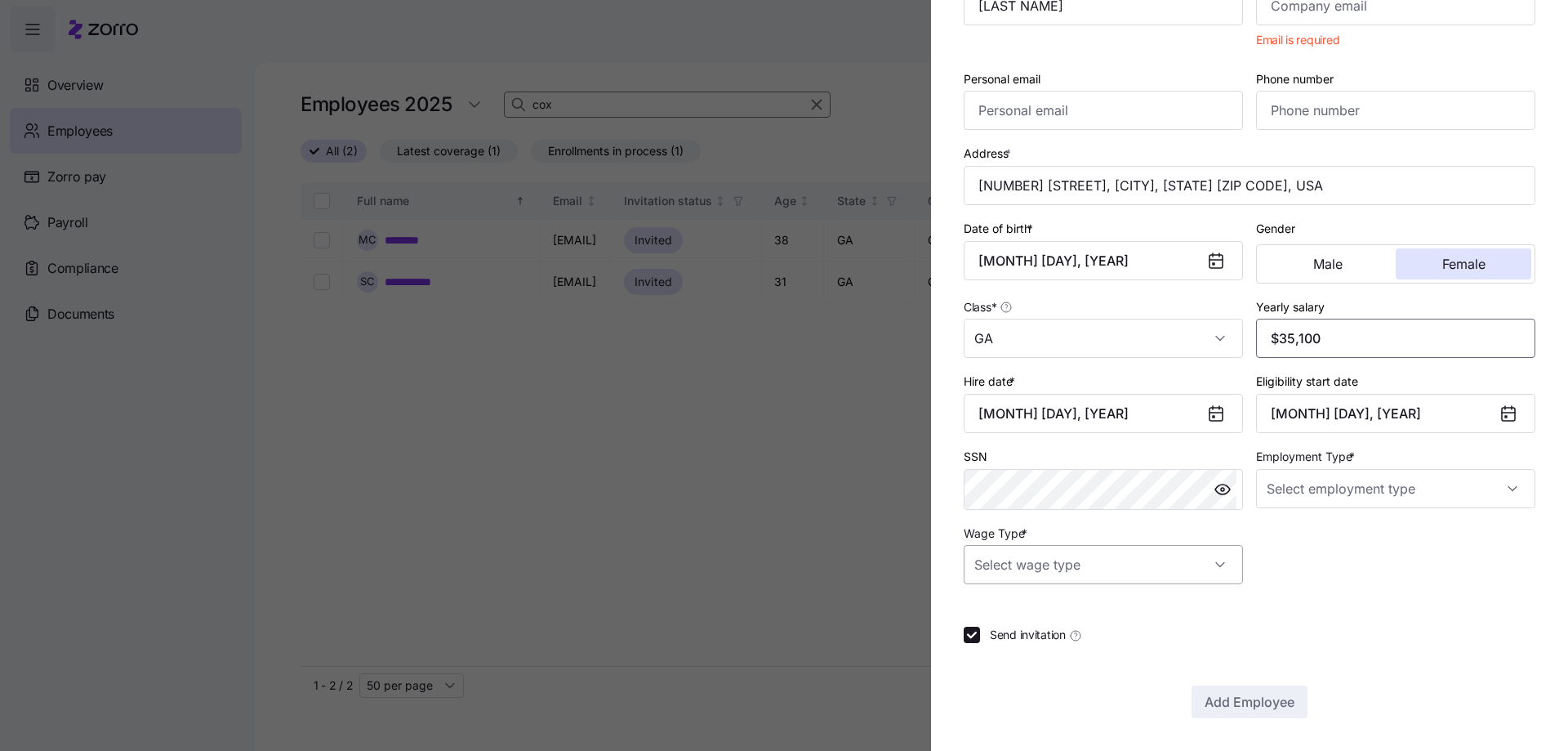 type on "$35,100" 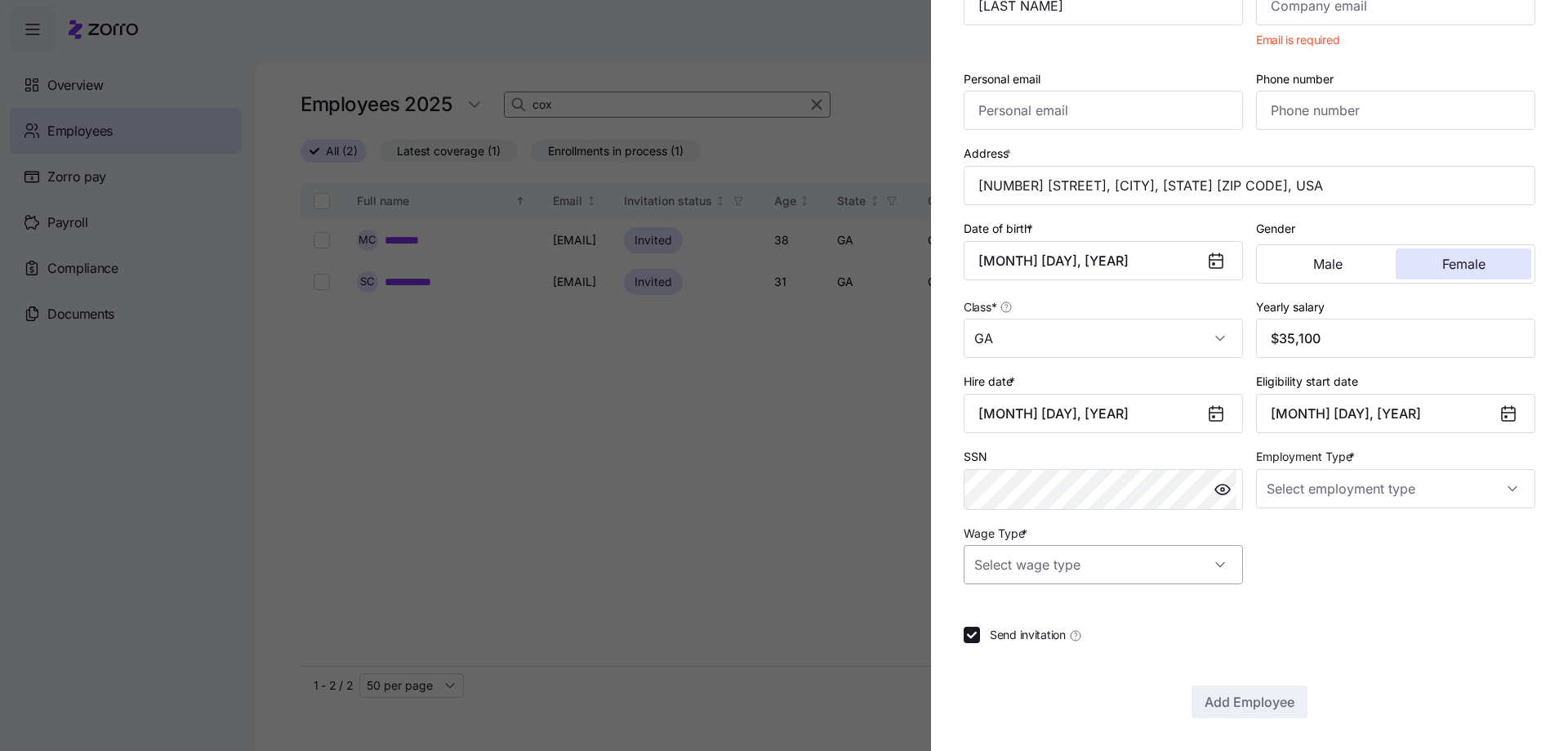 click on "Wage Type  *" at bounding box center [1103, 565] 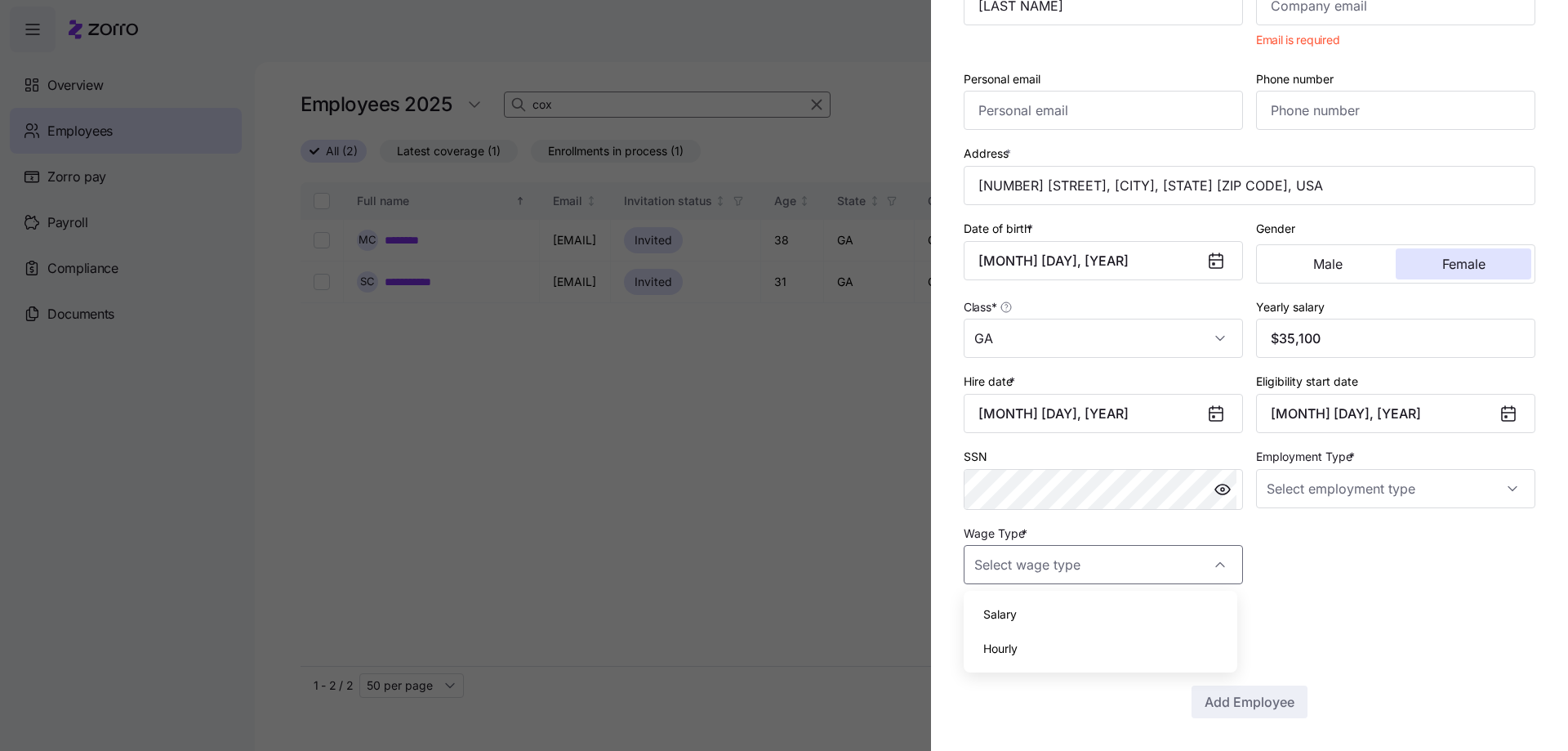 click on "Hourly" at bounding box center (1100, 649) 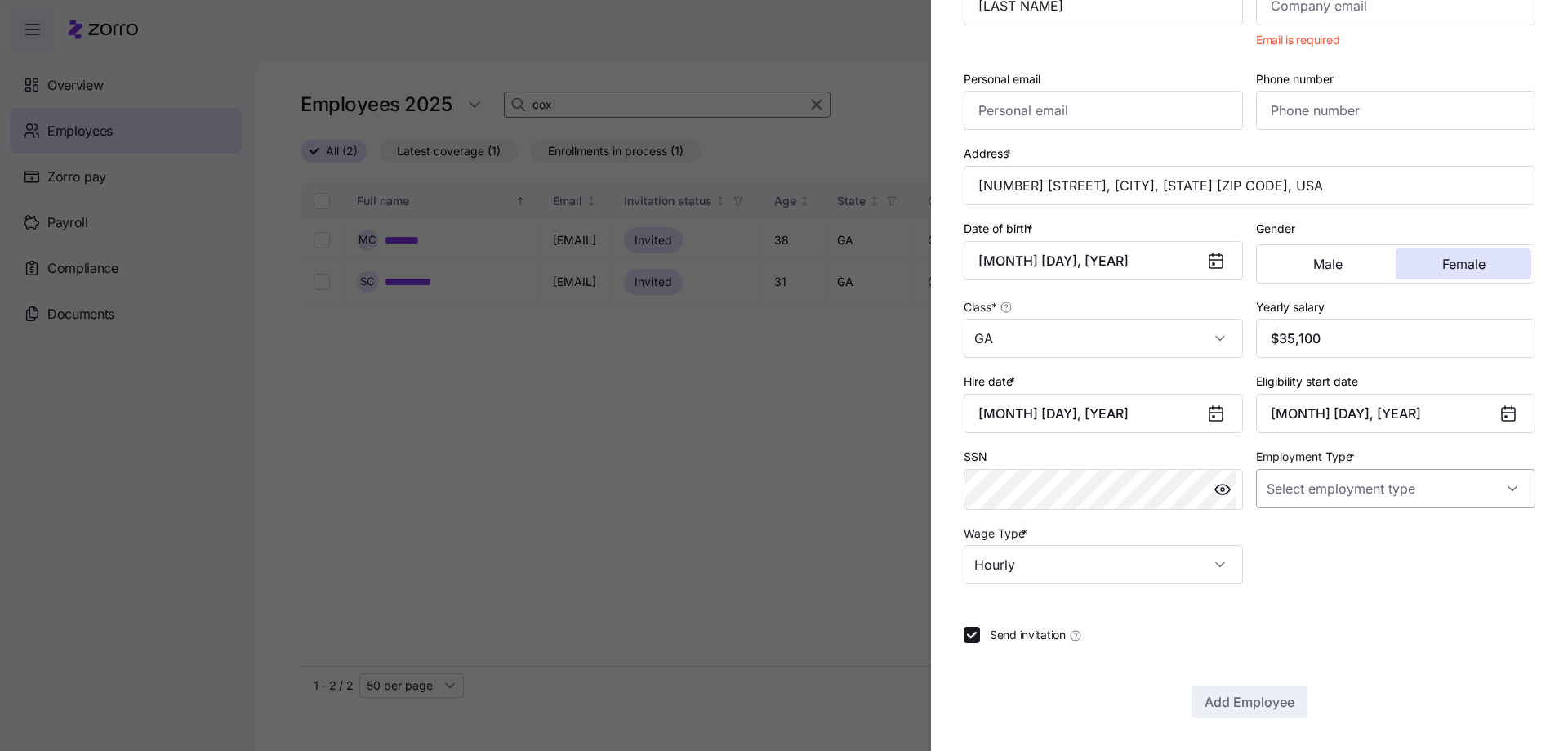 click on "Employment Type  *" at bounding box center (1396, 489) 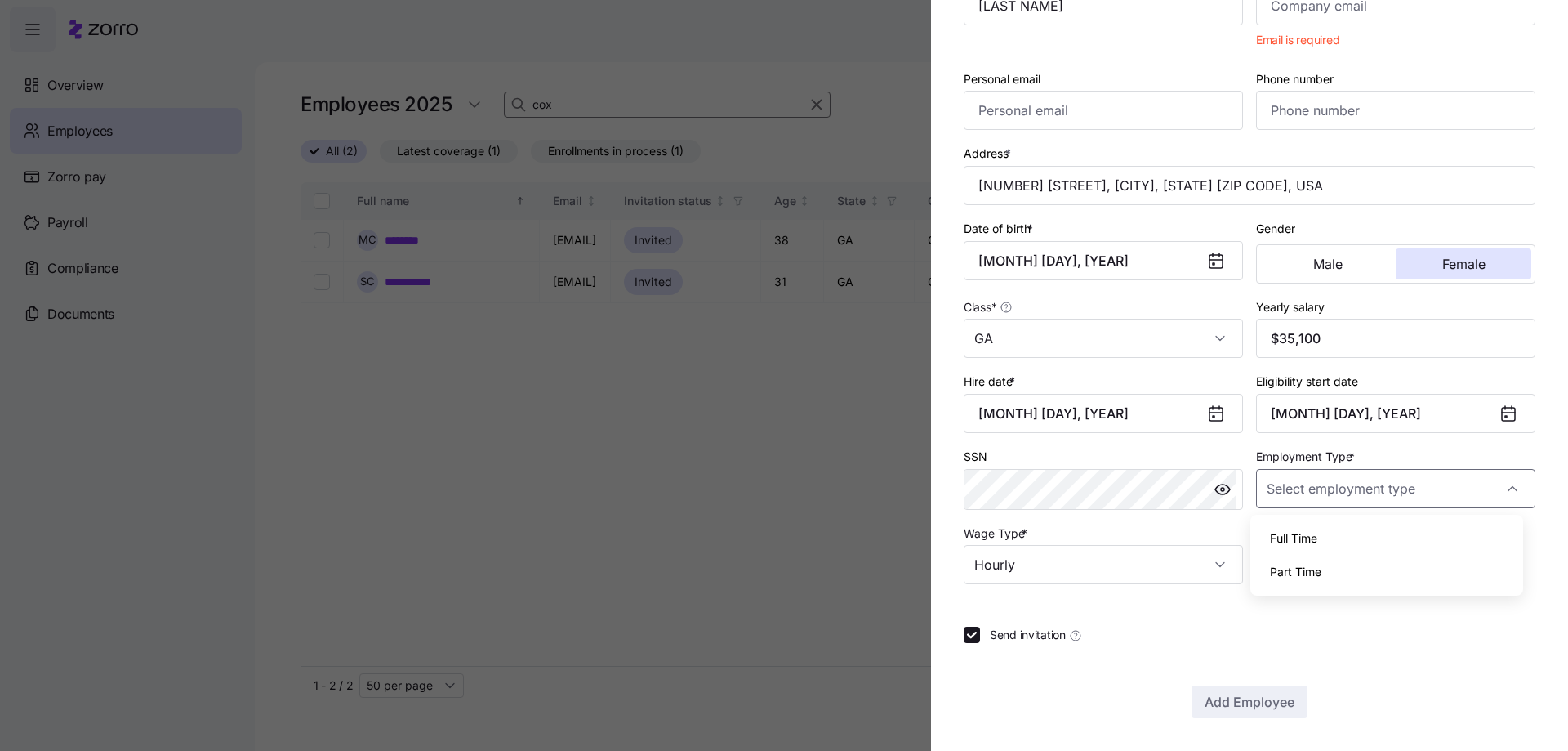 click on "Full Time" at bounding box center (1387, 539) 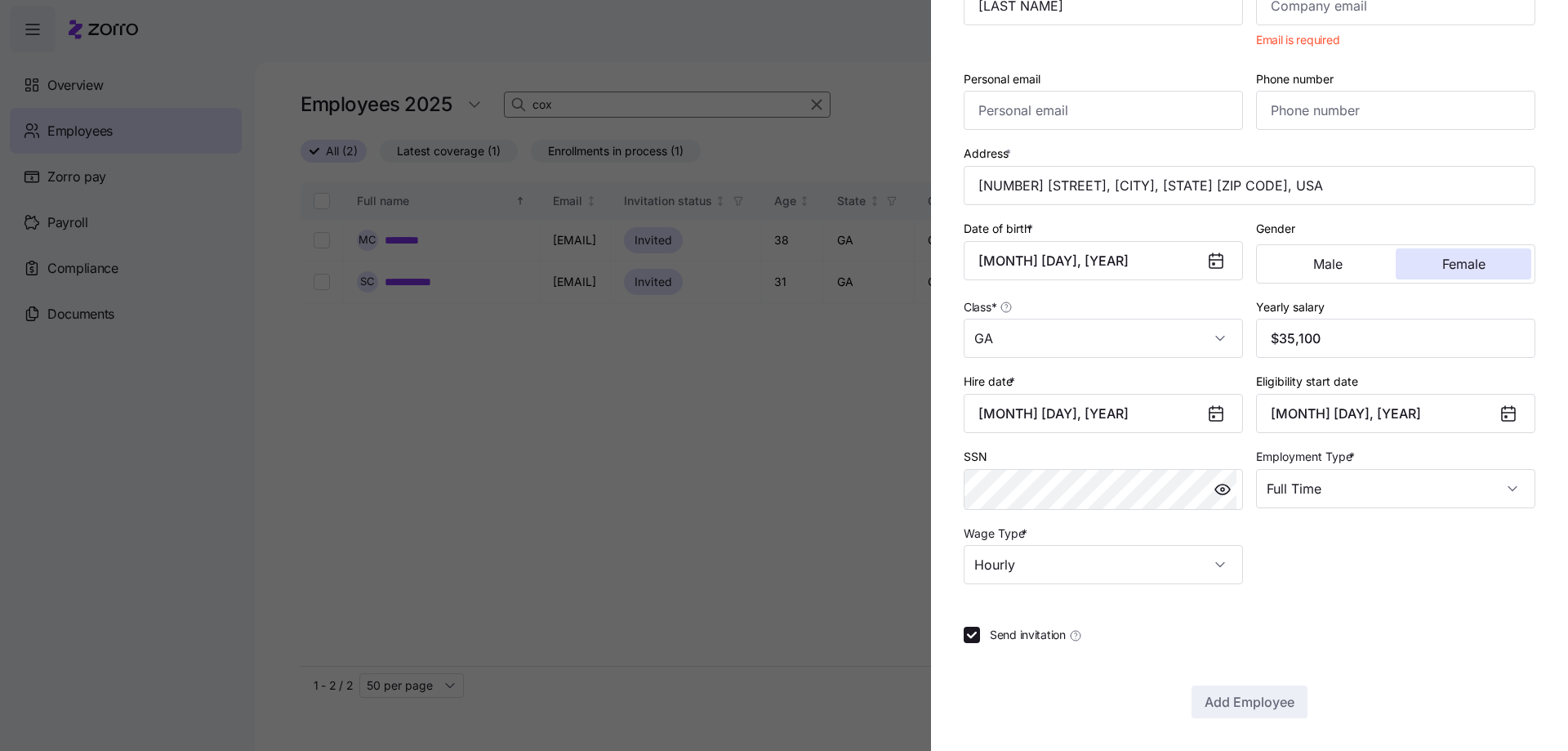 scroll, scrollTop: 0, scrollLeft: 0, axis: both 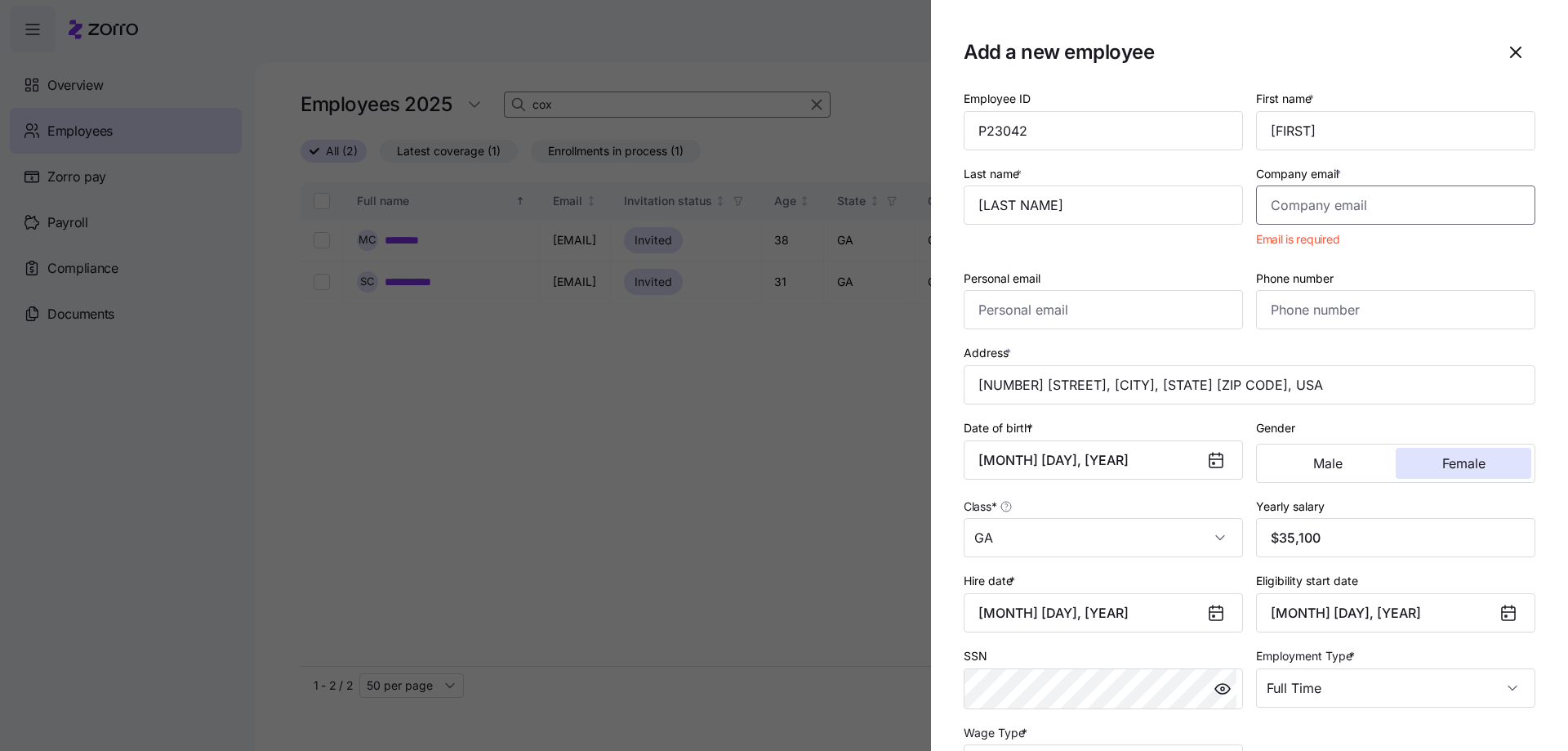 click on "Company email  *" at bounding box center [1396, 205] 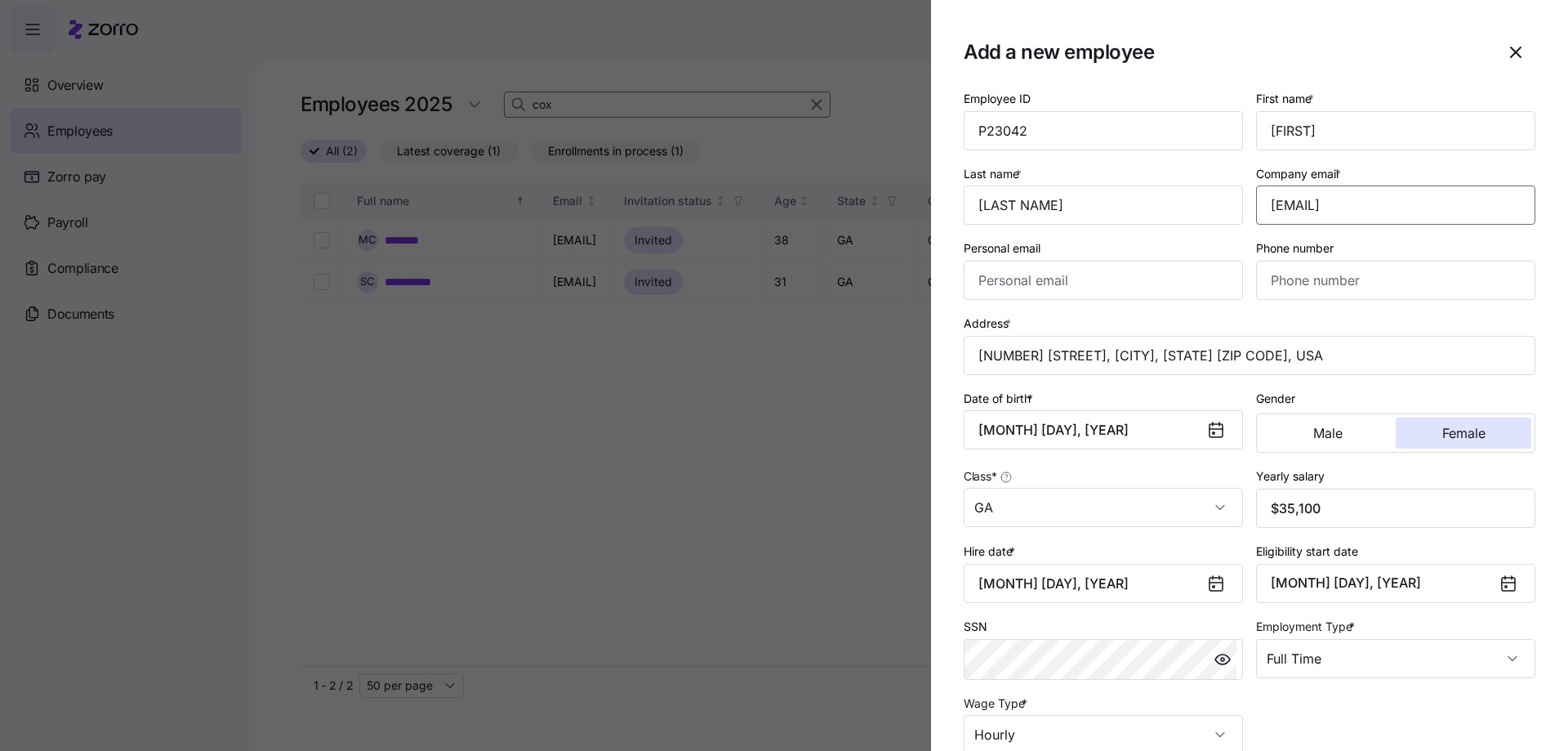 type on "[EMAIL]" 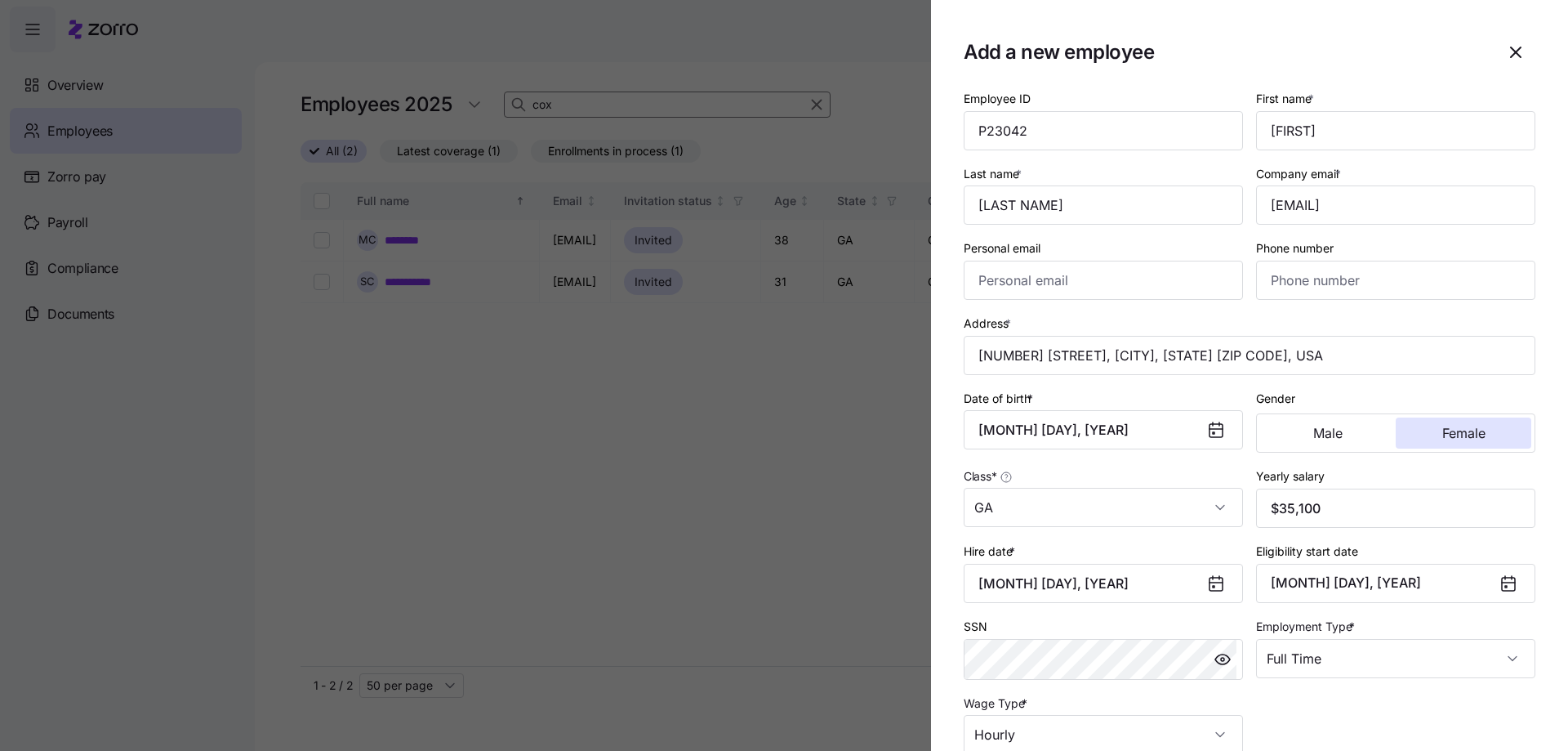 click on "Company email  * [EMAIL]" at bounding box center (1396, 194) 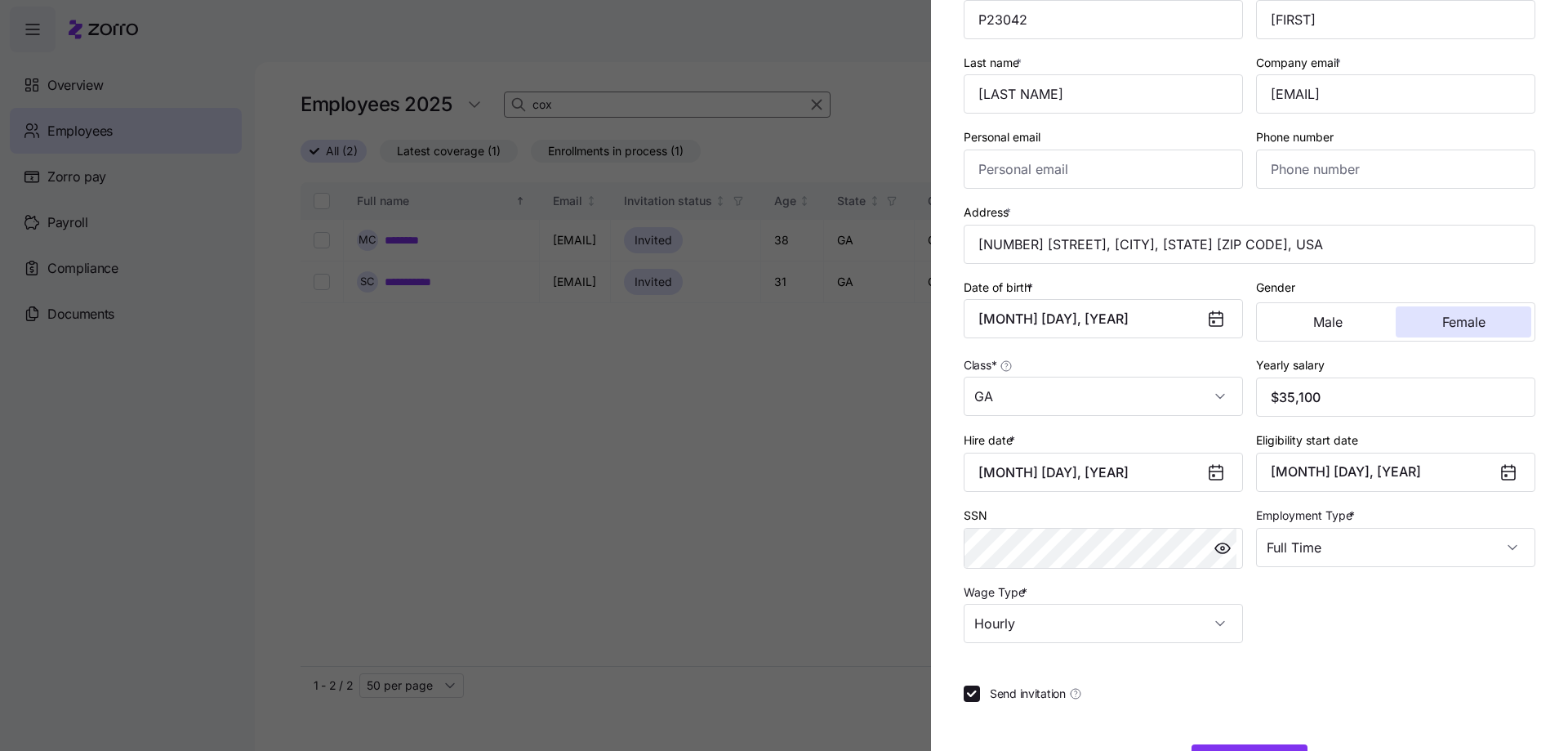 scroll, scrollTop: 170, scrollLeft: 0, axis: vertical 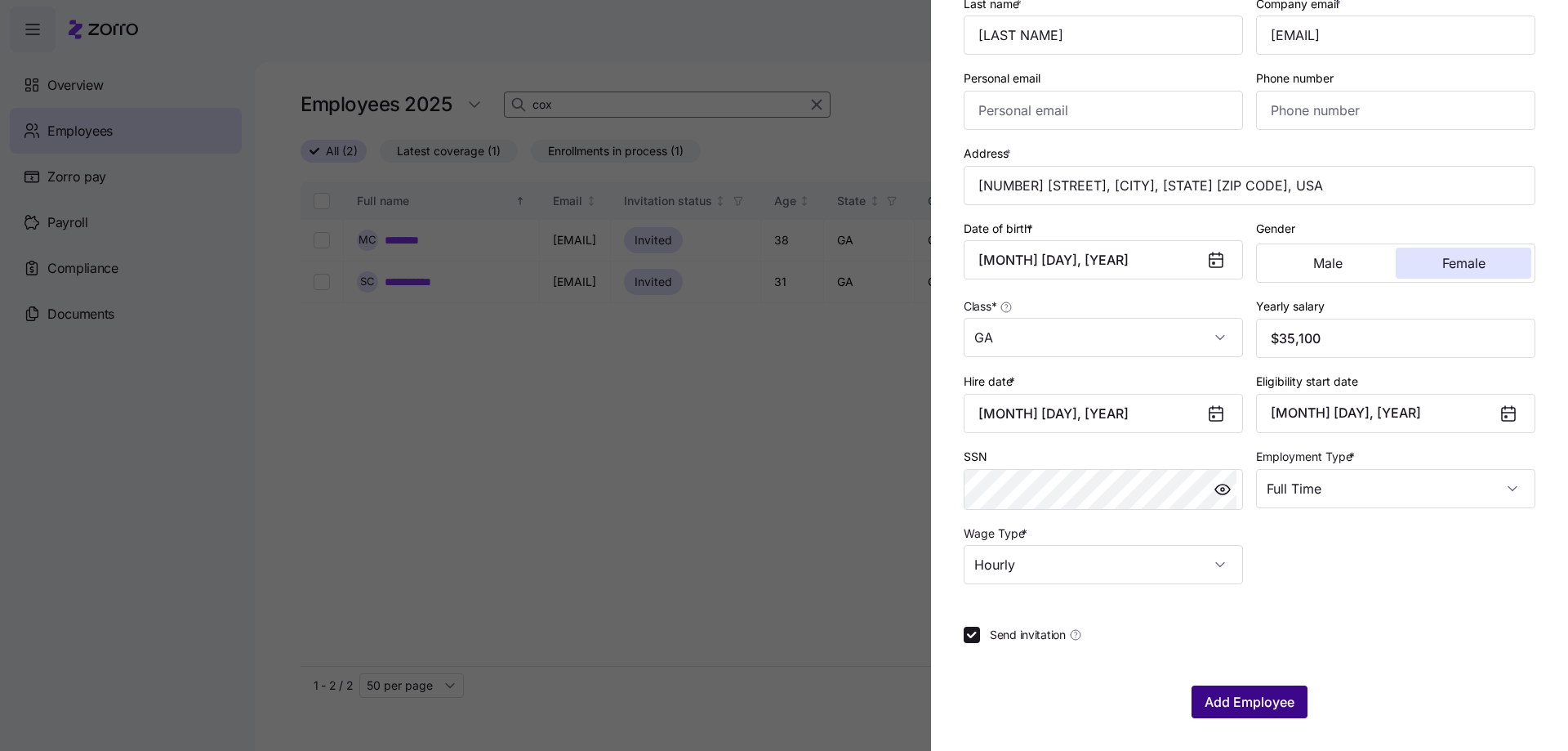 click on "Add Employee" at bounding box center (1250, 702) 